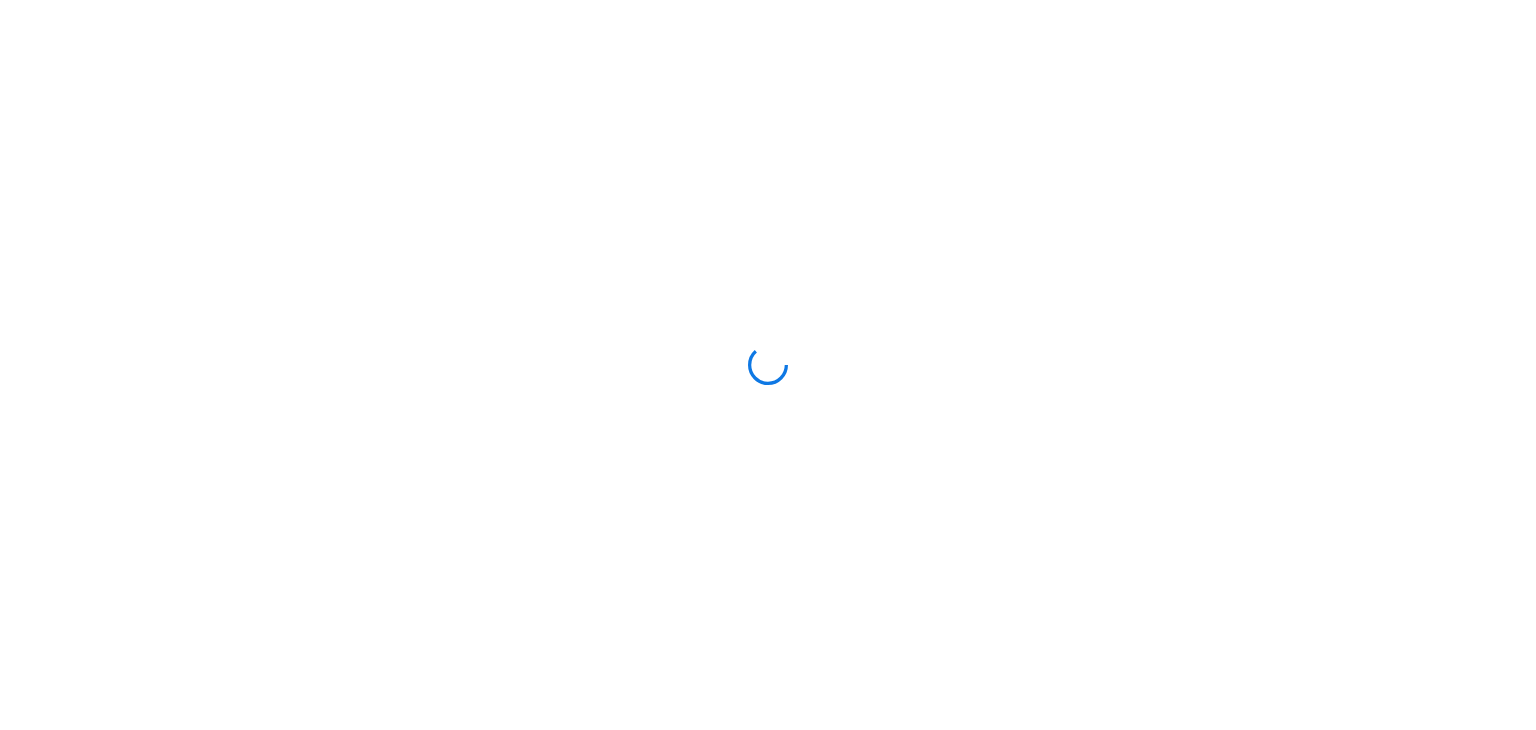 scroll, scrollTop: 0, scrollLeft: 0, axis: both 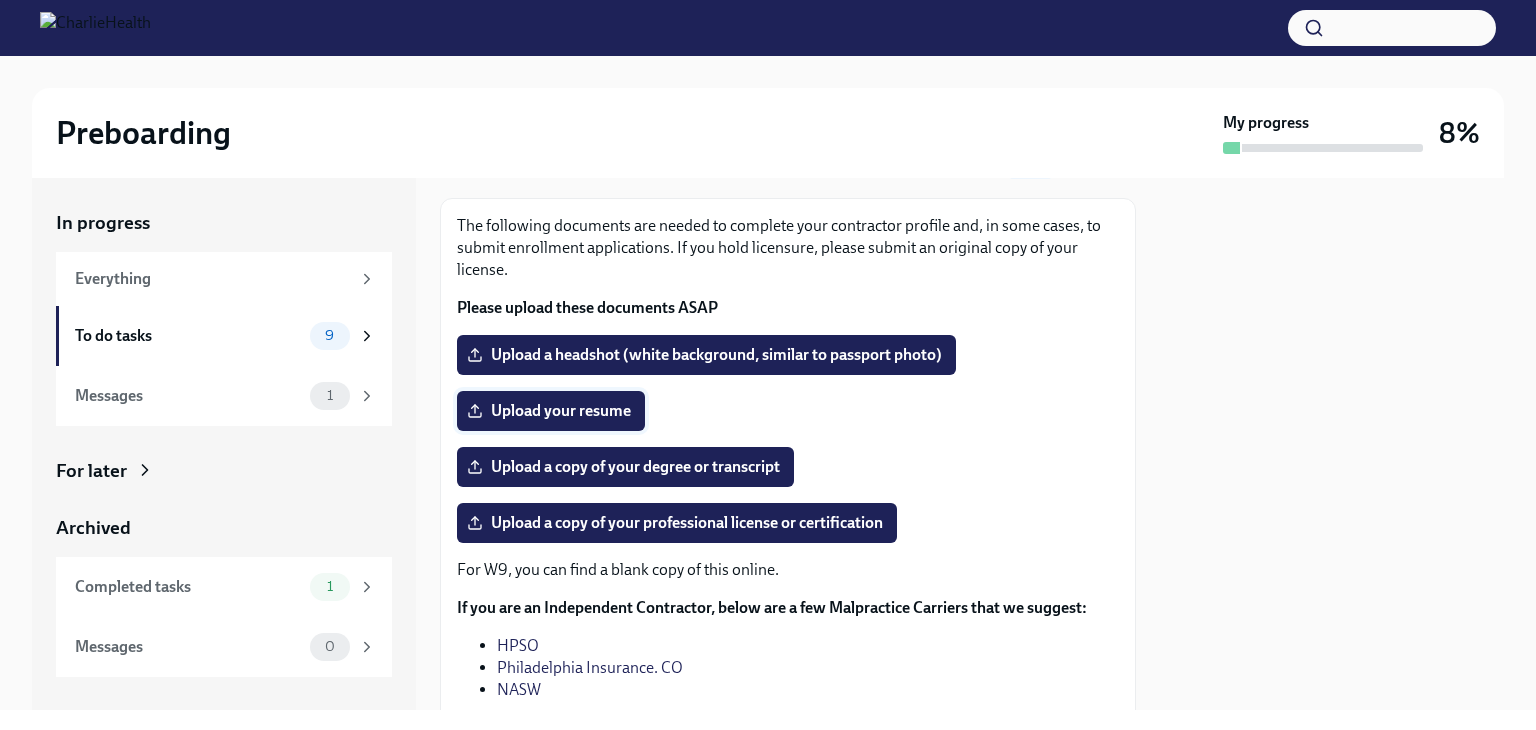 click on "Upload your resume" at bounding box center (551, 411) 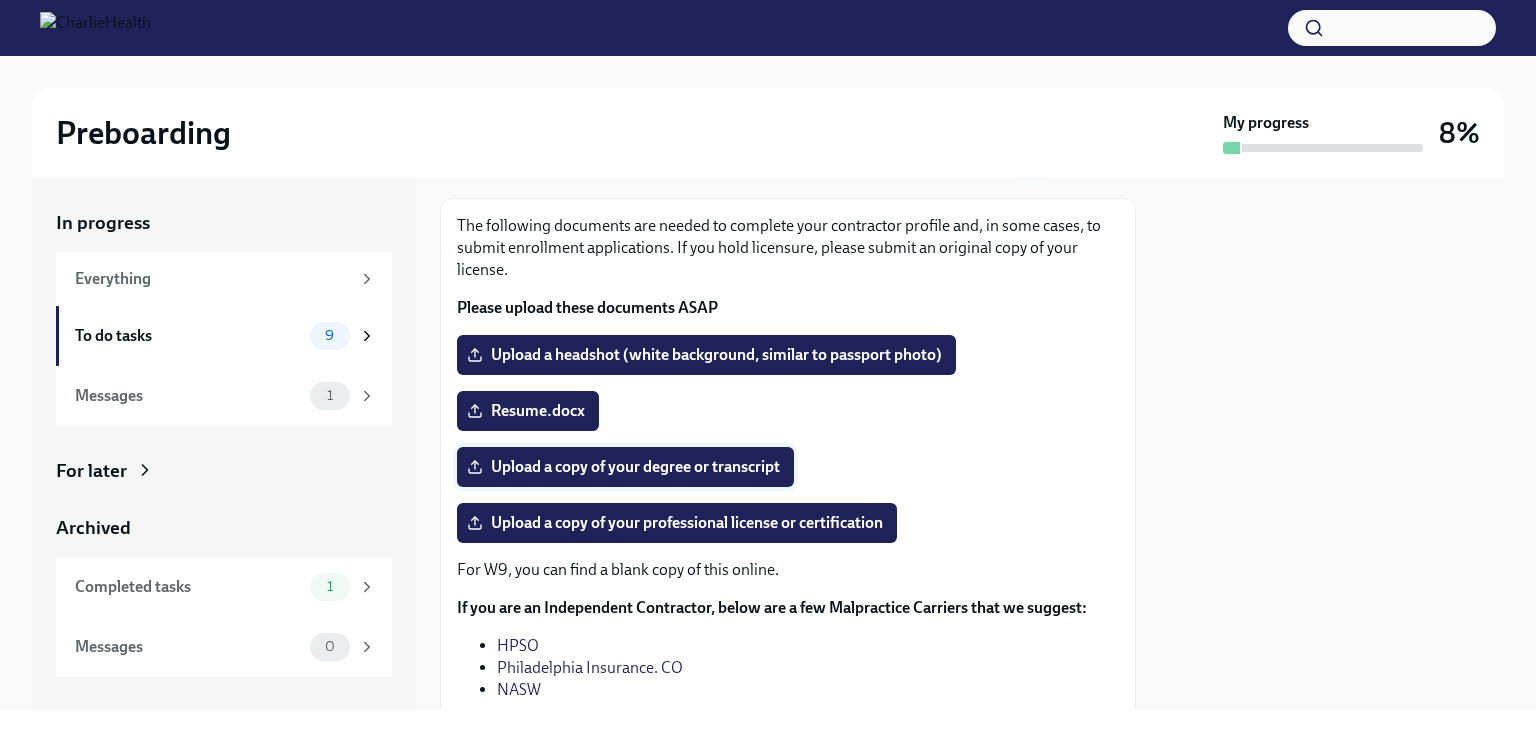click on "Upload a copy of your degree or transcript" at bounding box center [625, 467] 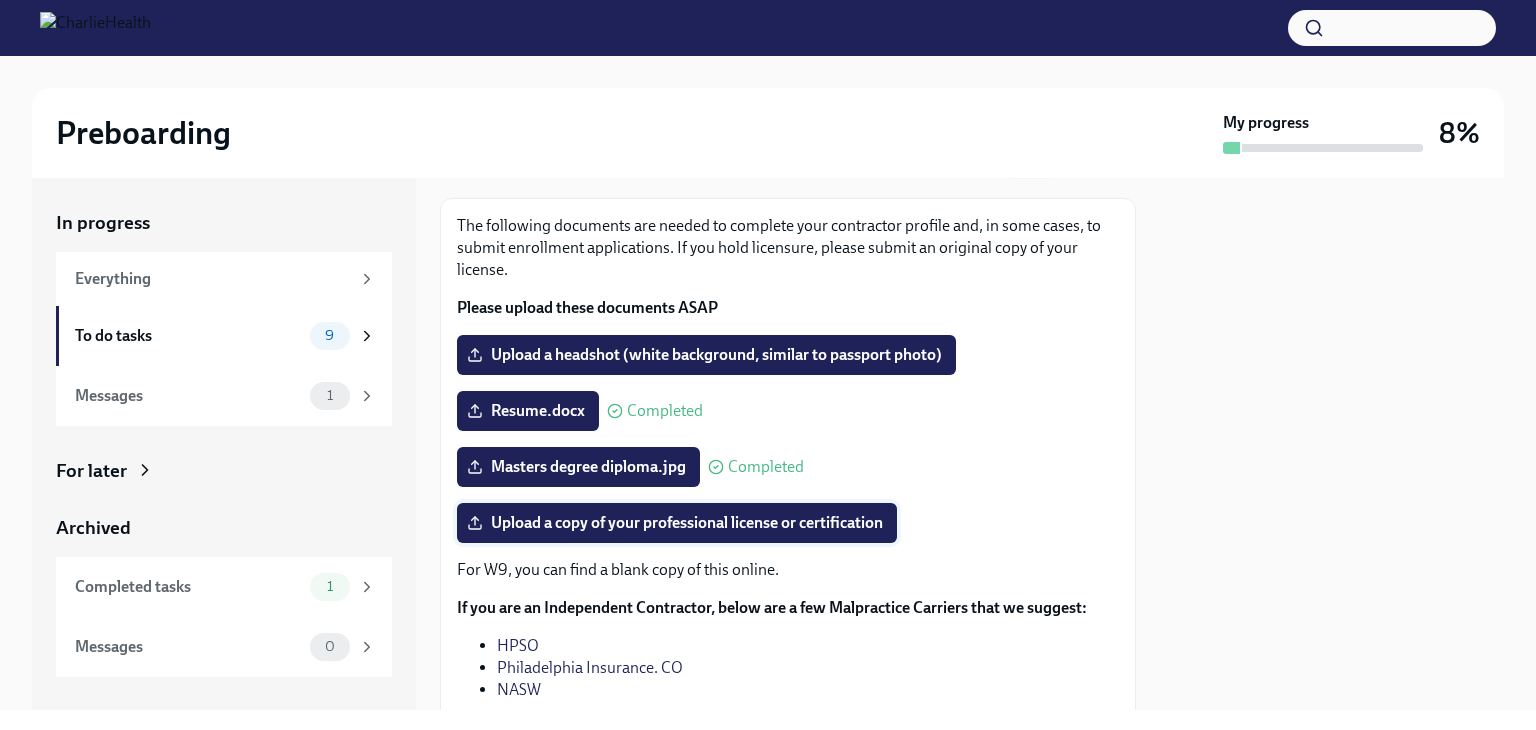 click on "Upload a copy of your professional license or certification" at bounding box center [677, 523] 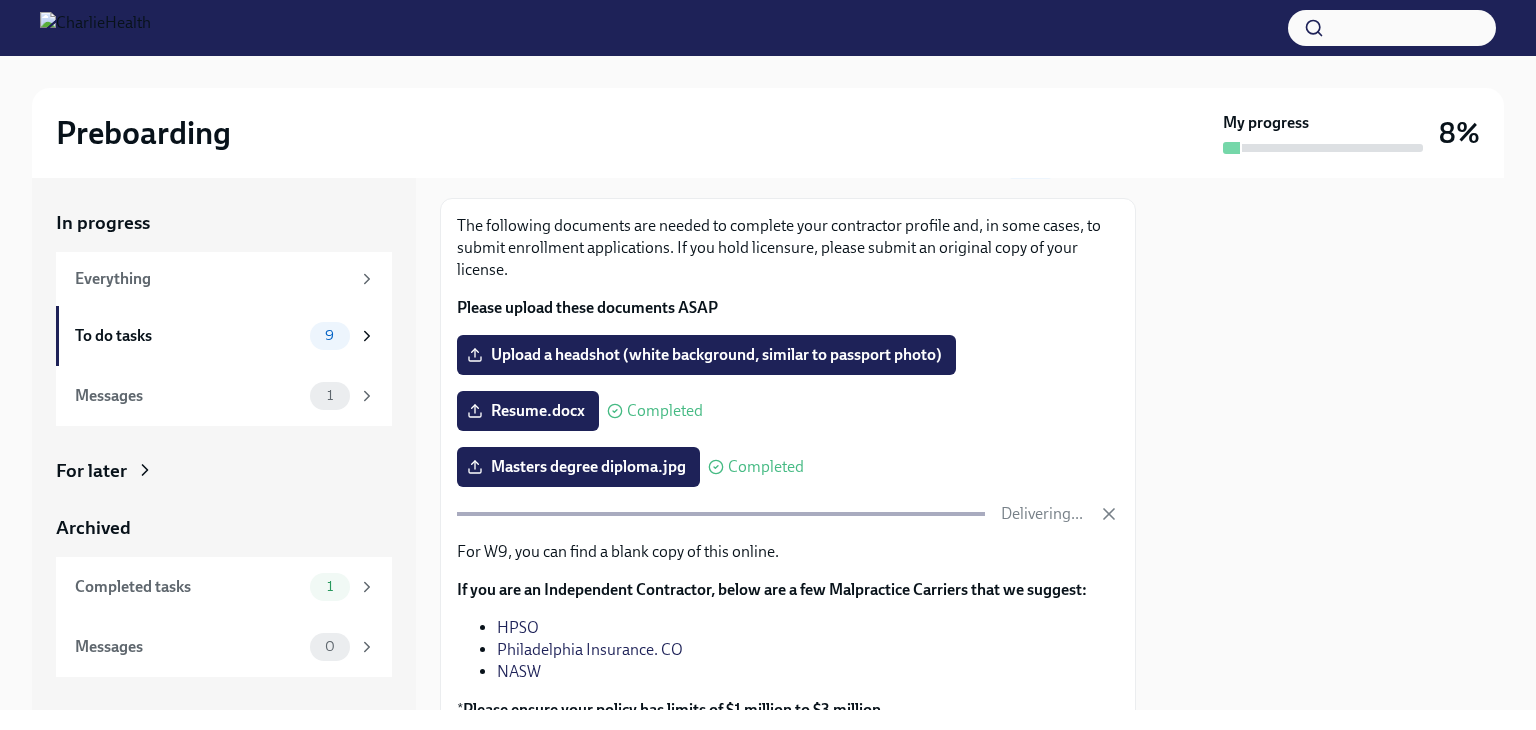 scroll, scrollTop: 253, scrollLeft: 0, axis: vertical 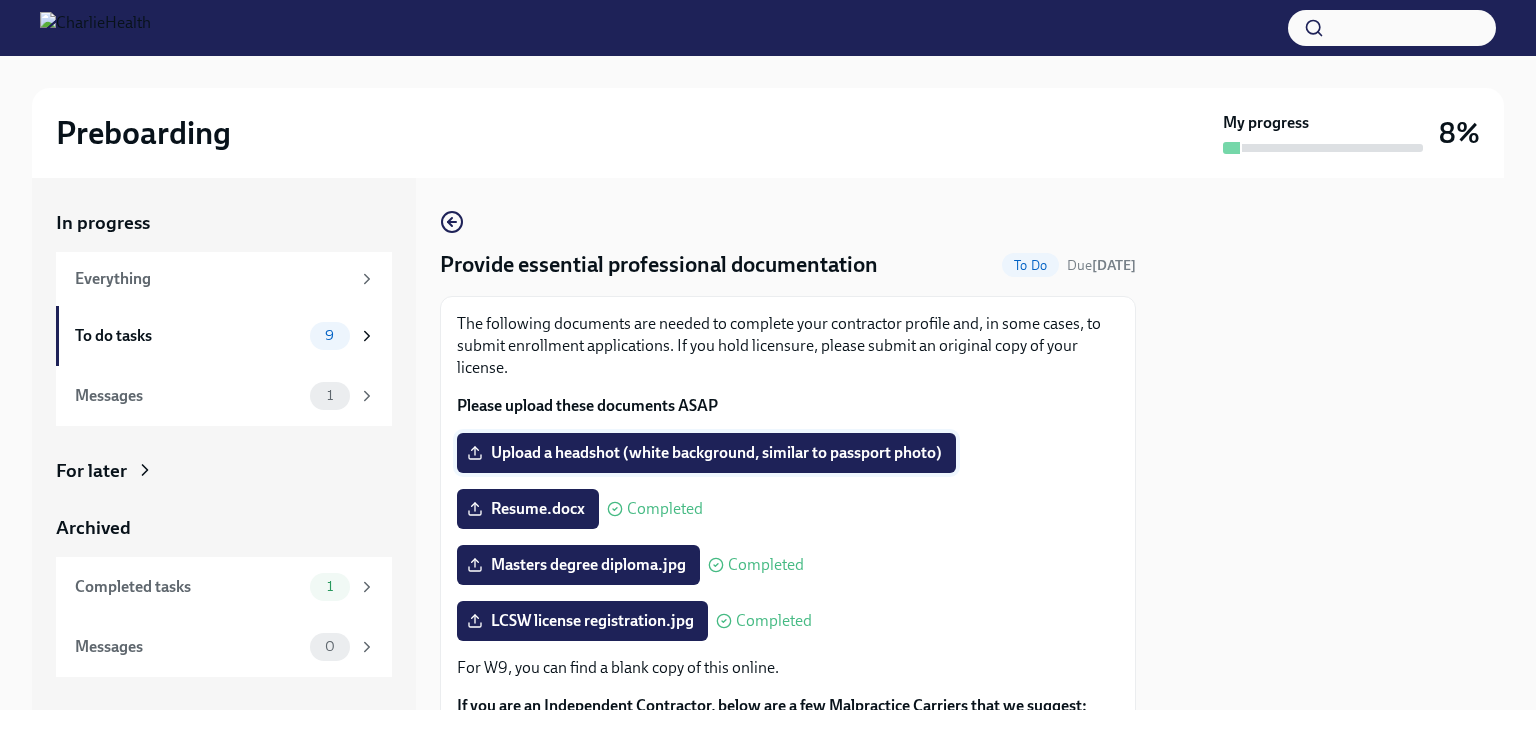 click on "Upload a headshot (white background, similar to passport photo)" at bounding box center (706, 453) 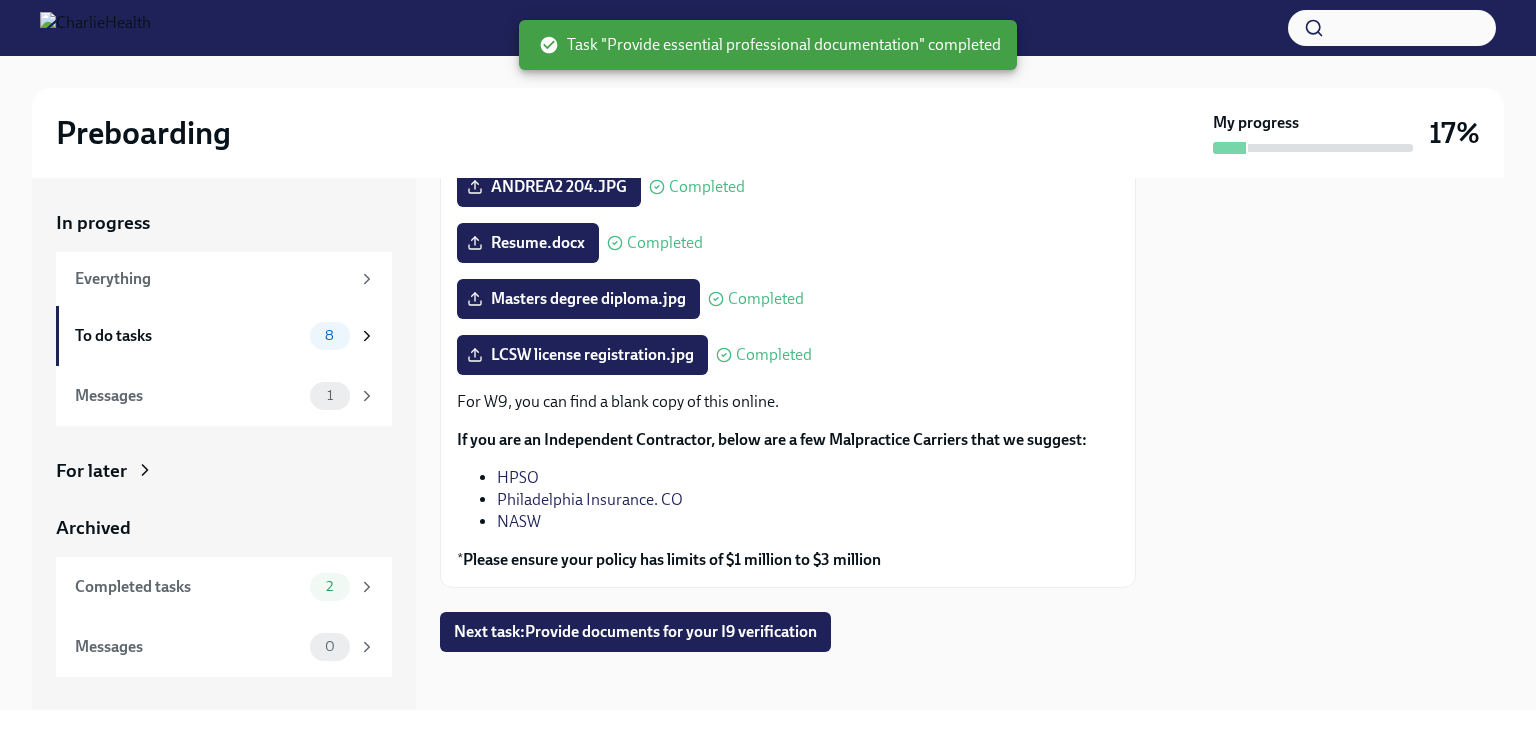 scroll, scrollTop: 272, scrollLeft: 0, axis: vertical 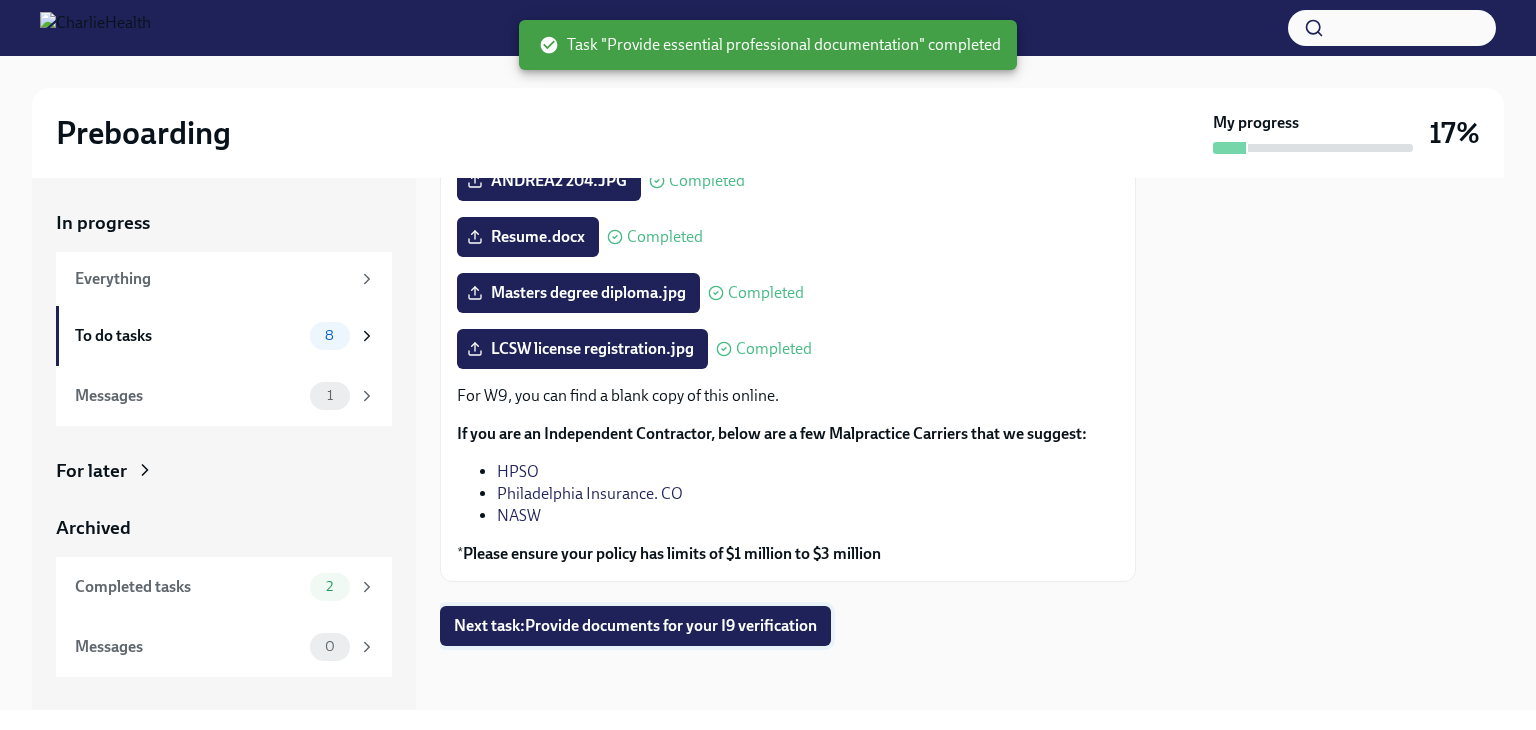 click on "Next task :  Provide documents for your I9 verification" at bounding box center (635, 626) 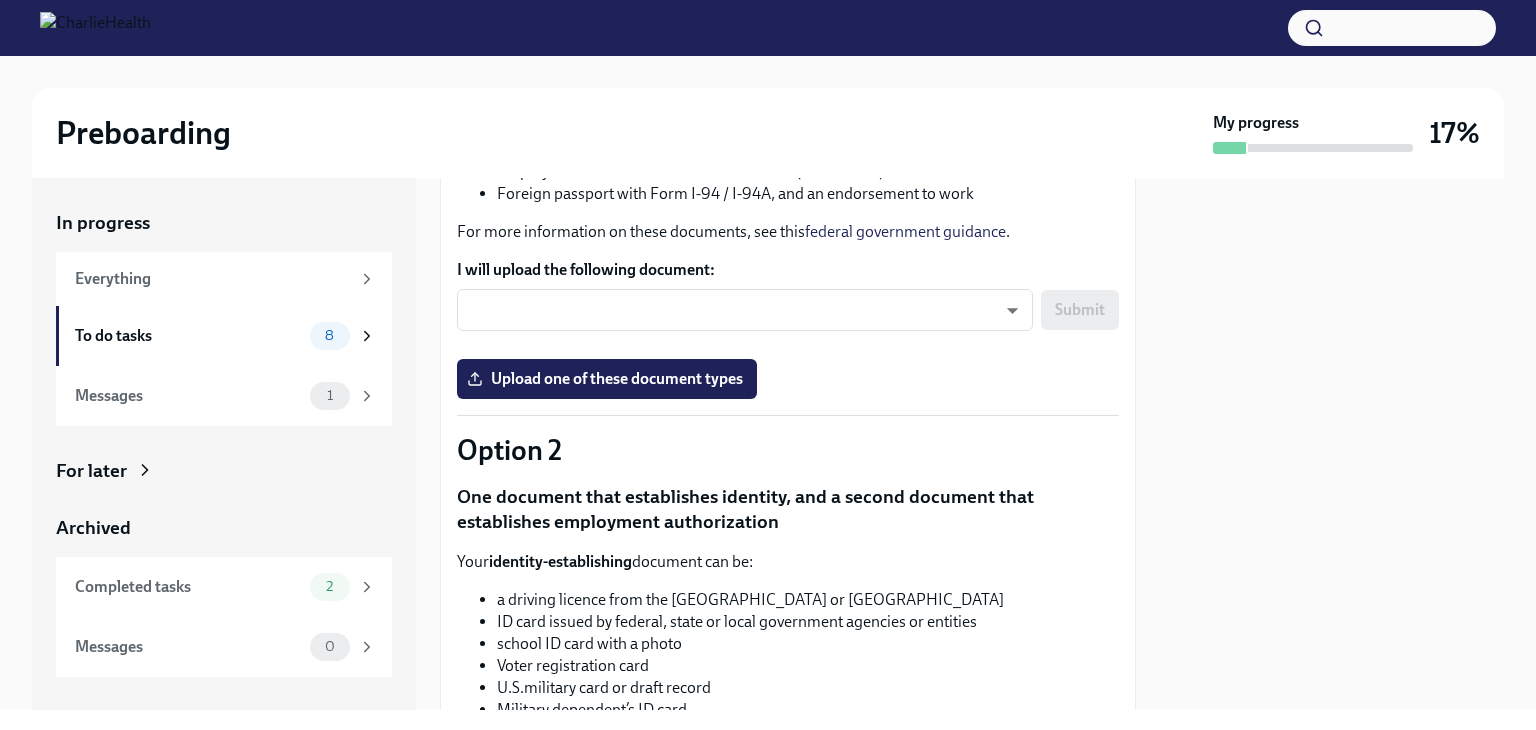 scroll, scrollTop: 403, scrollLeft: 0, axis: vertical 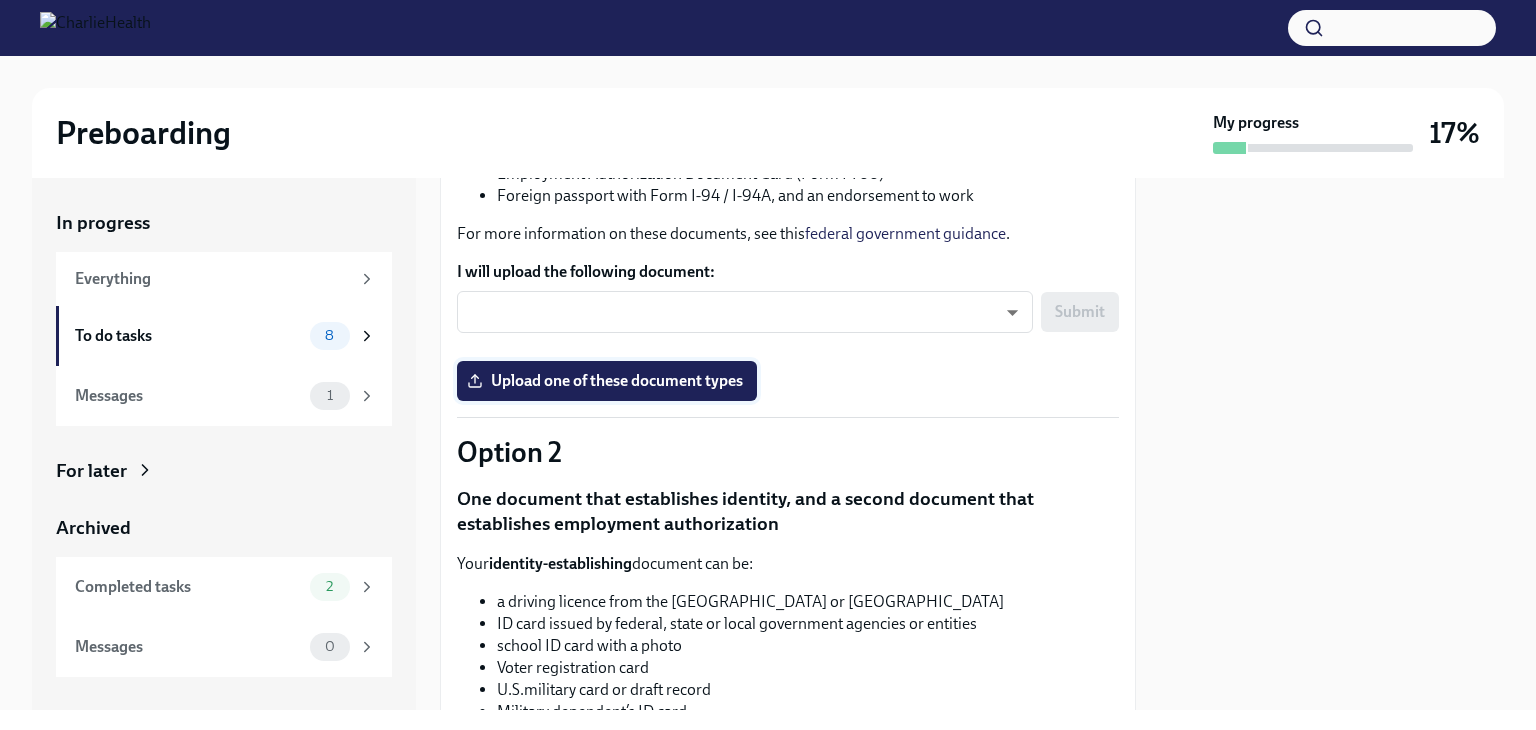 click on "Upload one of these document types" at bounding box center [607, 381] 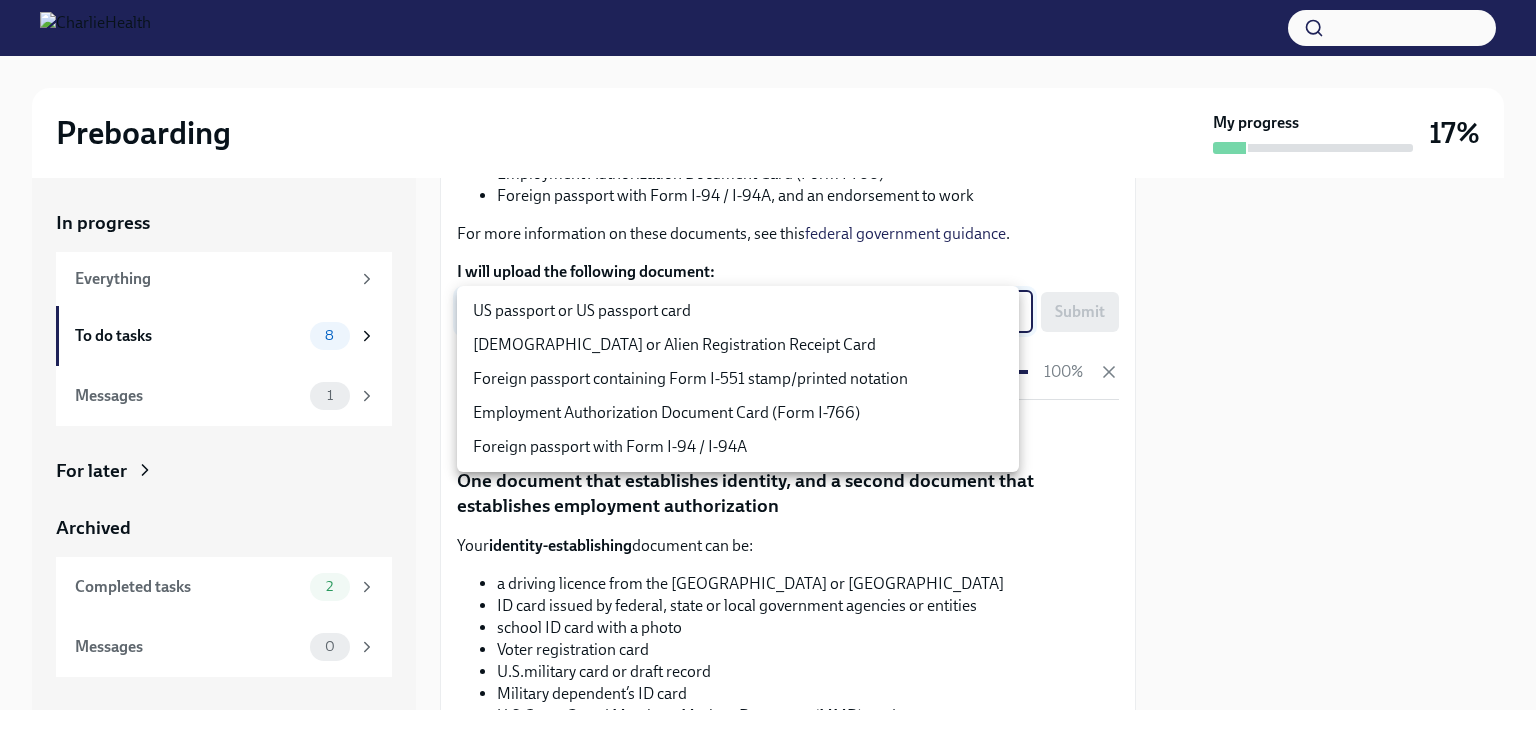 click on "Preboarding My progress 17% In progress Everything To do tasks 8 Messages 1 For later Archived Completed tasks 2 Messages 0 Provide documents for your I9 verification To Do Due  [DATE] You have a choice of which documents you provide for your I9. Option 1 One document that establishes both identity and employment authorization This can be a scanned copy of:
US passport or US passport card
[DEMOGRAPHIC_DATA] or Alien Registration Receipt Card (Form I-551)
Foreign passport containing Form I-551 stamp/printed notation
Employment Authorization Document Card (Form I-766)
Foreign passport with Form I-94 / I-94A, and an endorsement to work
For more information on these documents, see this  federal government guidance . I will upload the following document: ​ ​ Submit 100% [MEDICAL_DATA] One document that establishes identity, and a second document that establishes employment authorization Your  identity-establishing  document can be:
a driving licence from the [GEOGRAPHIC_DATA] or [GEOGRAPHIC_DATA]" at bounding box center (768, 365) 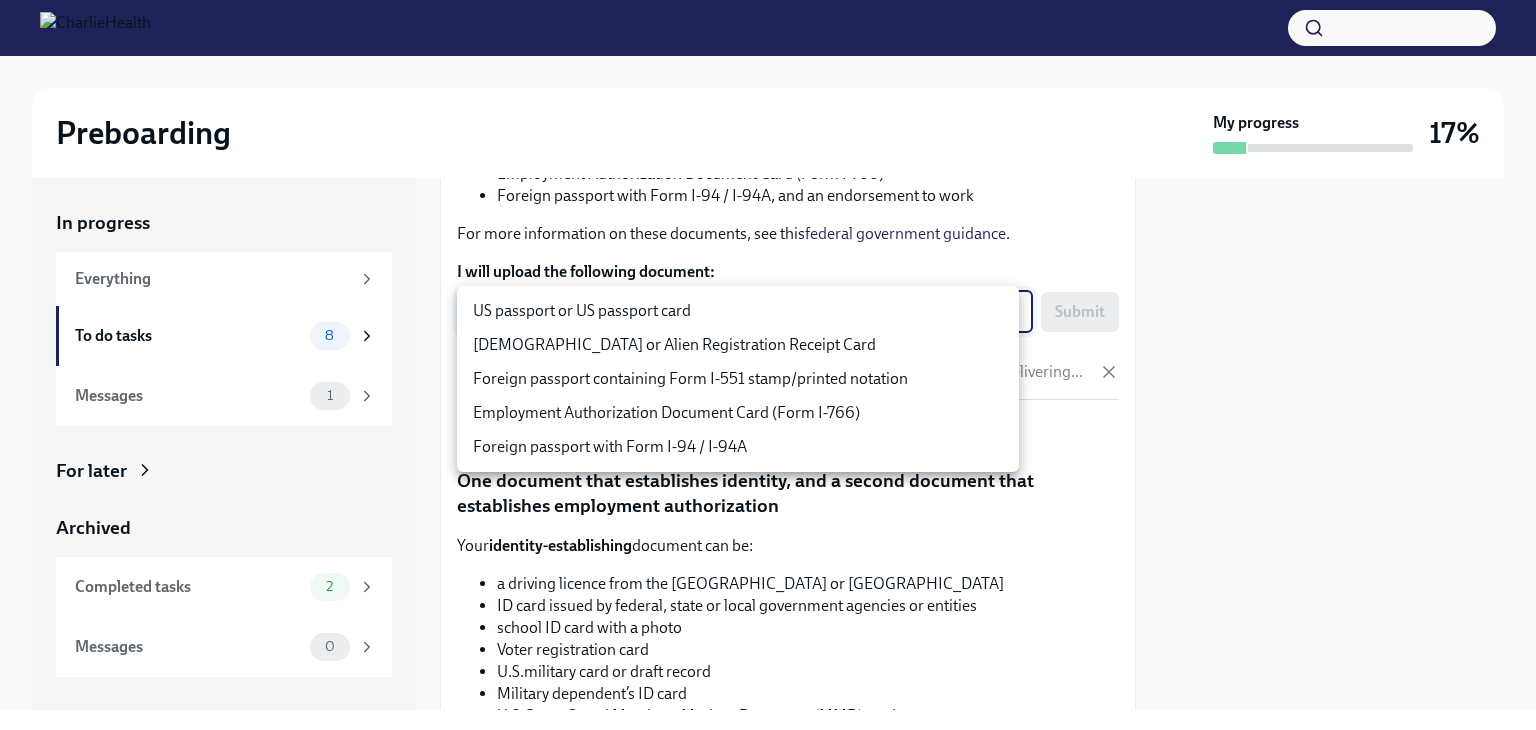 click on "US passport or US passport card" at bounding box center [738, 311] 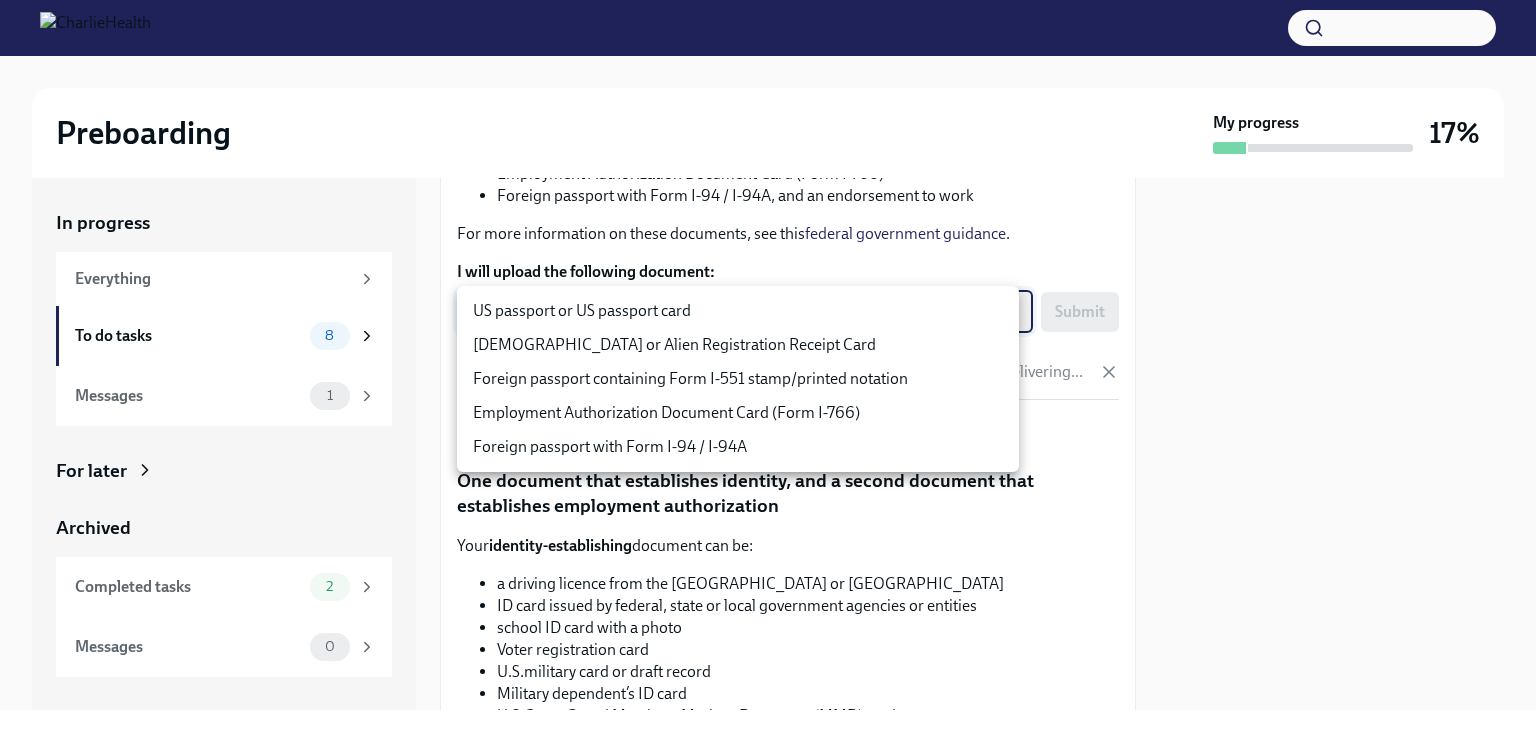 type on "KnYOjnC8x" 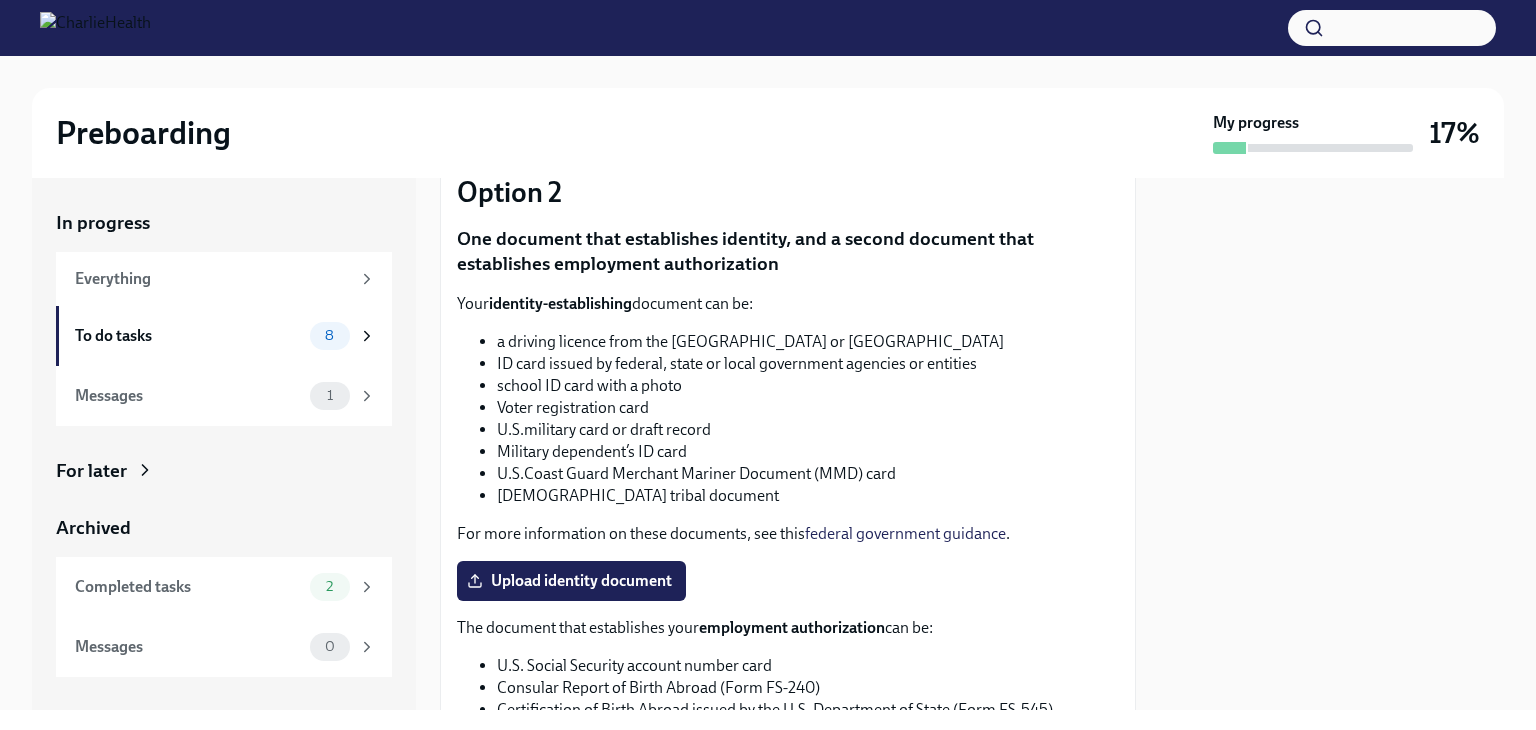 scroll, scrollTop: 668, scrollLeft: 0, axis: vertical 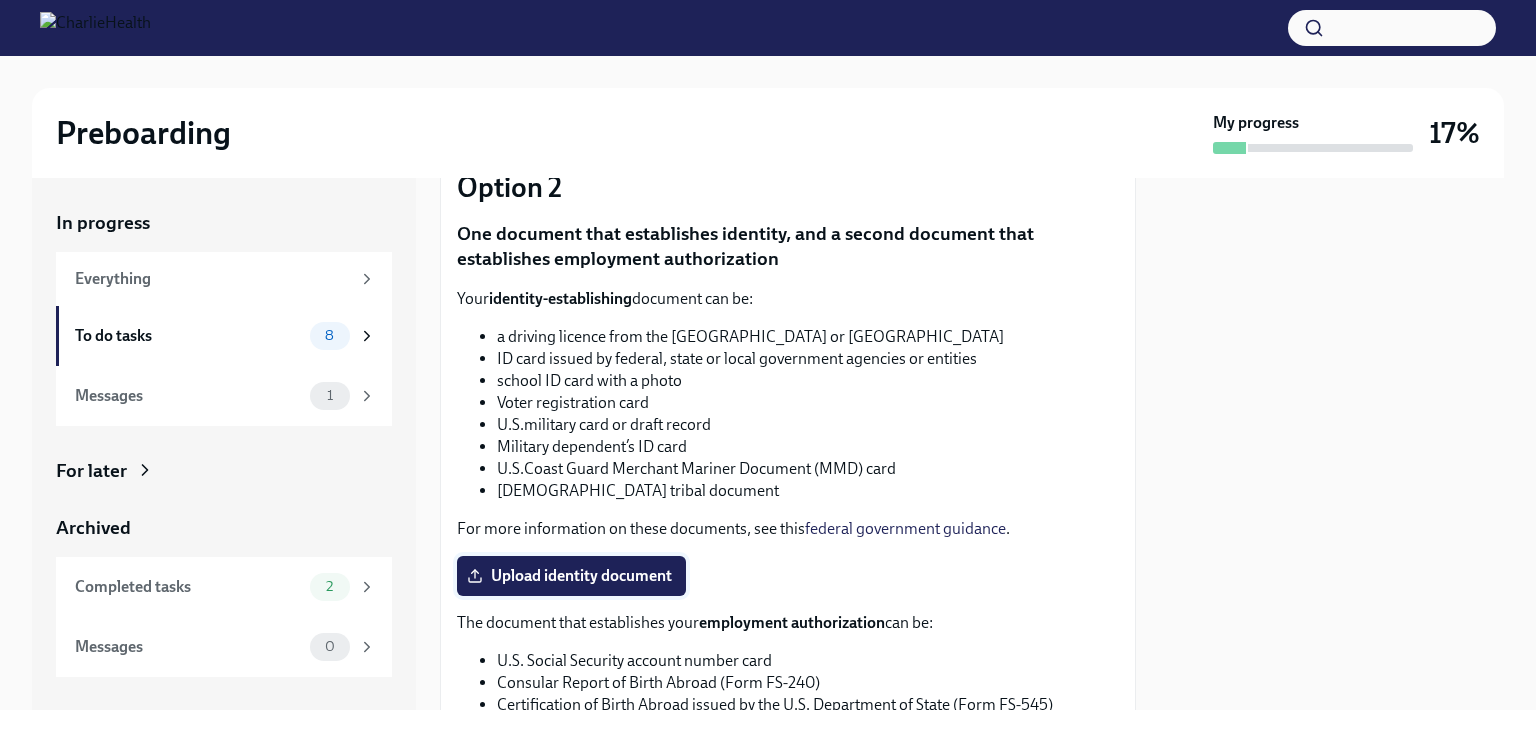 click on "Upload identity document" at bounding box center (571, 576) 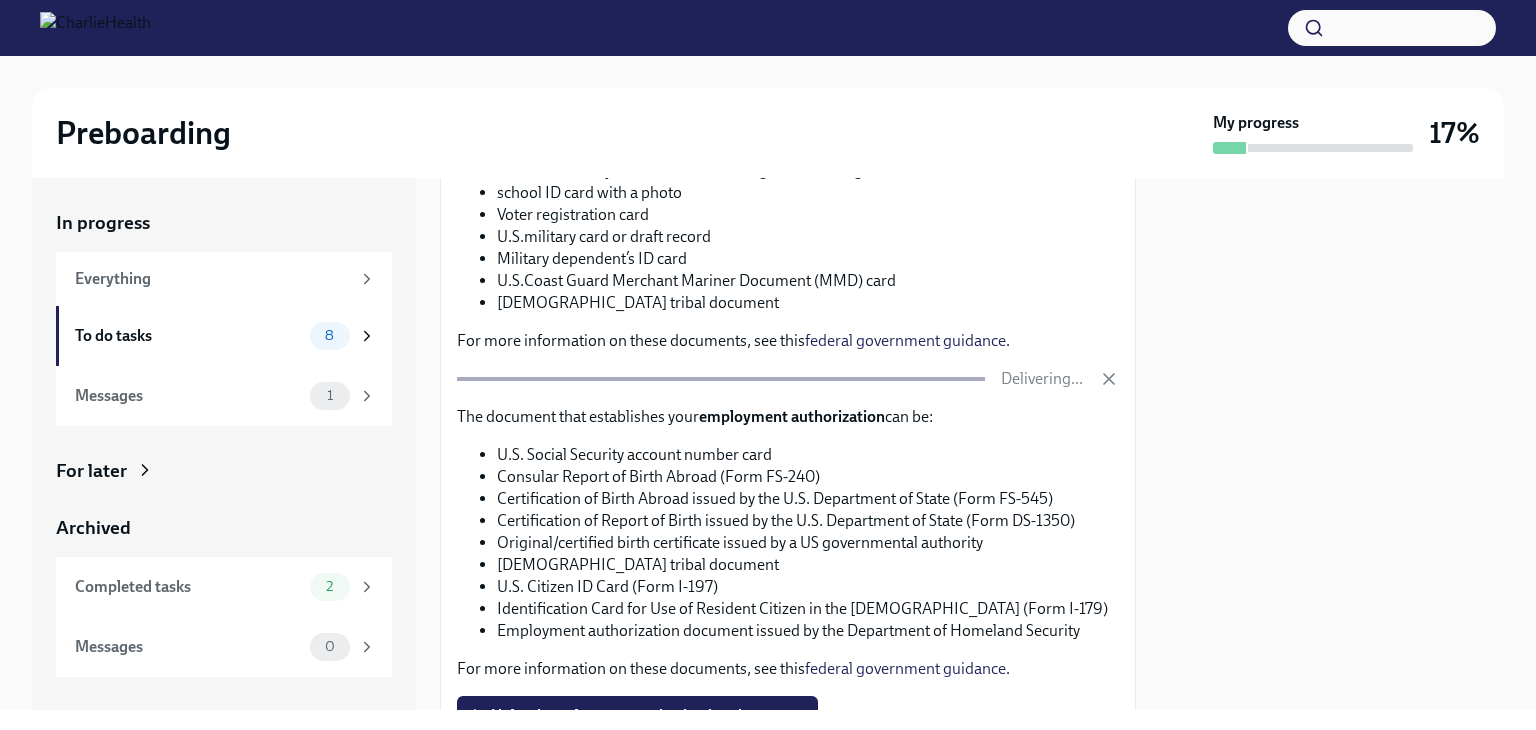 scroll, scrollTop: 861, scrollLeft: 0, axis: vertical 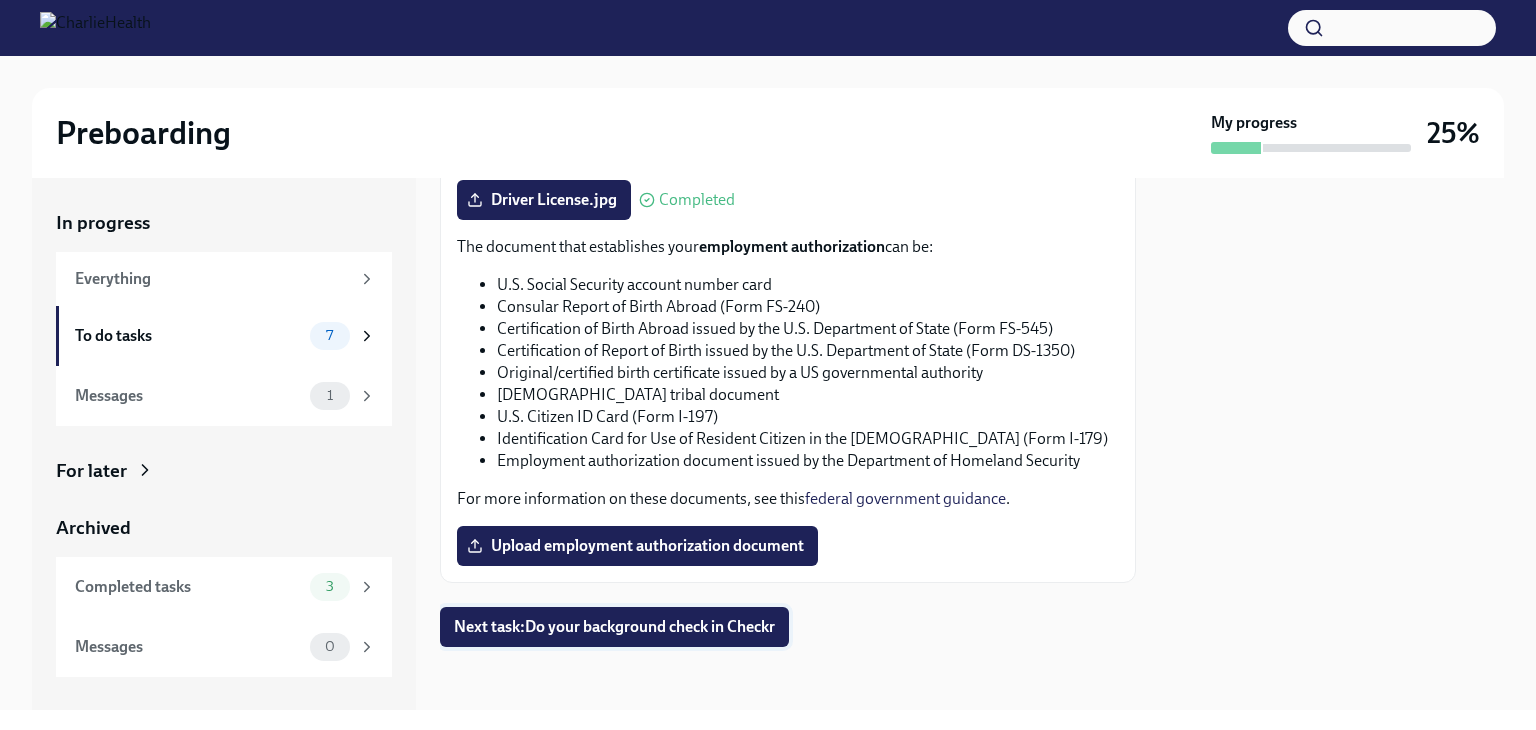 click on "Next task :  Do your background check in Checkr" at bounding box center [614, 627] 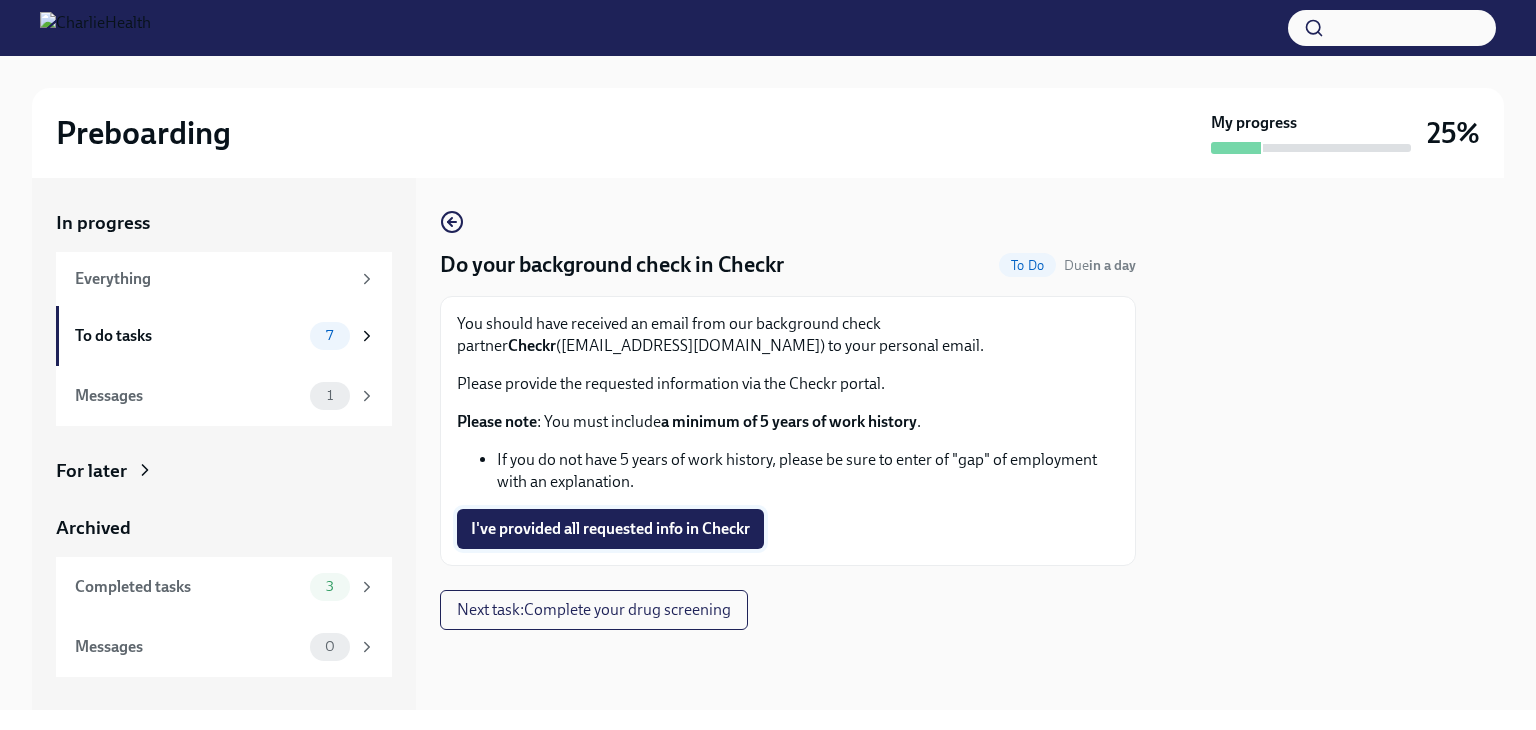 click on "I've provided all requested info in Checkr" at bounding box center [610, 529] 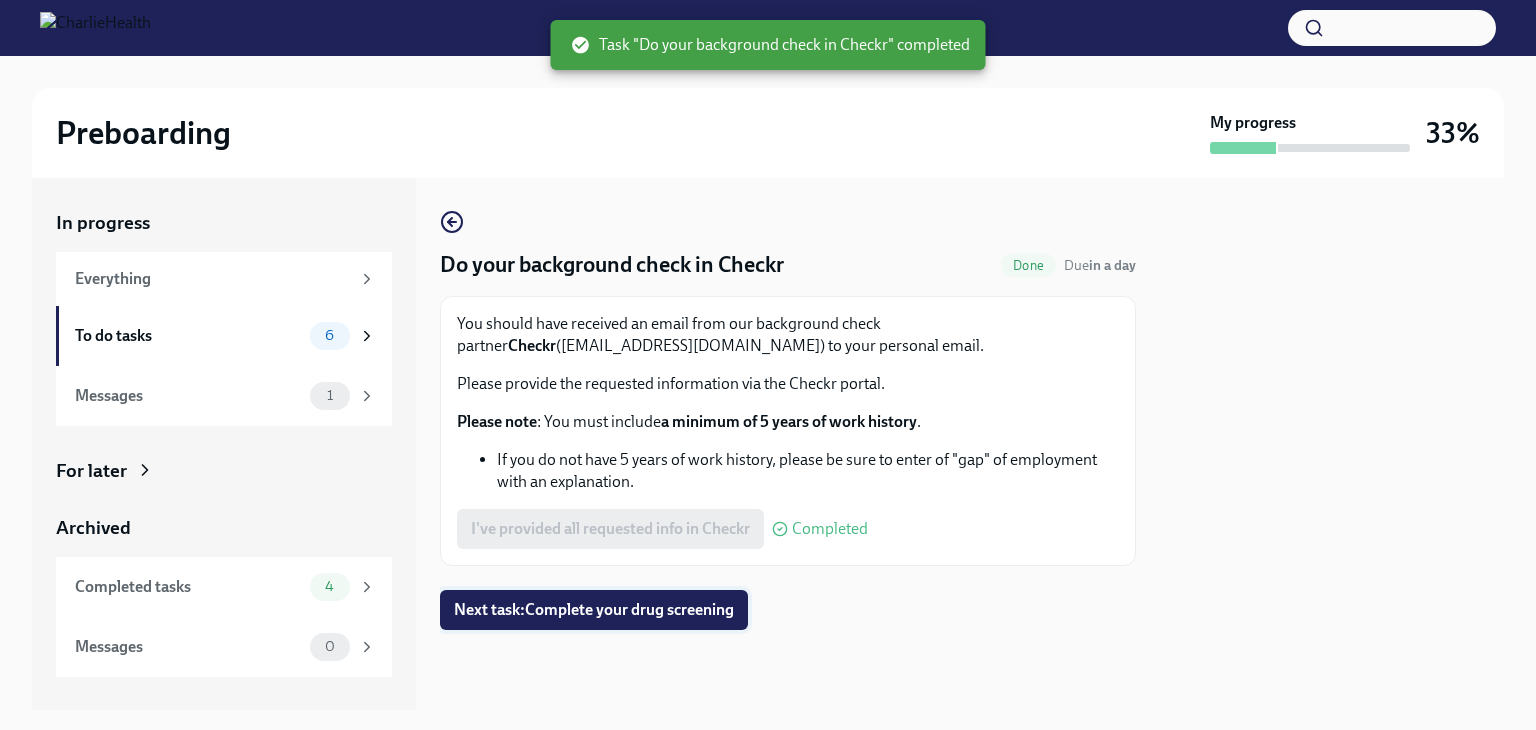 click on "Next task :  Complete your drug screening" at bounding box center (594, 610) 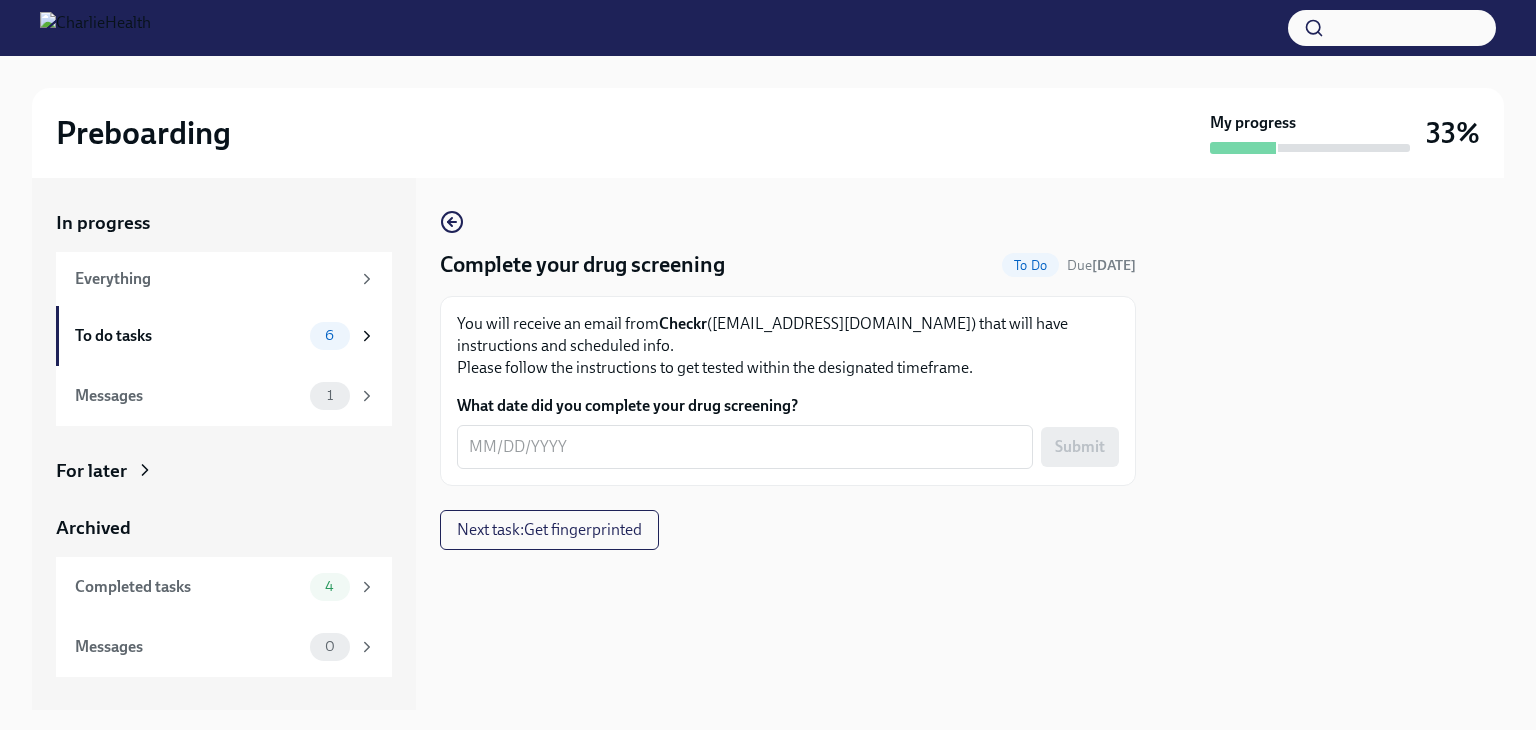 click at bounding box center [788, 582] 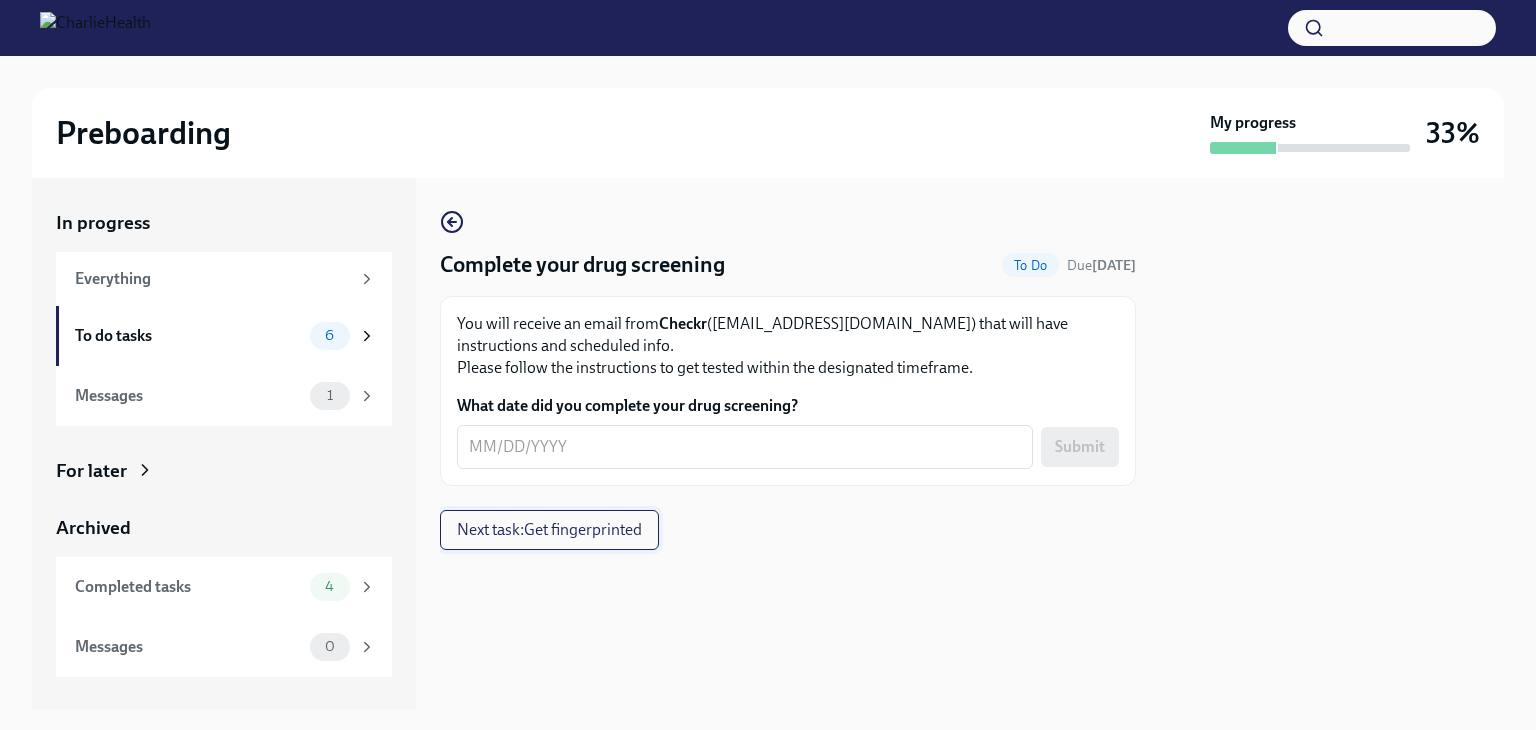 click on "Next task :  Get fingerprinted" at bounding box center (549, 530) 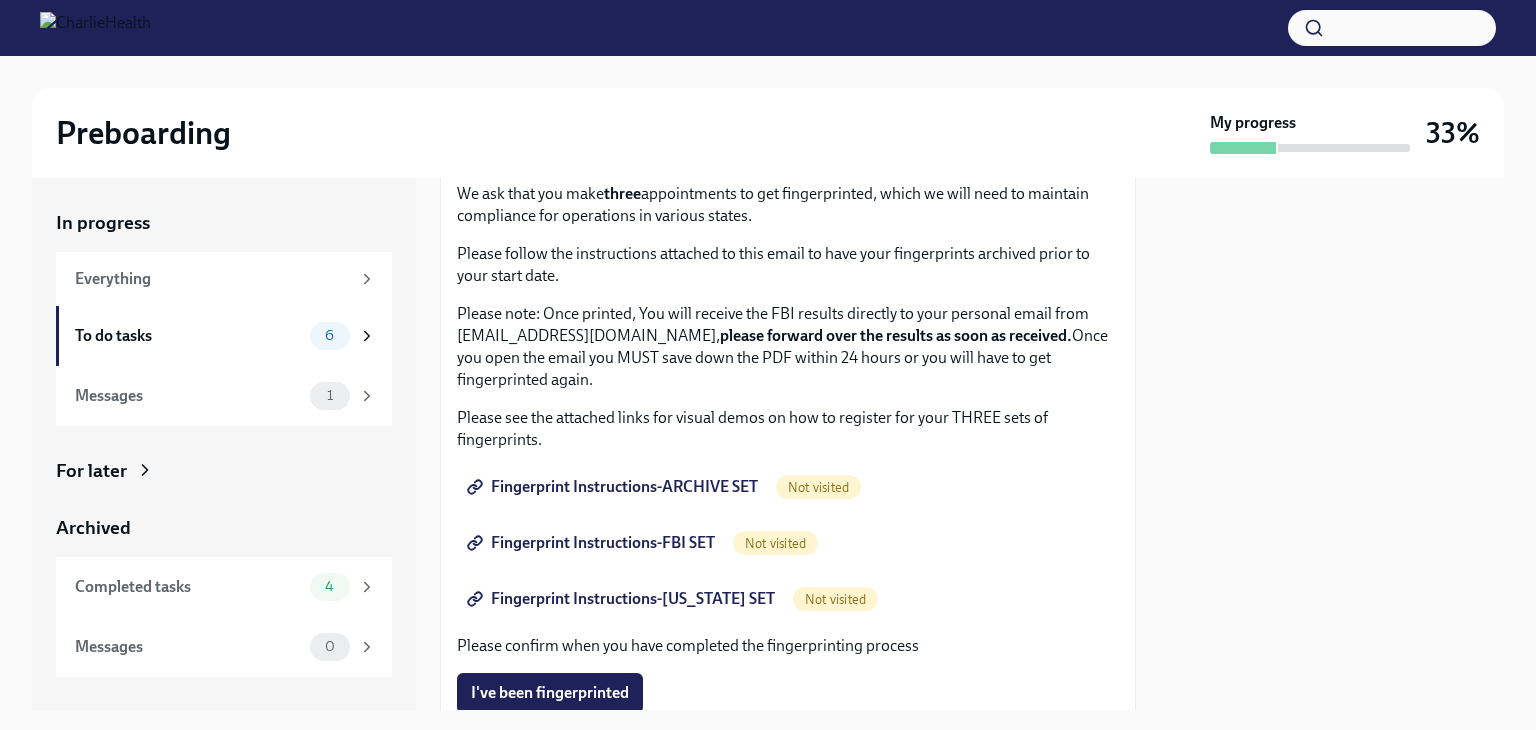 scroll, scrollTop: 132, scrollLeft: 0, axis: vertical 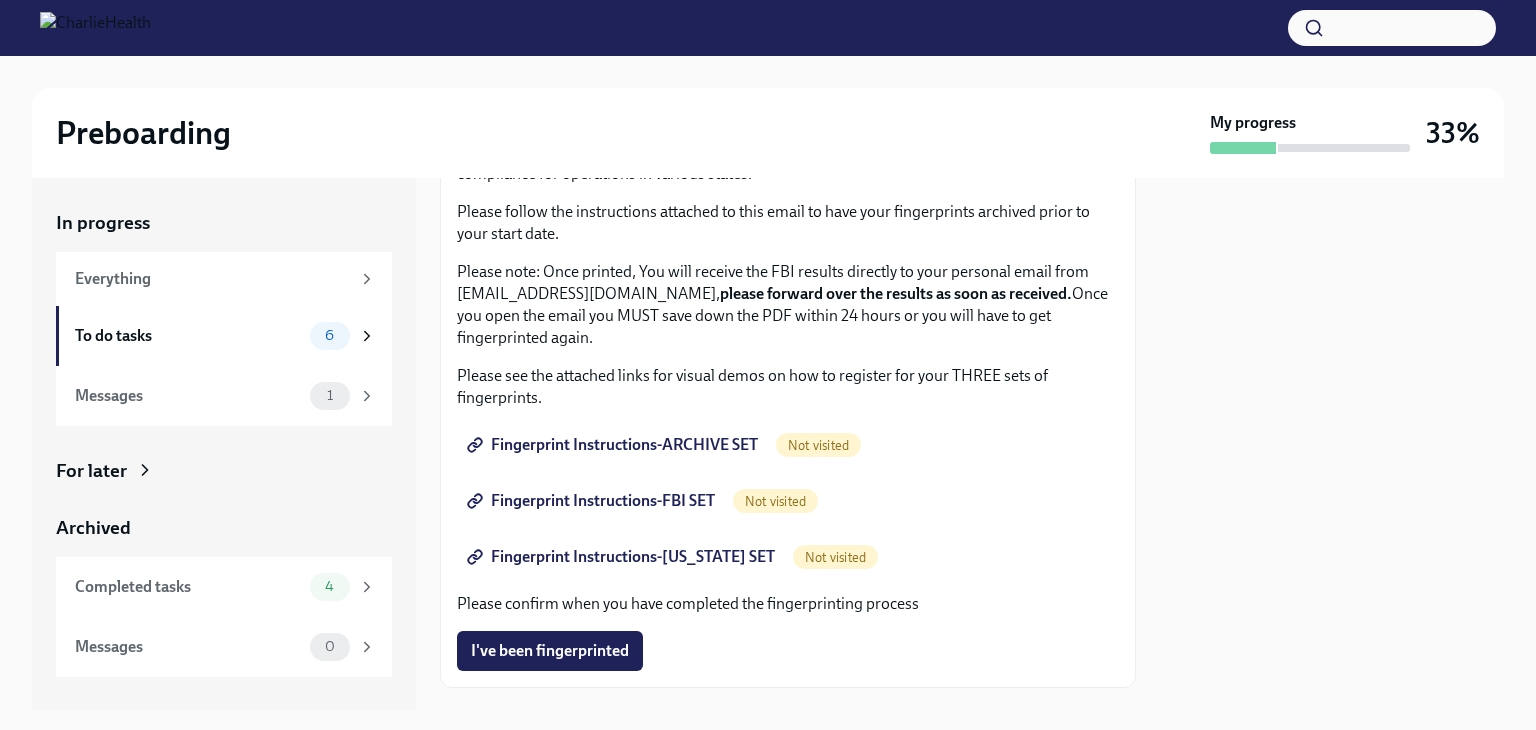 click on "Fingerprint Instructions-ARCHIVE SET" at bounding box center (614, 445) 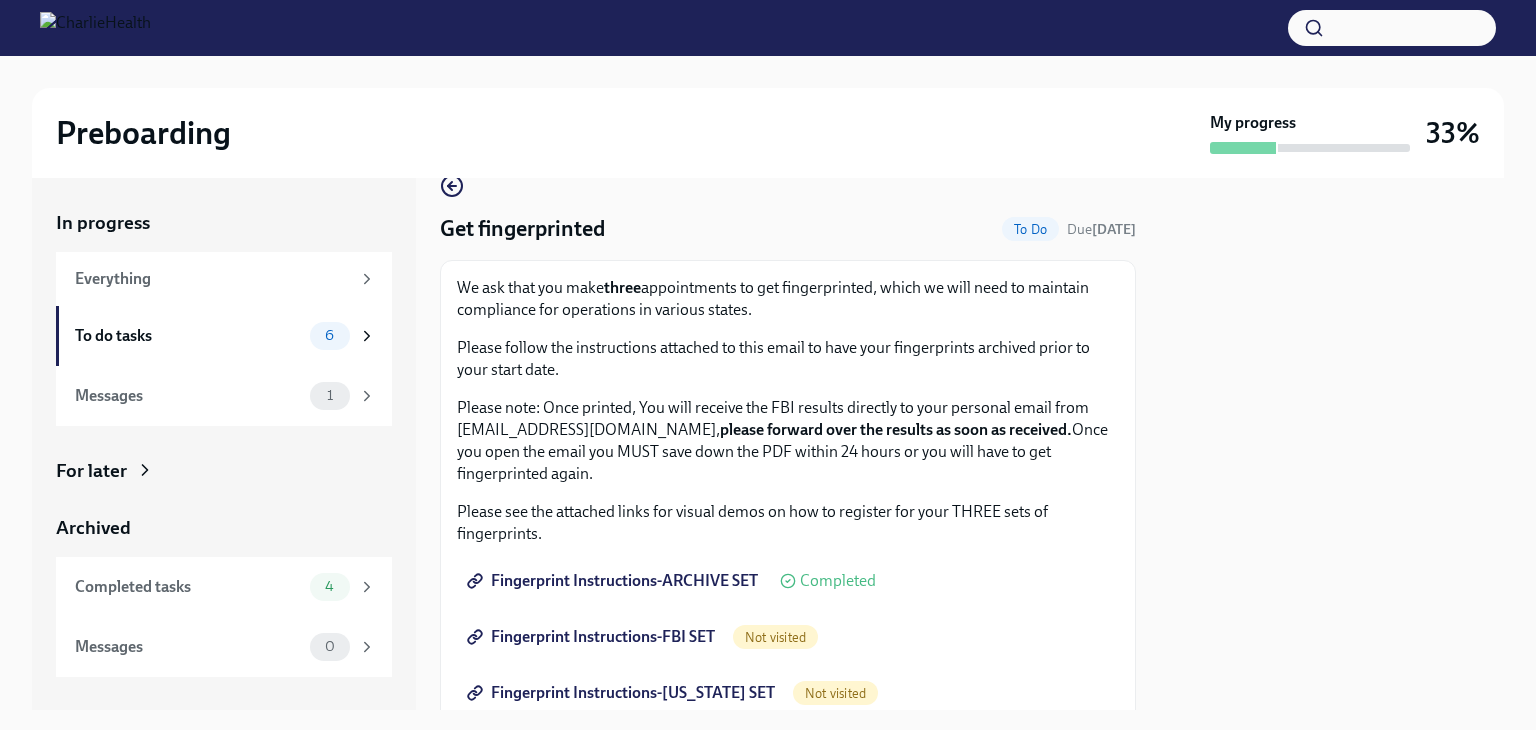 scroll, scrollTop: 39, scrollLeft: 0, axis: vertical 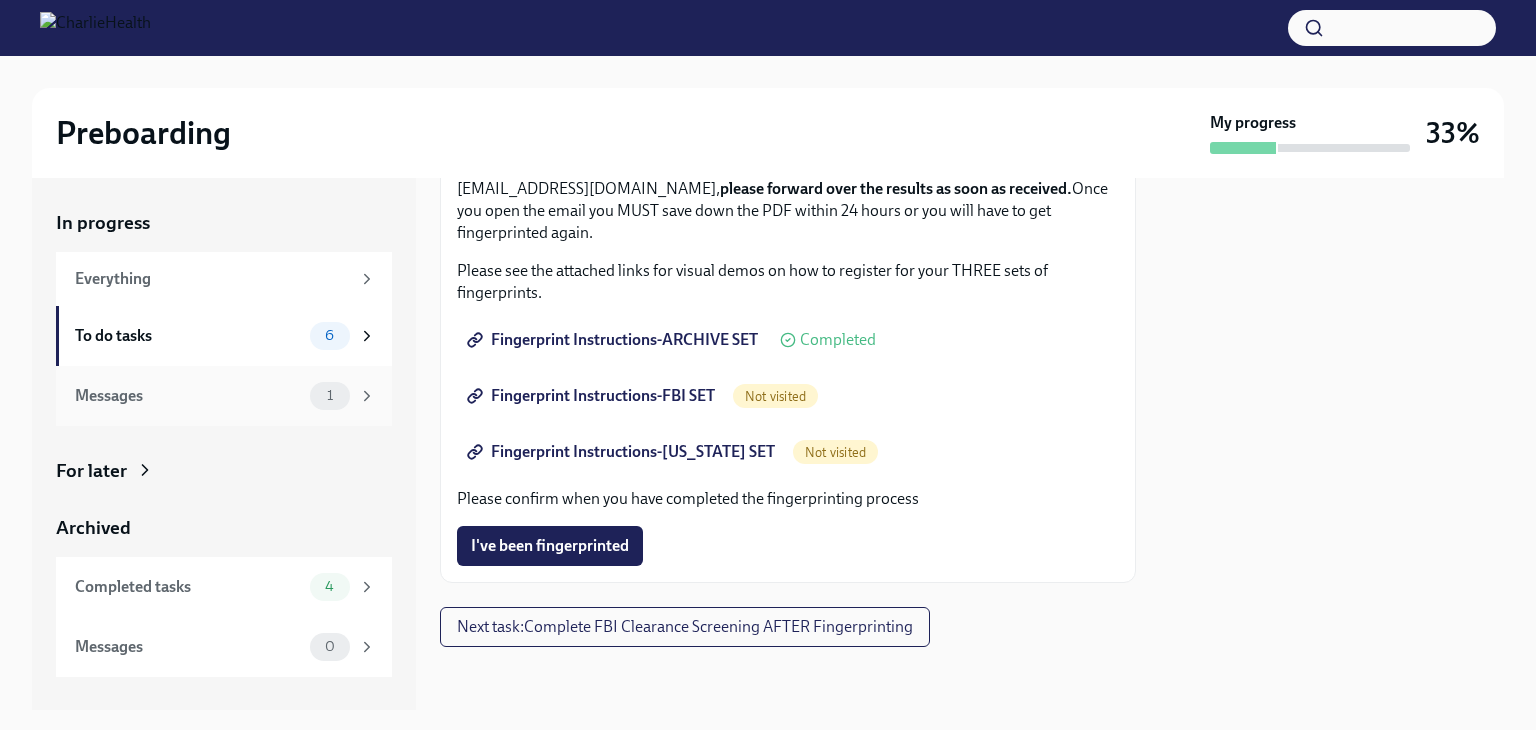 click on "Messages" at bounding box center (188, 396) 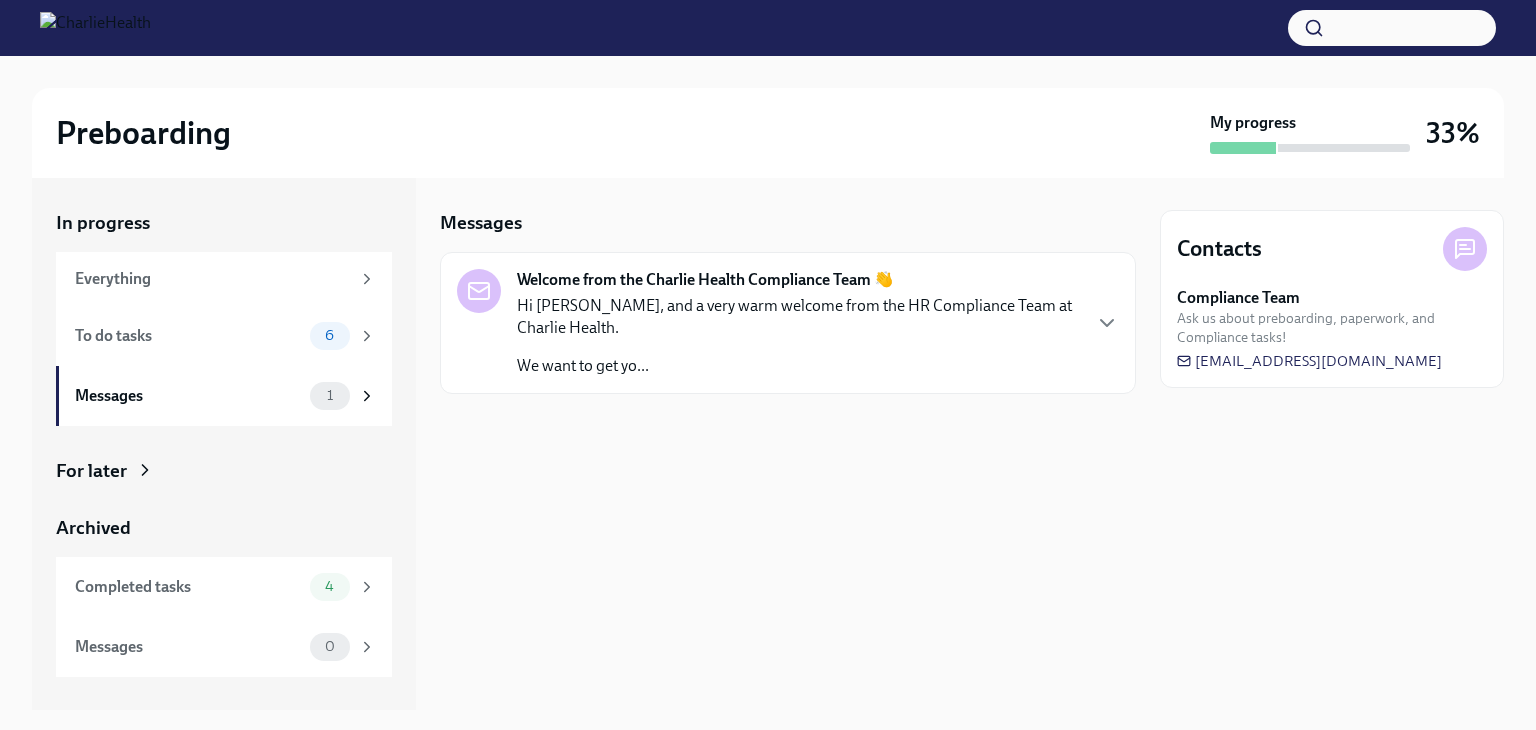 click on "Hi [PERSON_NAME], and a very warm welcome from the HR Compliance Team at Charlie Health." at bounding box center (798, 317) 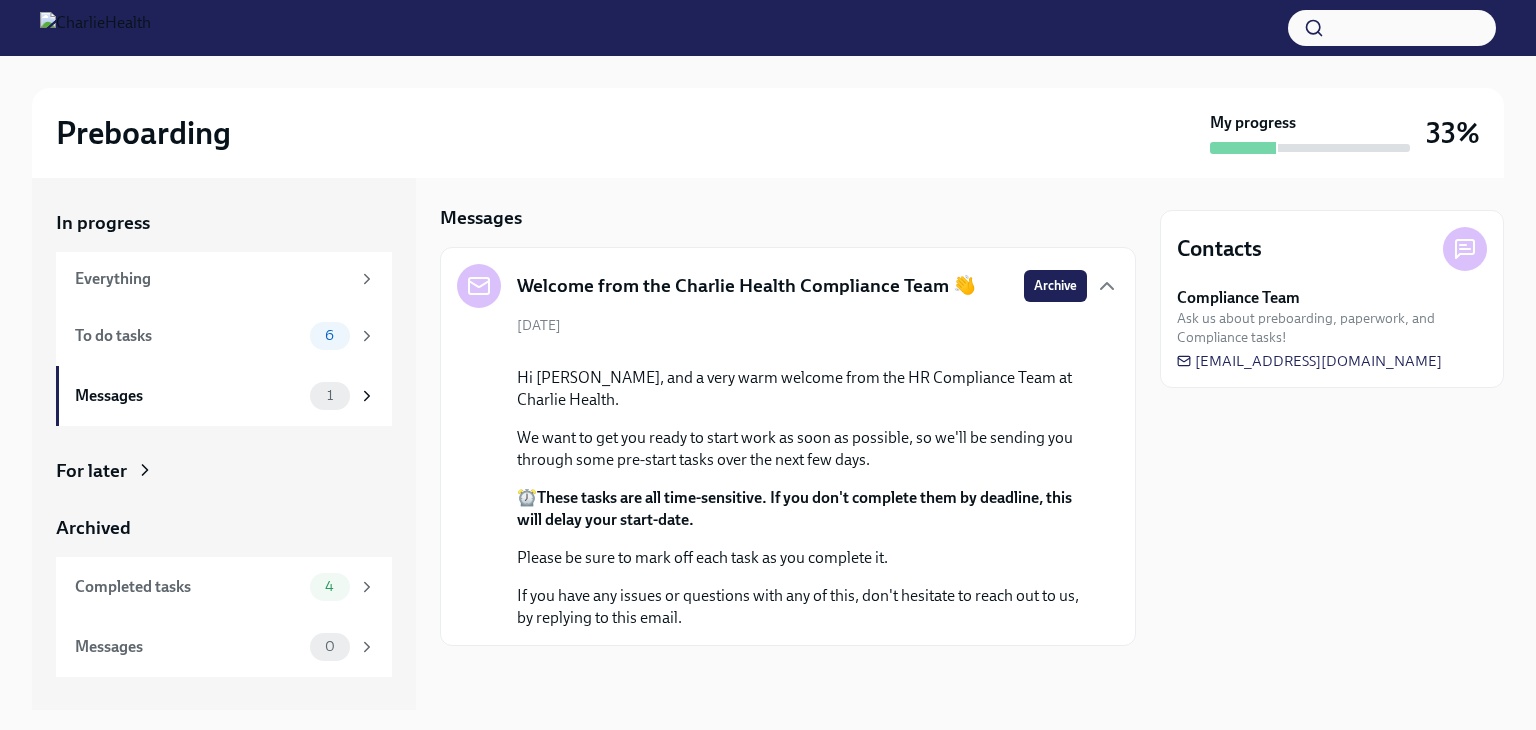 scroll, scrollTop: 0, scrollLeft: 0, axis: both 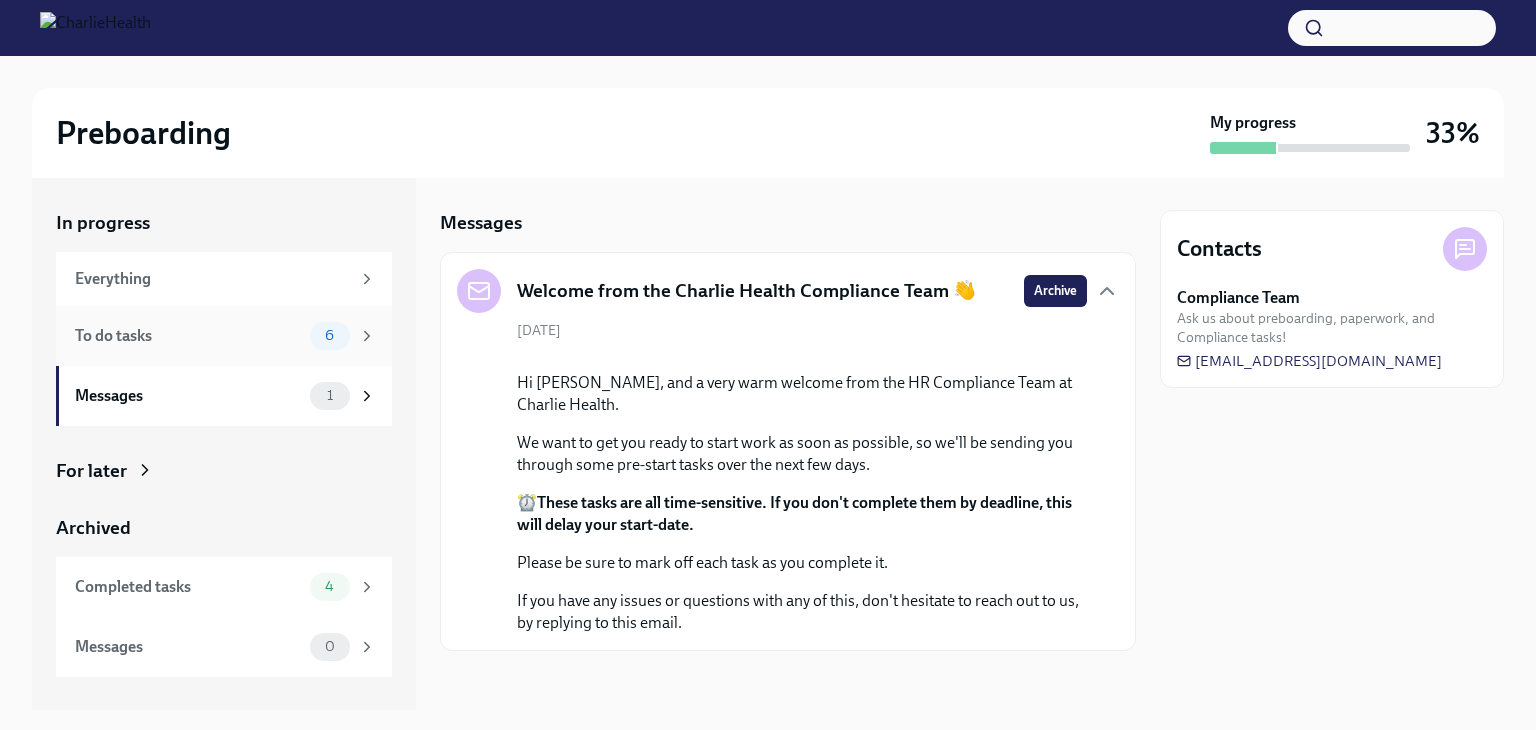 click on "To do tasks" at bounding box center (188, 336) 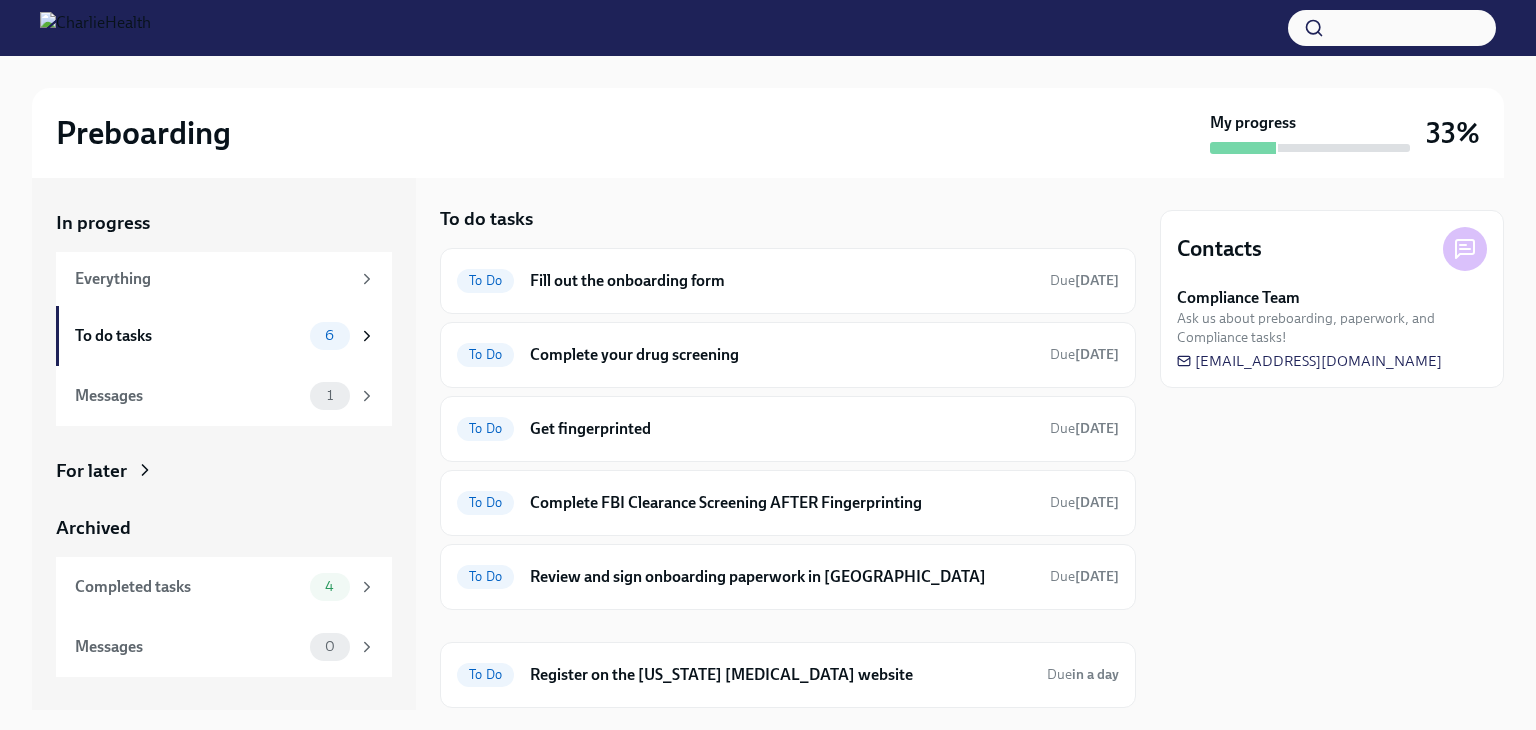 scroll, scrollTop: 0, scrollLeft: 0, axis: both 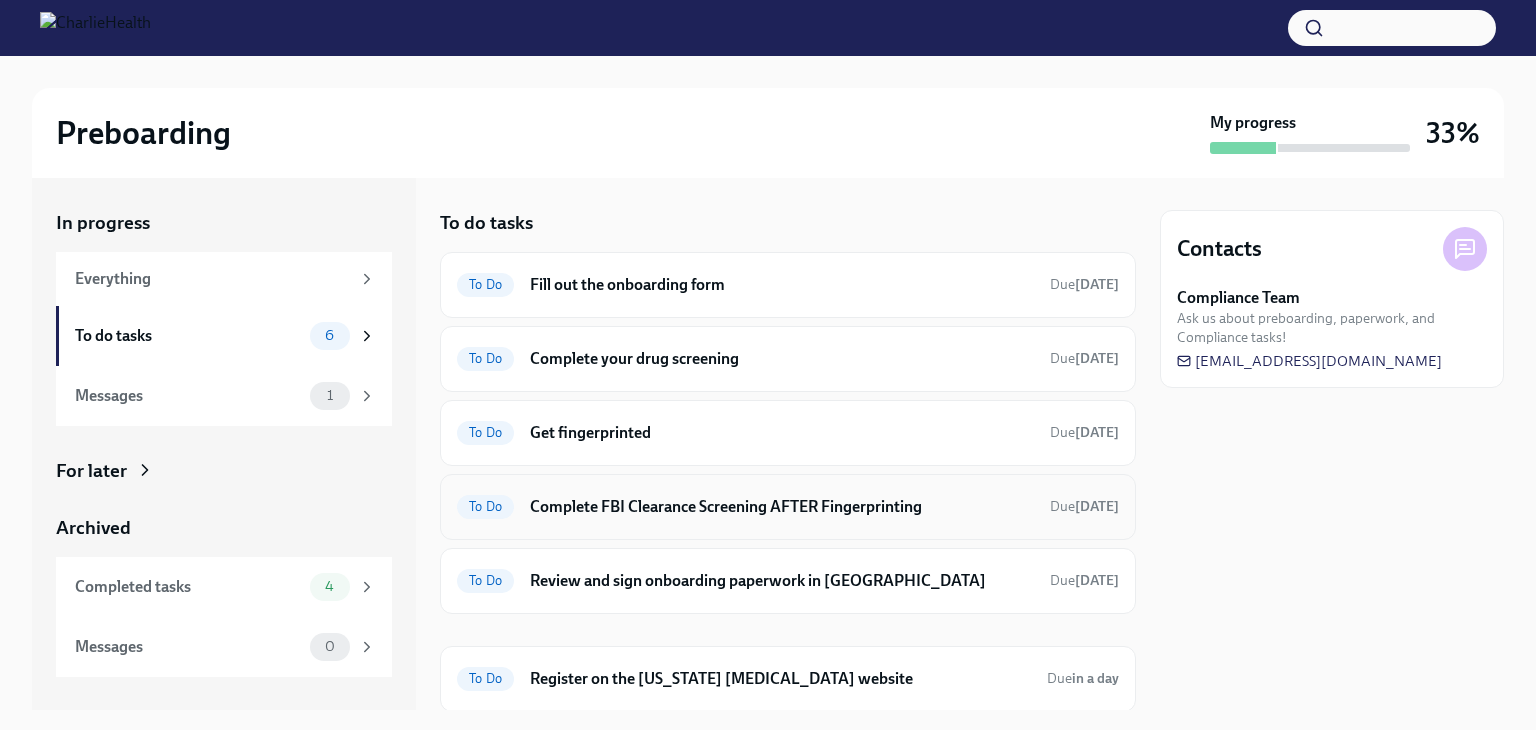click on "Complete FBI Clearance Screening AFTER Fingerprinting" at bounding box center [782, 507] 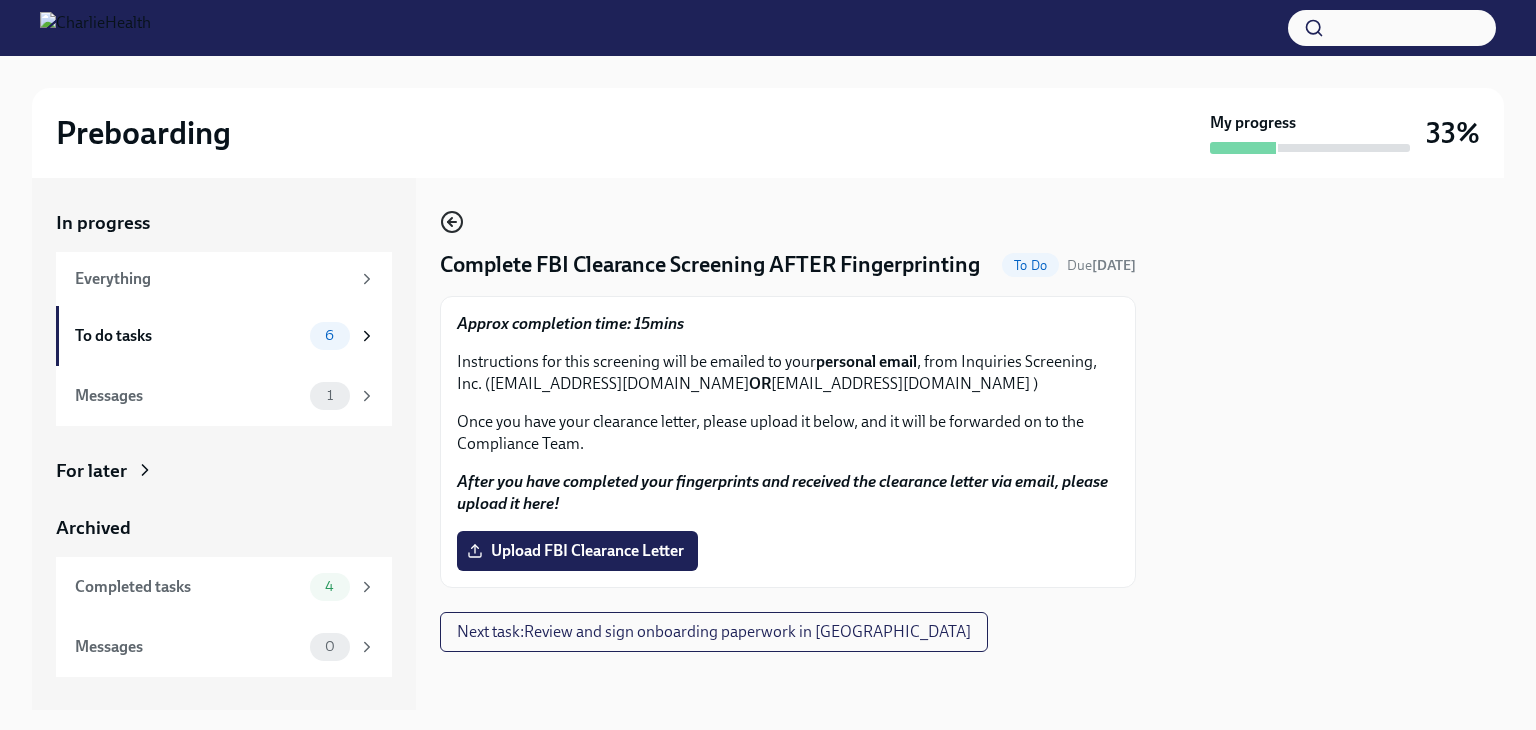 click 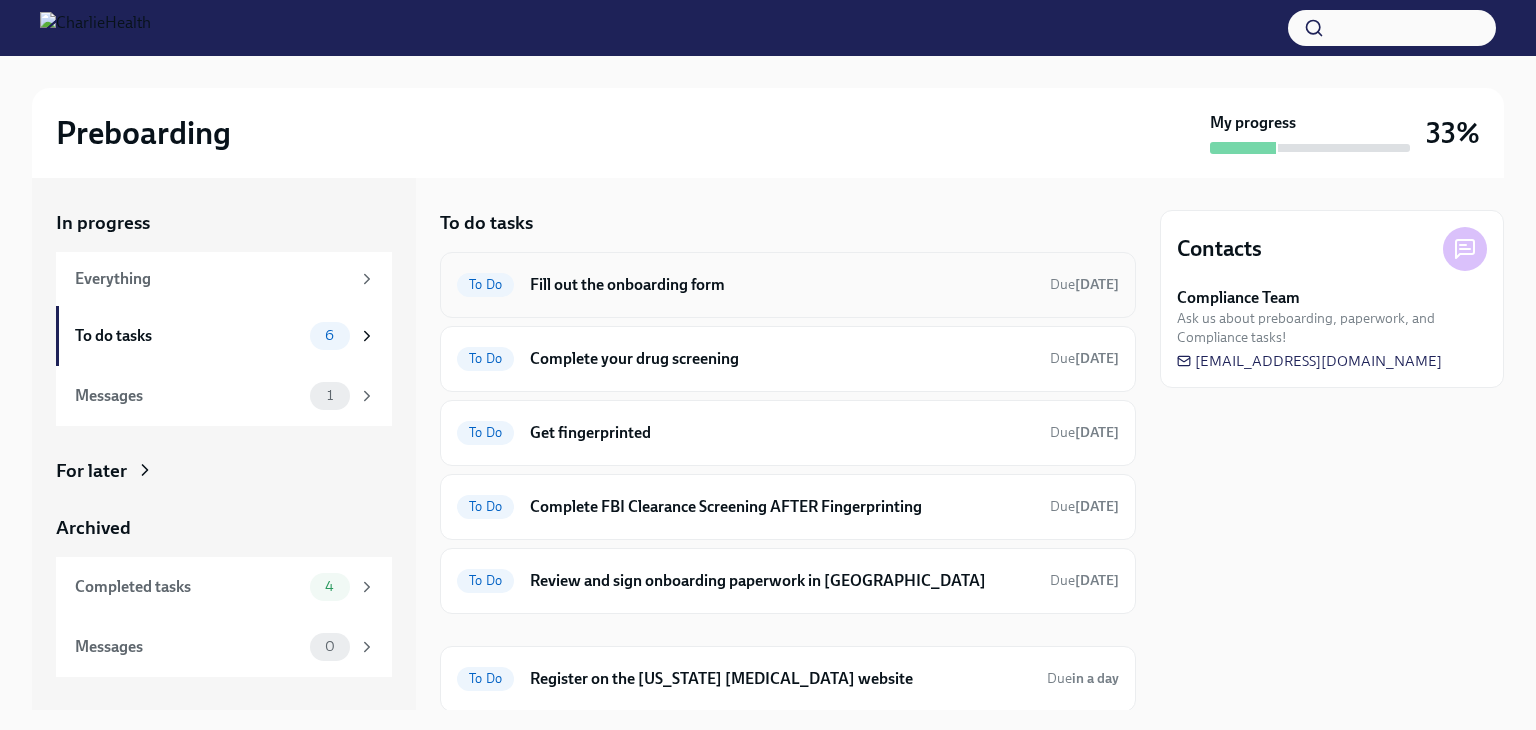 click on "To Do Fill out the onboarding form Due  [DATE]" at bounding box center (788, 285) 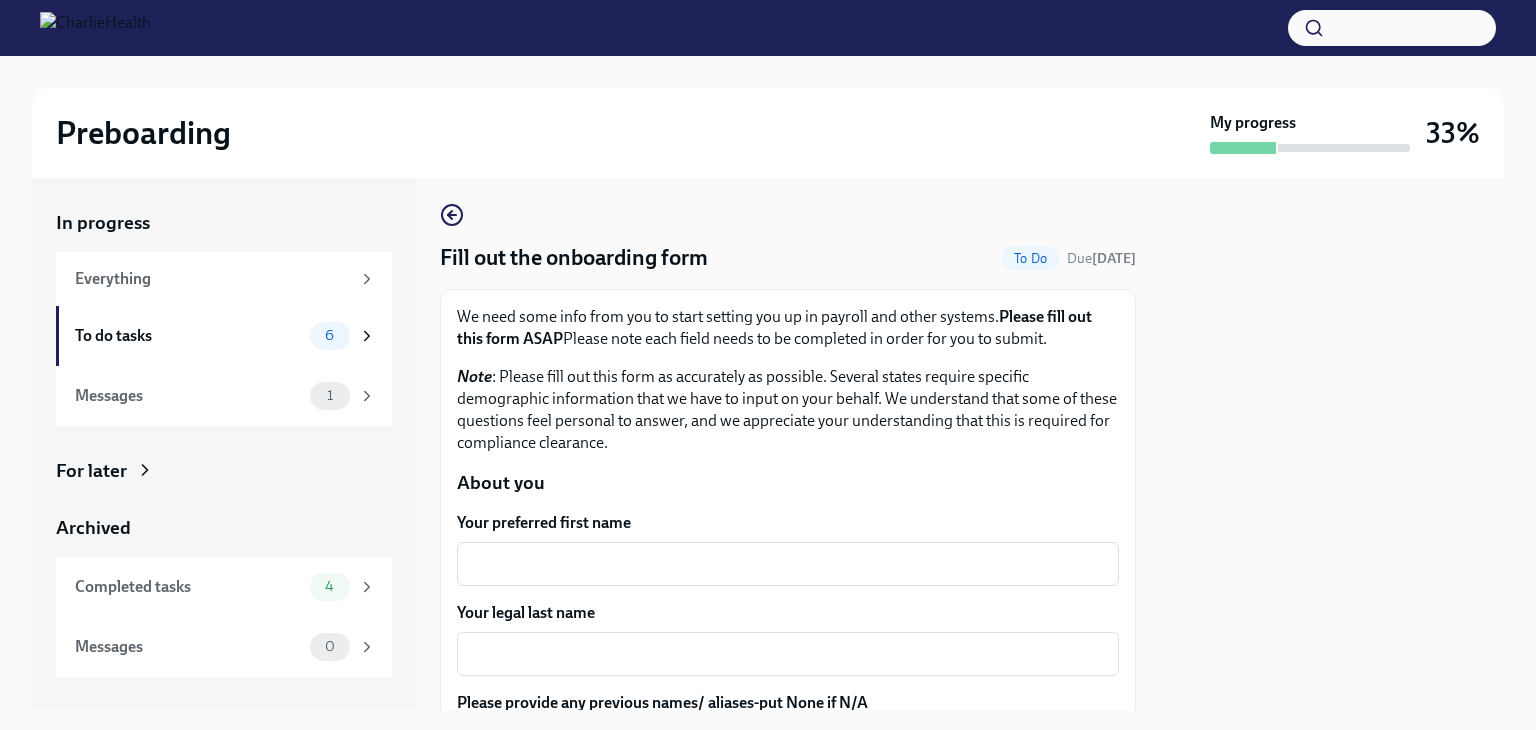 scroll, scrollTop: 0, scrollLeft: 0, axis: both 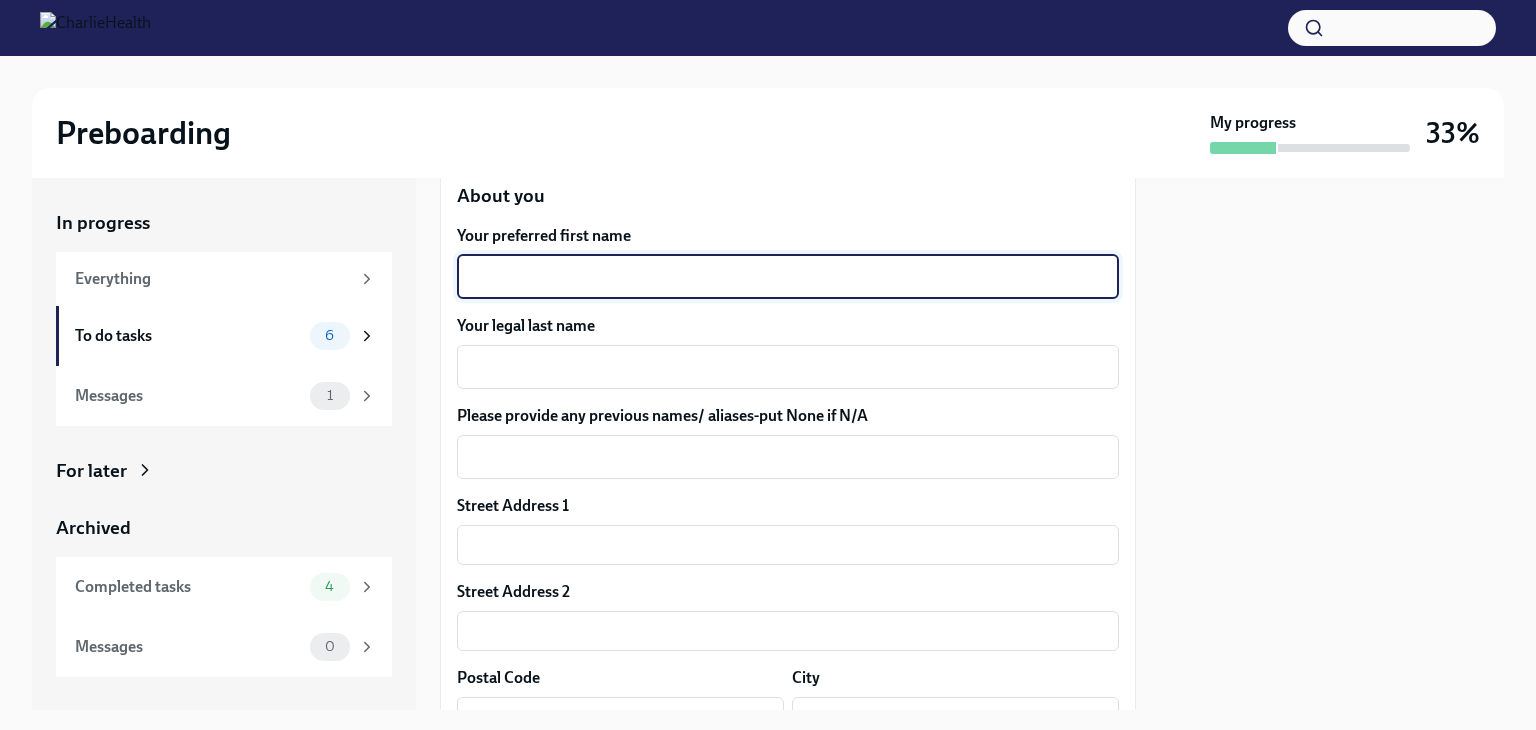 click on "Your preferred first name" at bounding box center (788, 277) 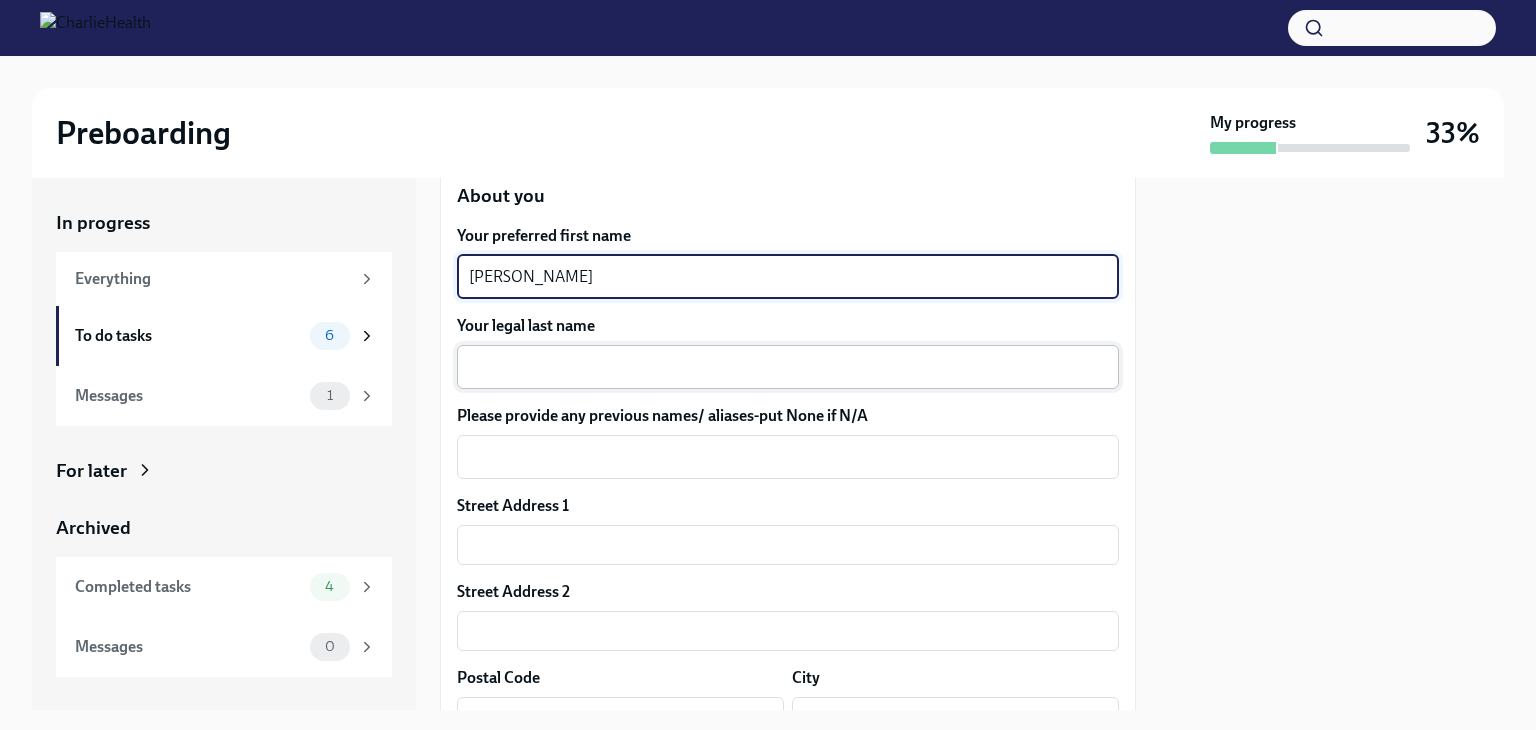 type on "[PERSON_NAME]" 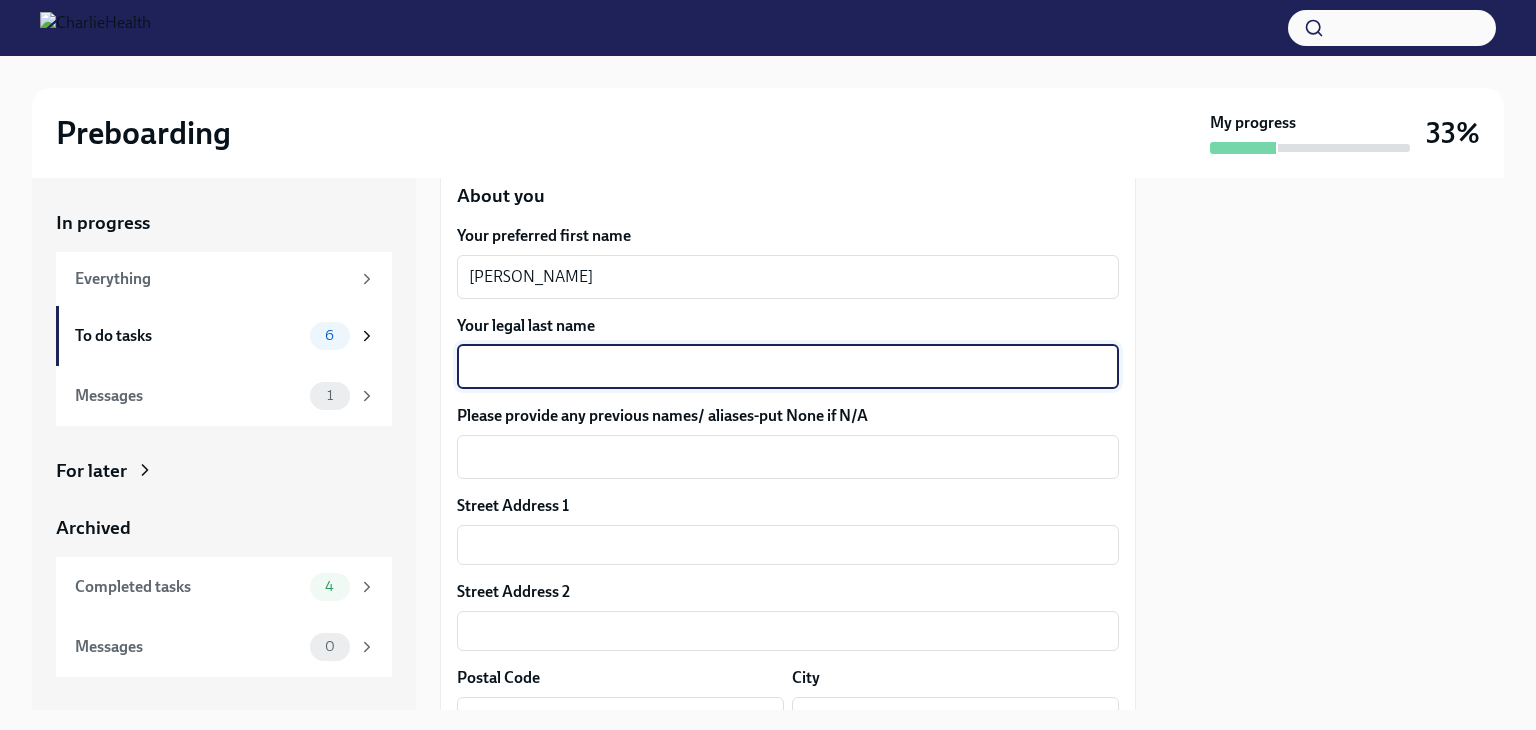 click on "Your legal last name" at bounding box center (788, 367) 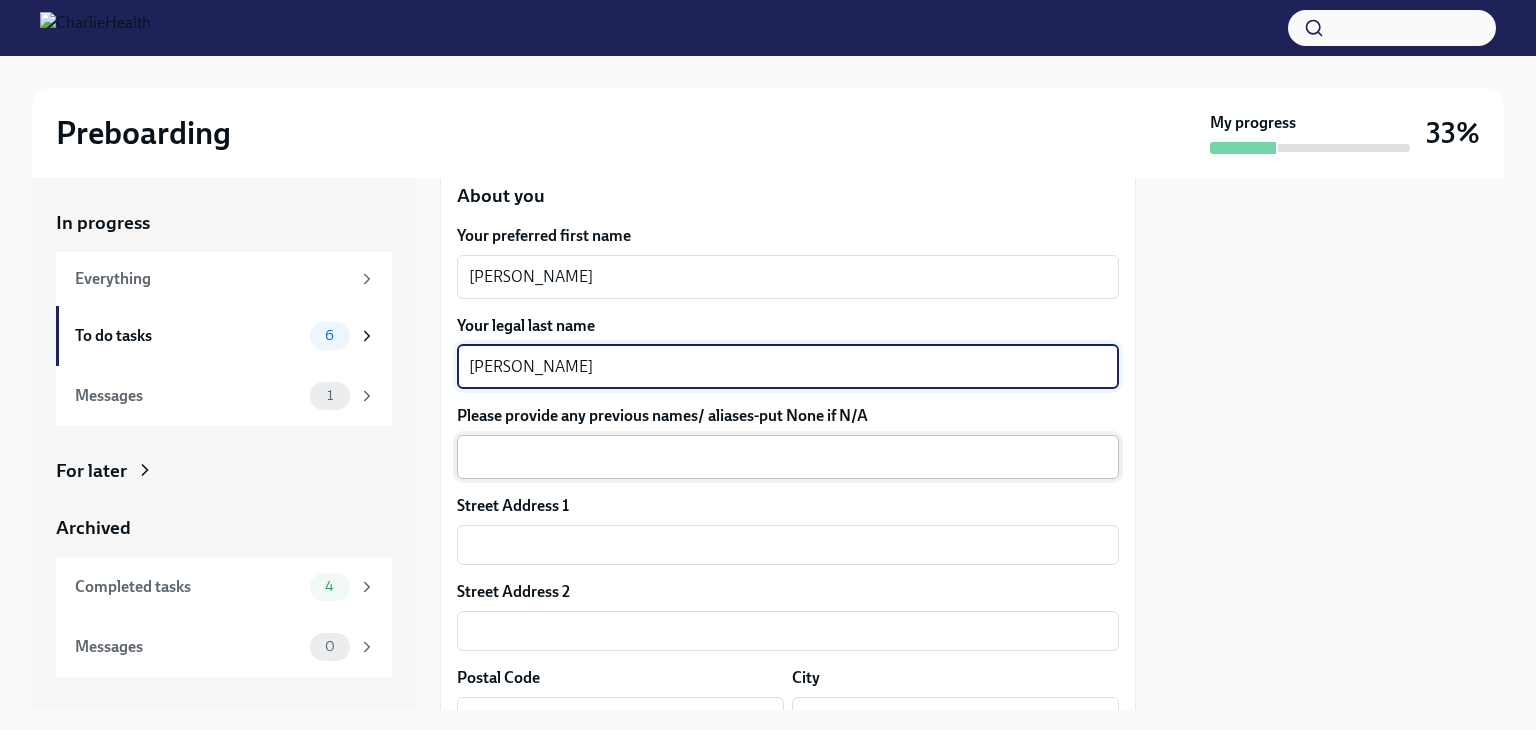 type on "[PERSON_NAME]" 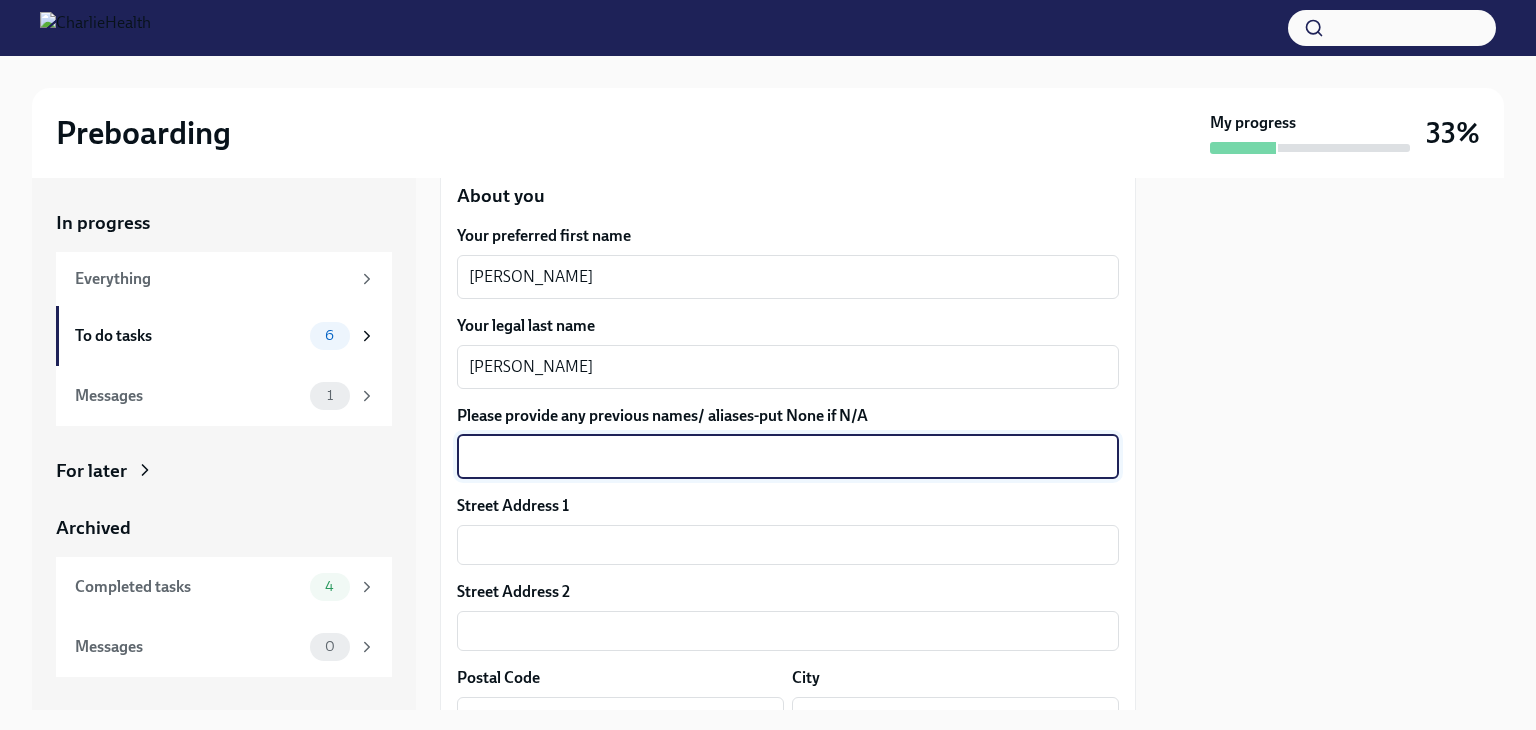 click on "Please provide any previous names/ aliases-put None if N/A" at bounding box center [788, 457] 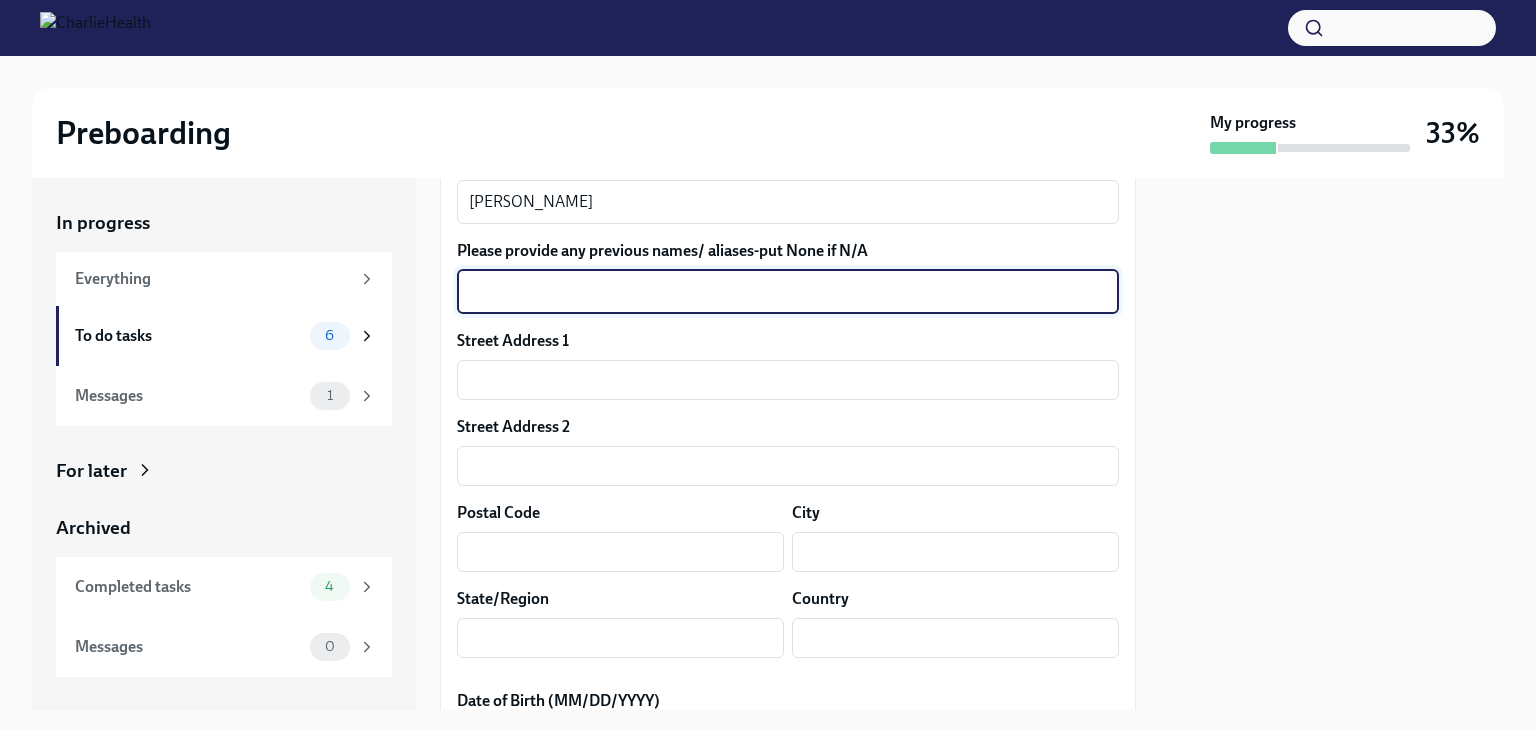 scroll, scrollTop: 503, scrollLeft: 0, axis: vertical 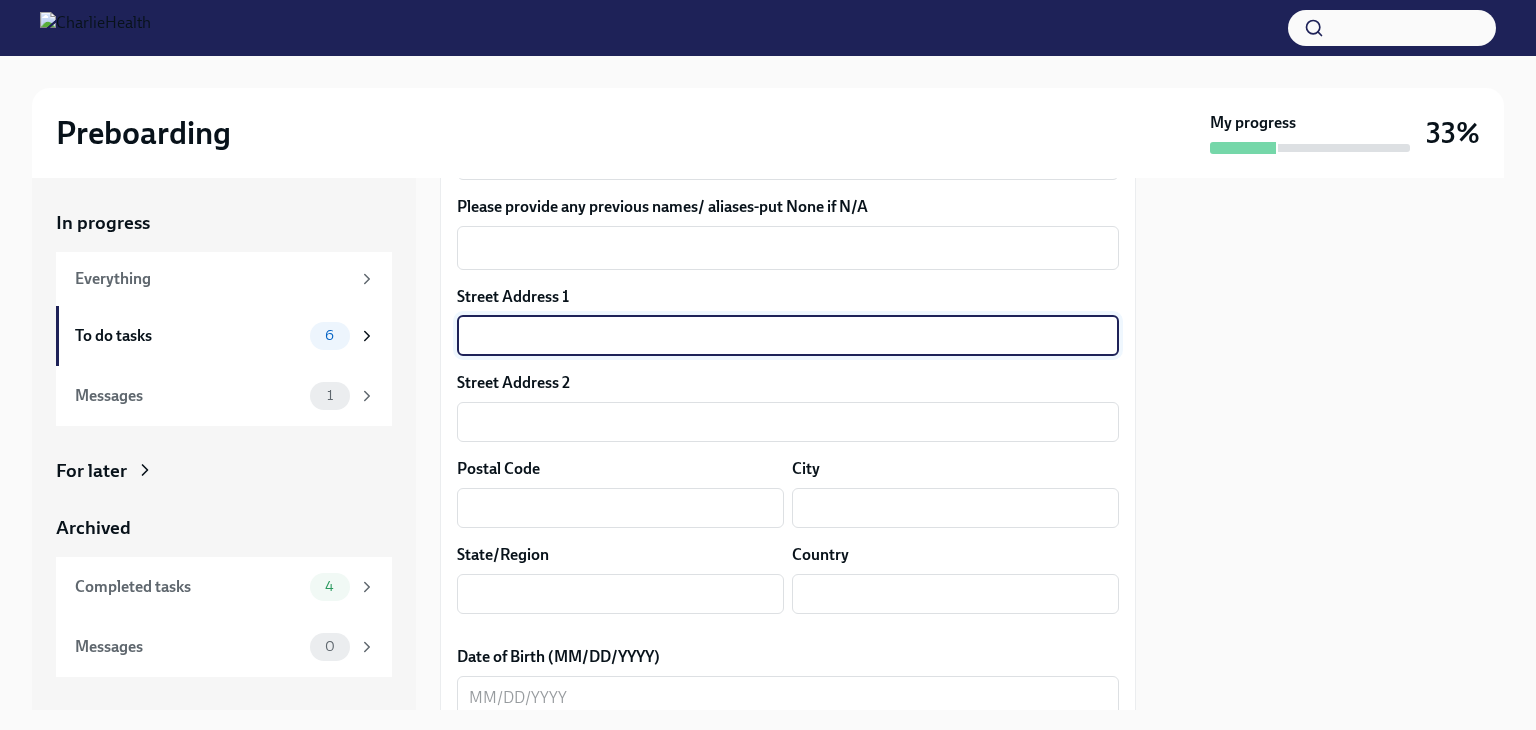 click at bounding box center (788, 336) 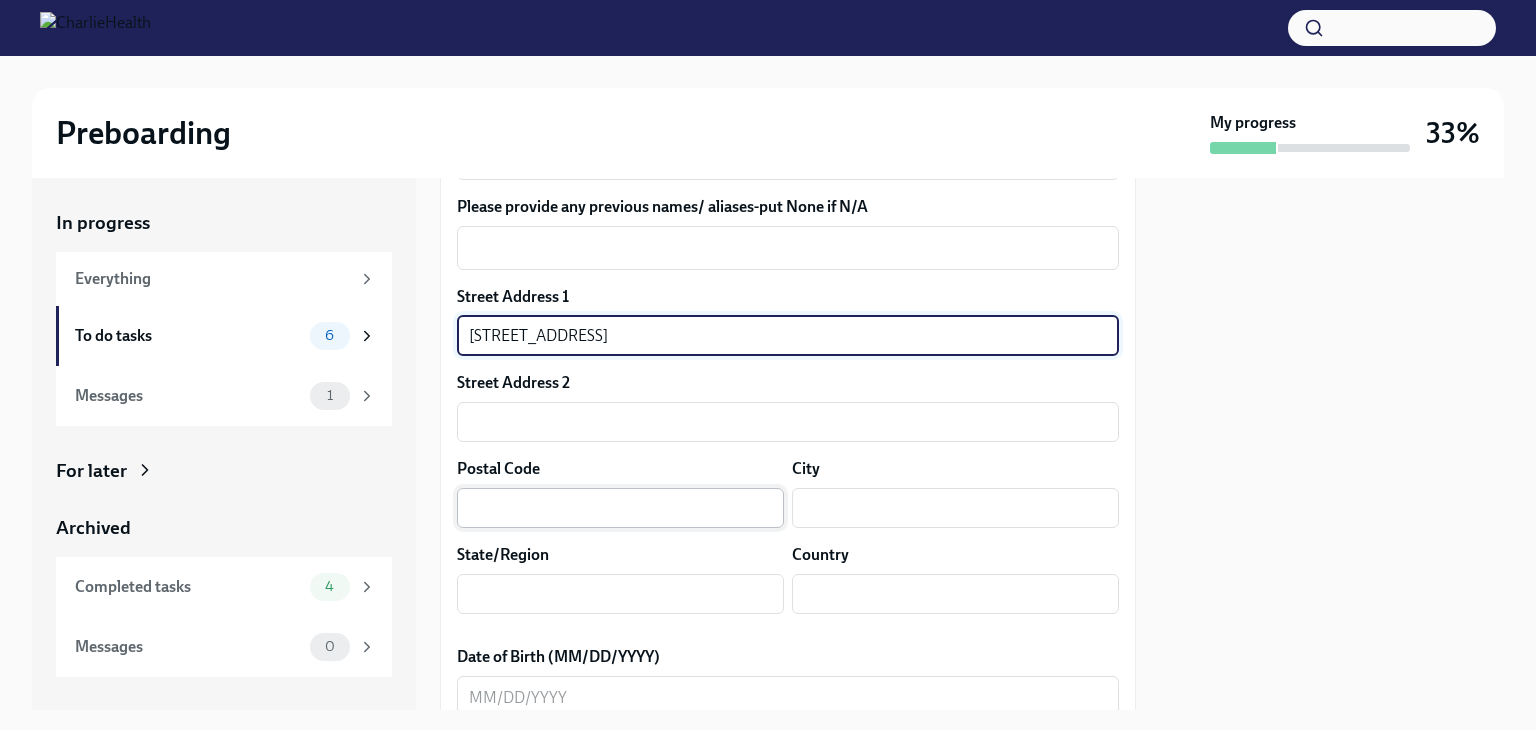 type on "[STREET_ADDRESS]" 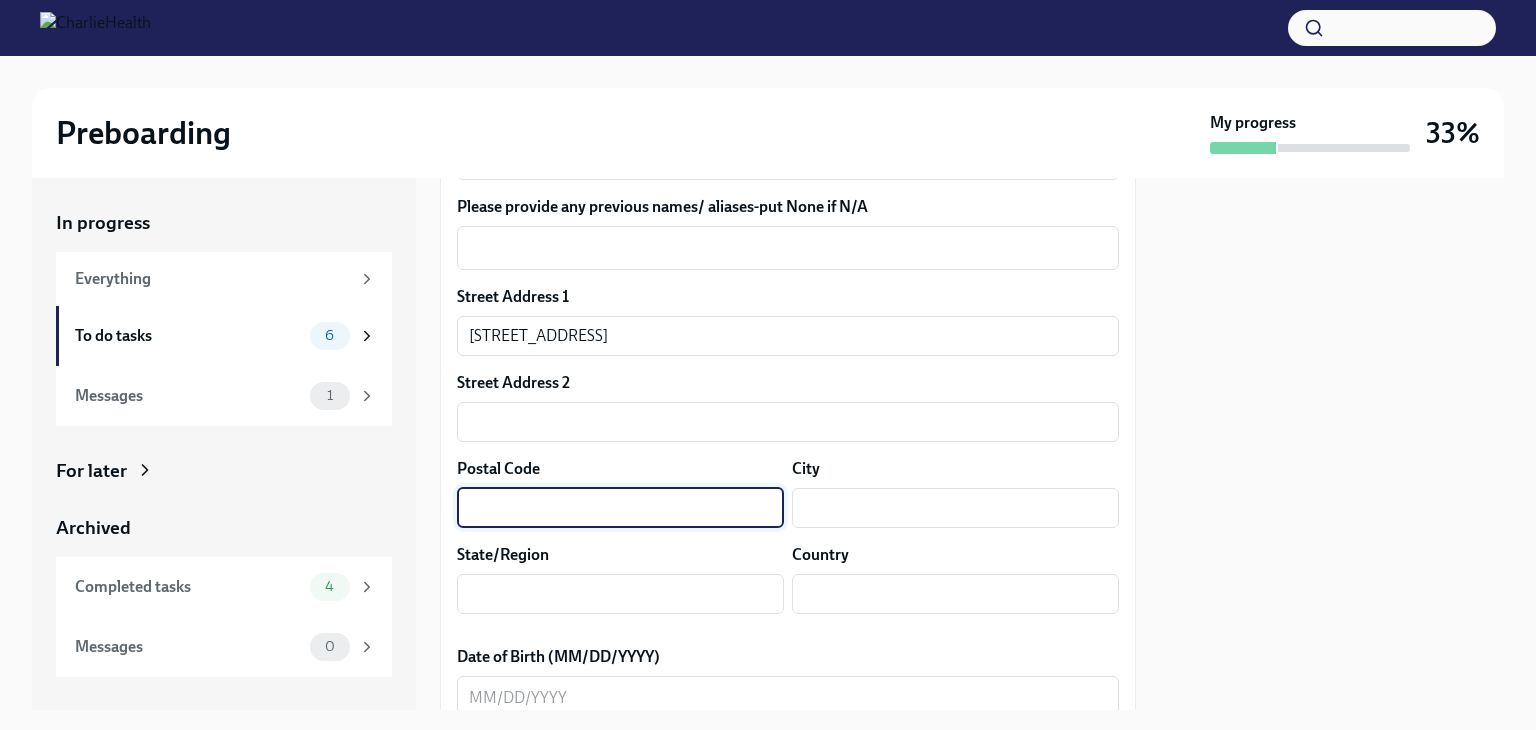 click at bounding box center (620, 508) 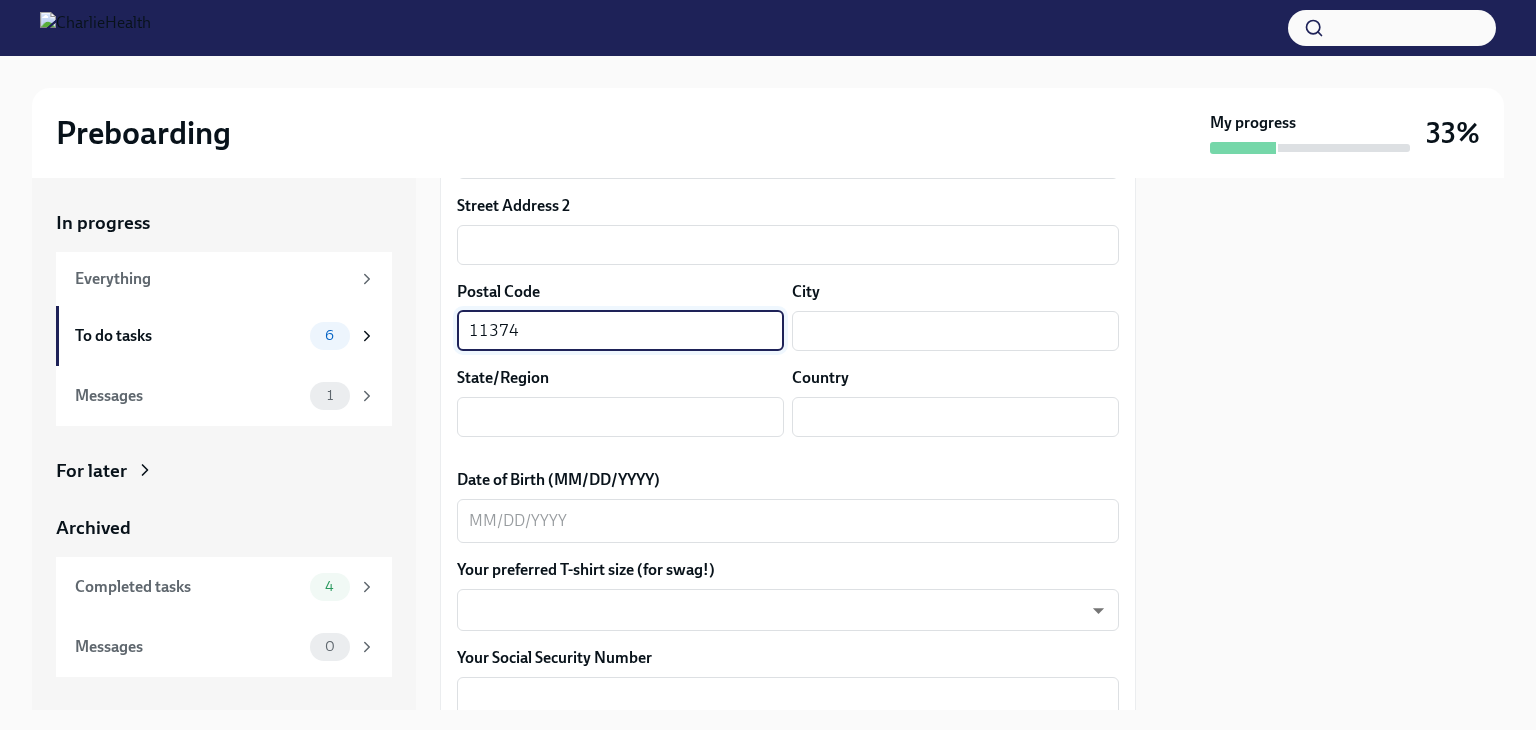 scroll, scrollTop: 692, scrollLeft: 0, axis: vertical 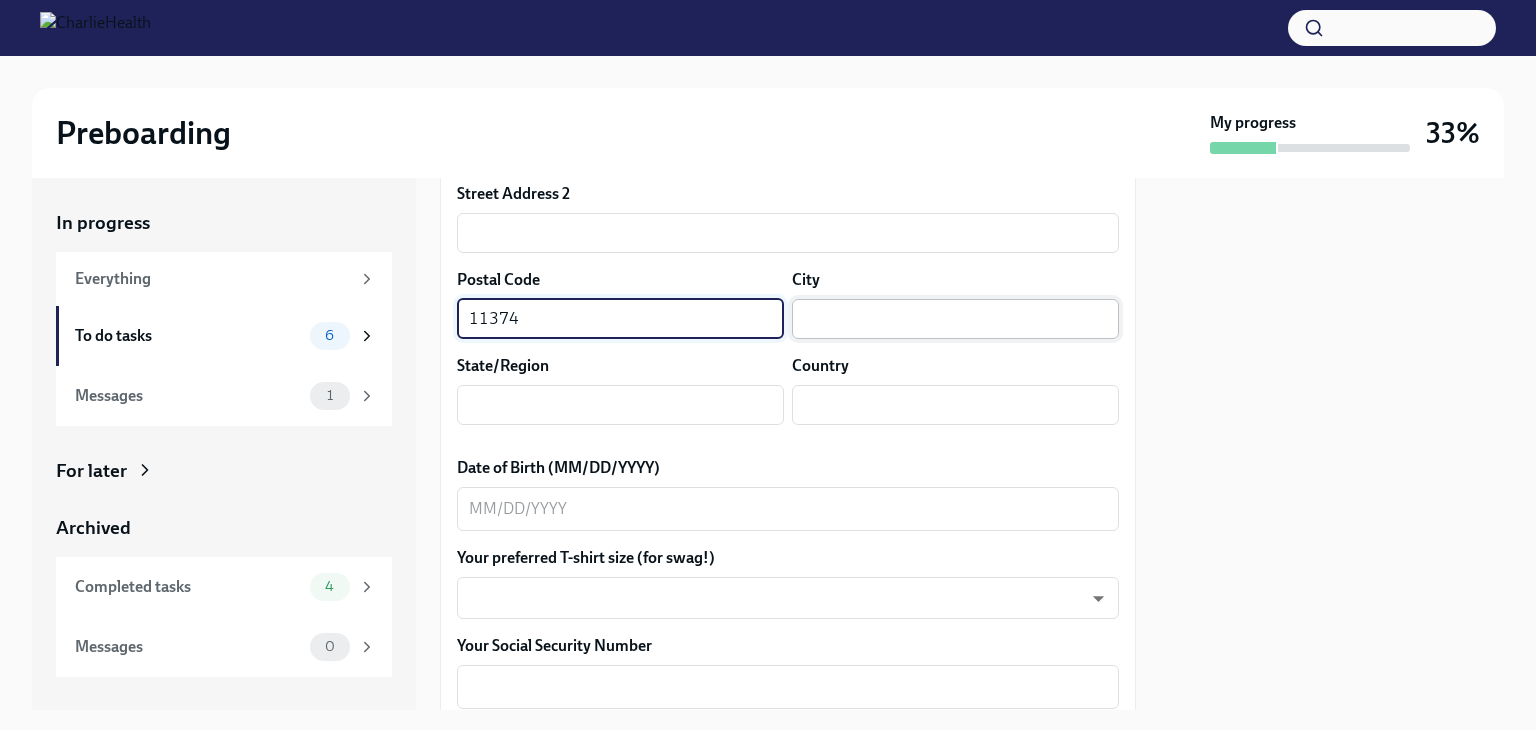 type on "11374" 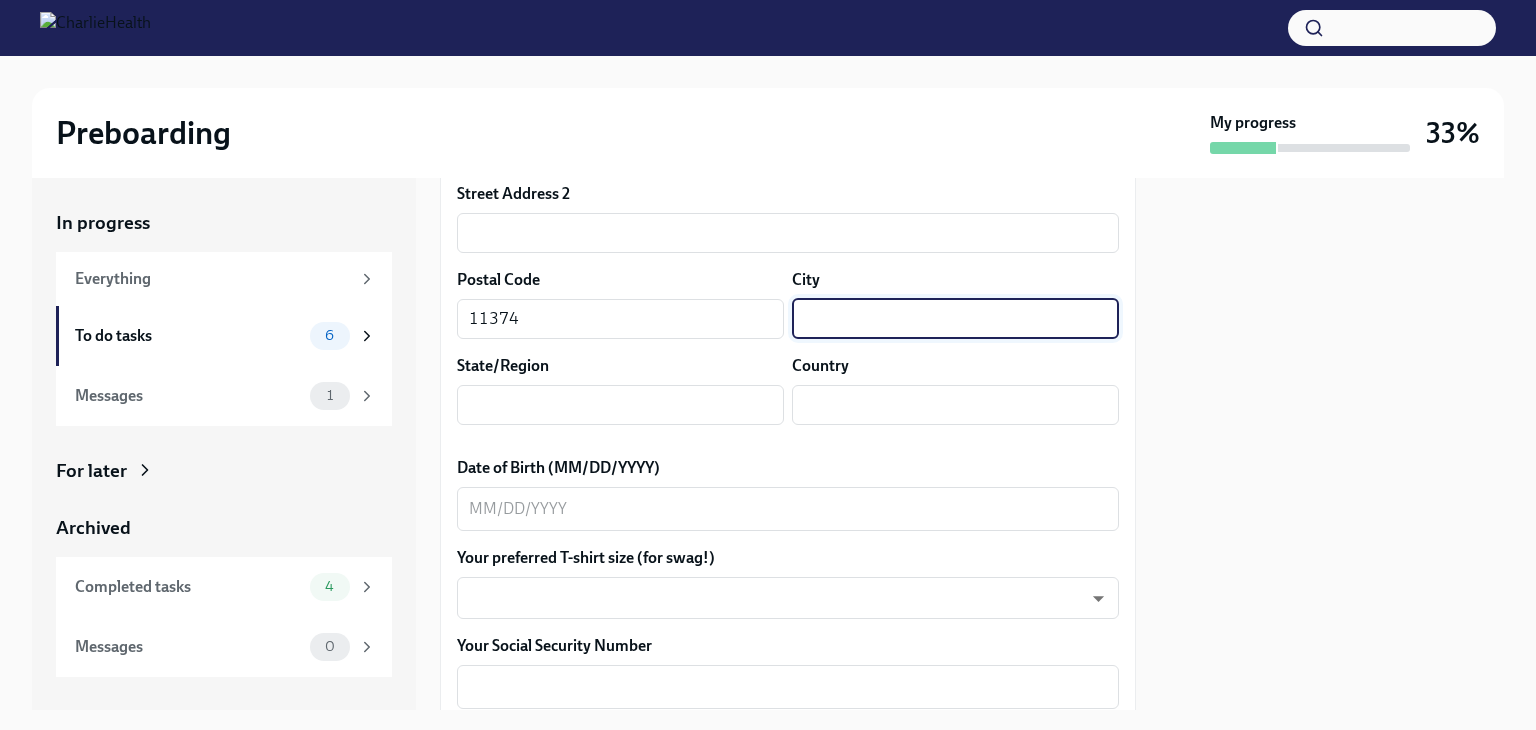 click at bounding box center [955, 319] 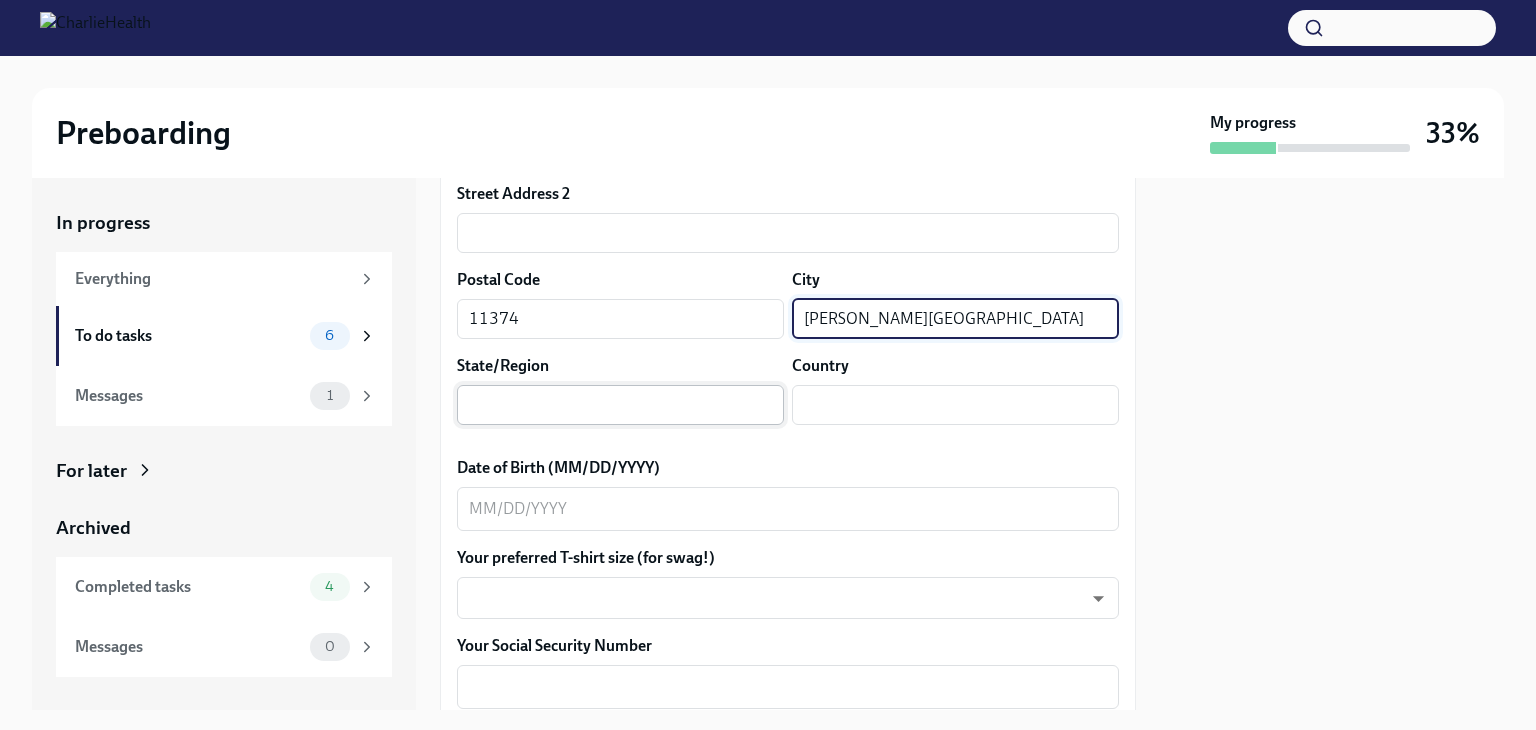 type on "[PERSON_NAME][GEOGRAPHIC_DATA]" 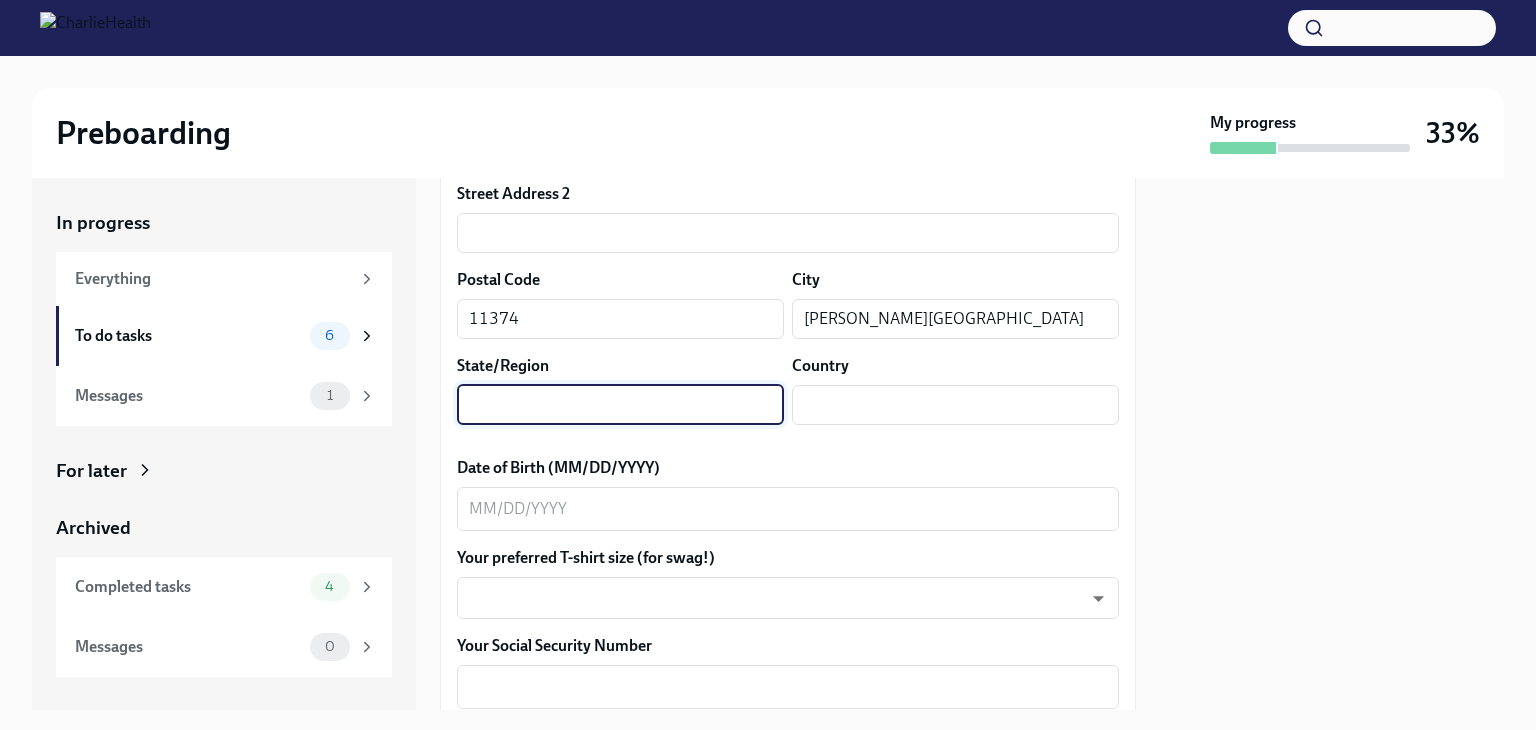 click at bounding box center (620, 405) 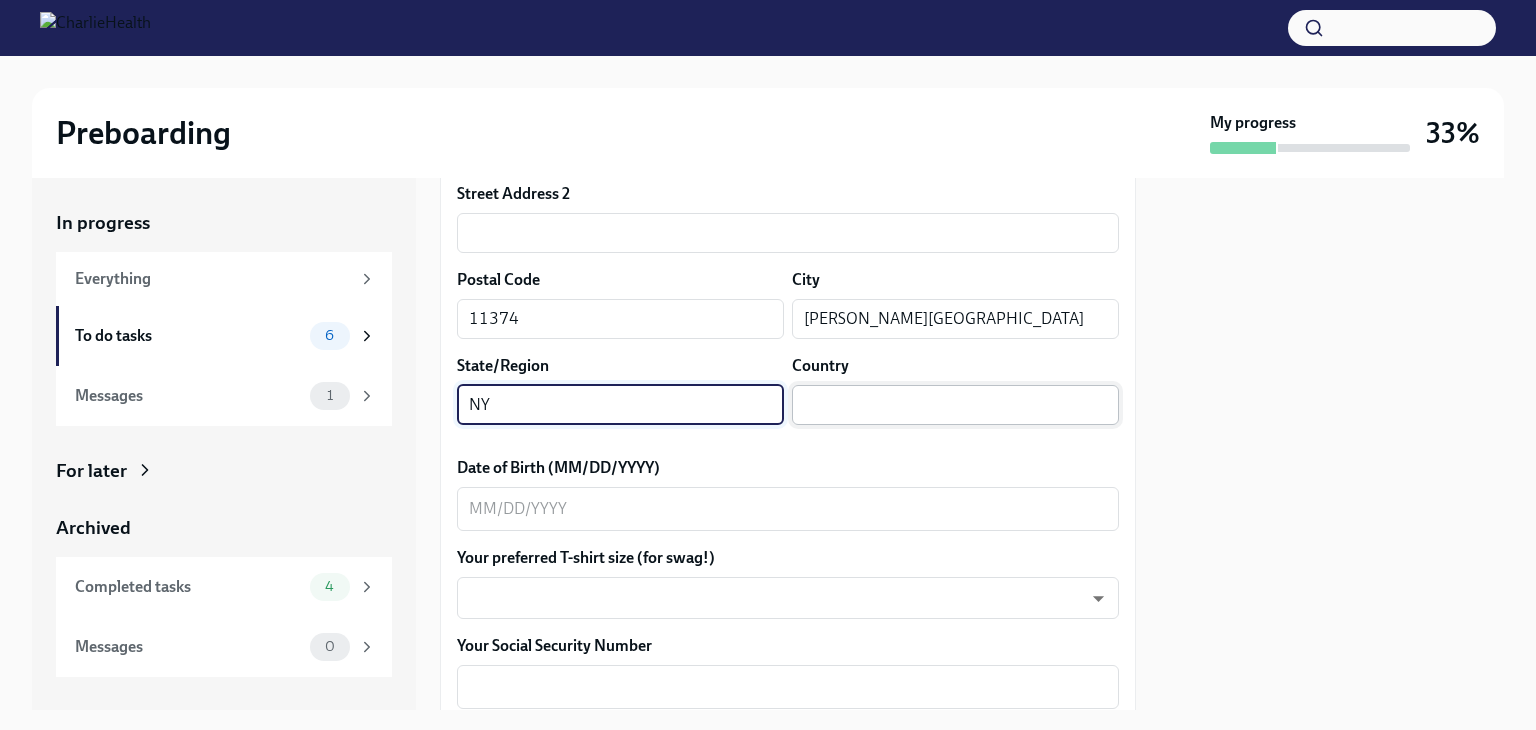 type on "NY" 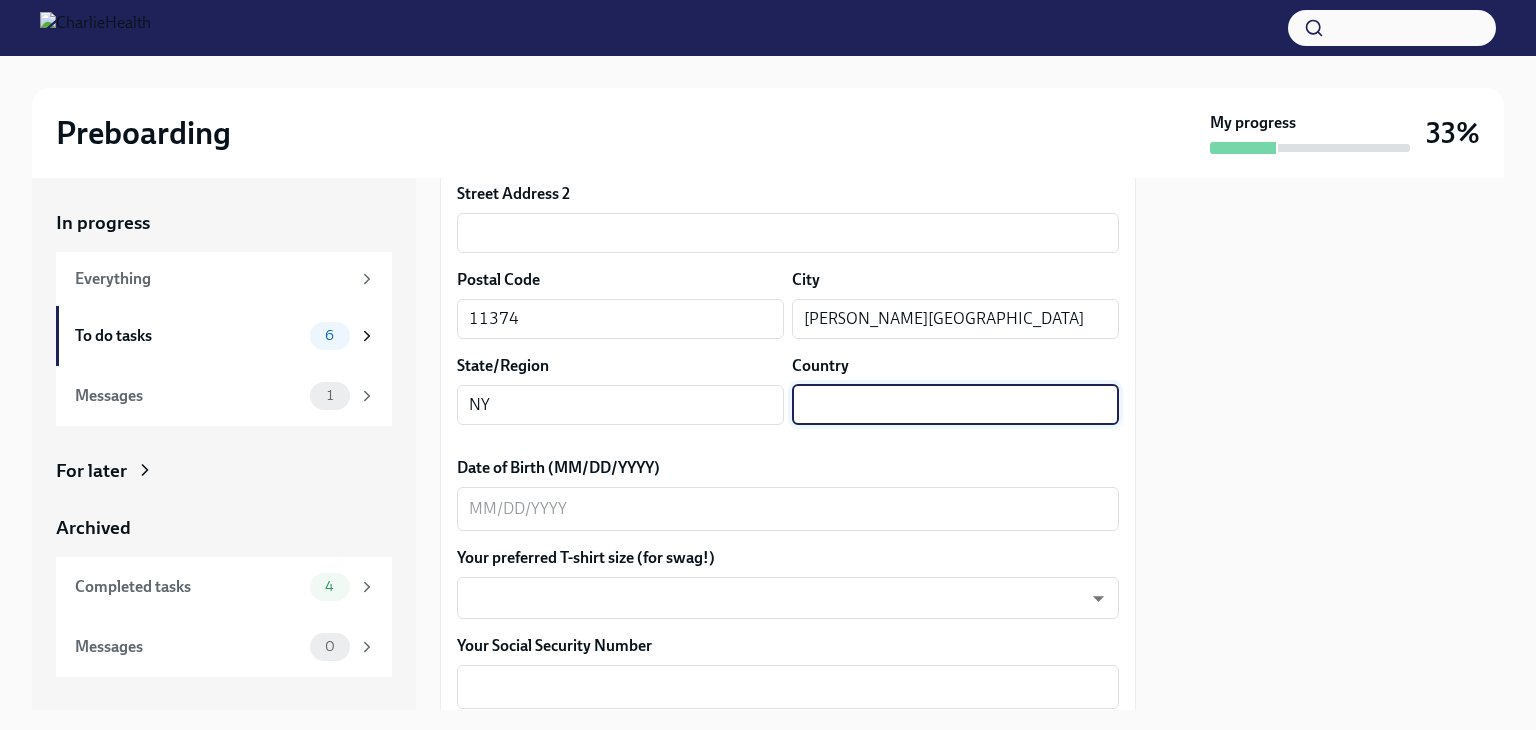 click at bounding box center (955, 405) 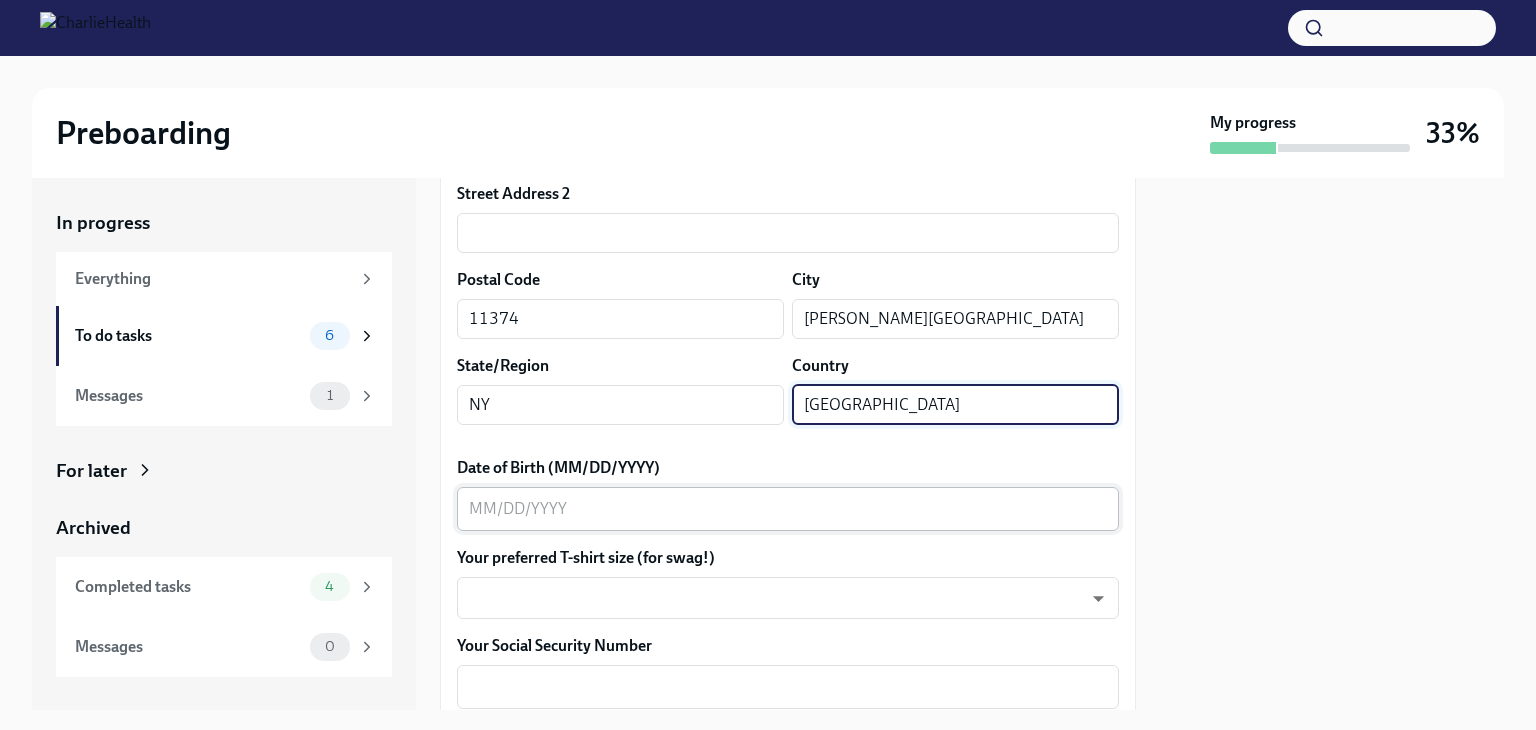 type on "[GEOGRAPHIC_DATA]" 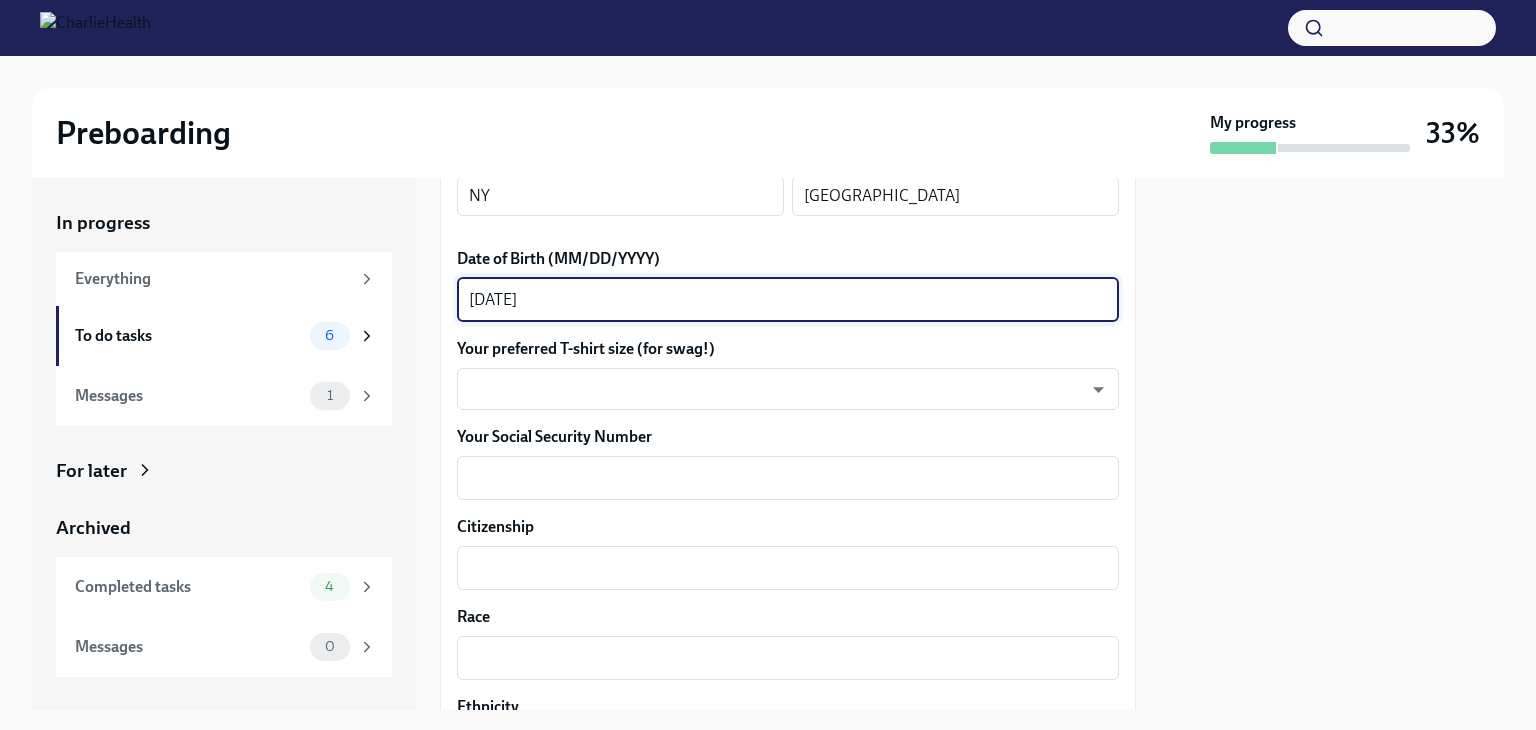 scroll, scrollTop: 922, scrollLeft: 0, axis: vertical 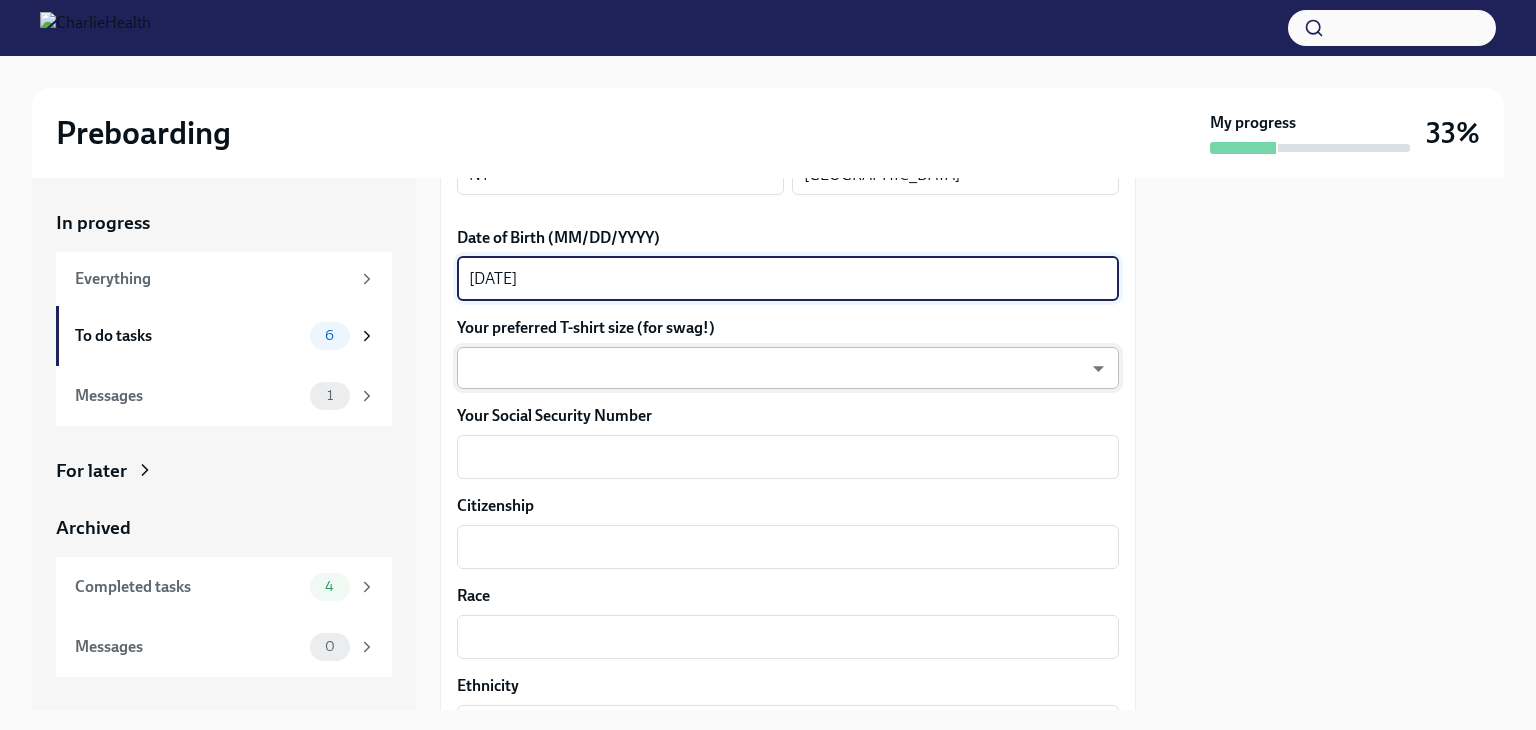 type on "[DATE]" 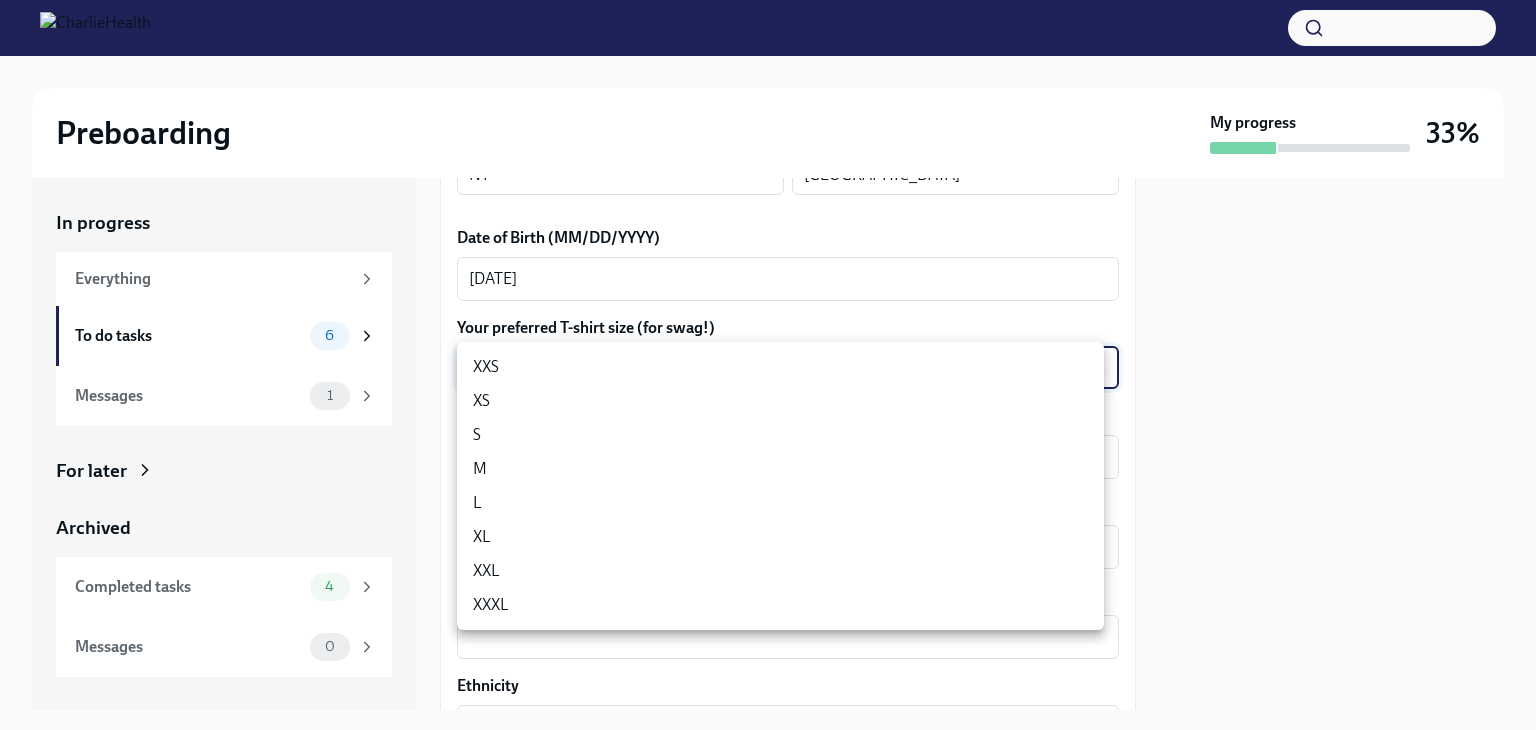 click on "XS" at bounding box center [780, 401] 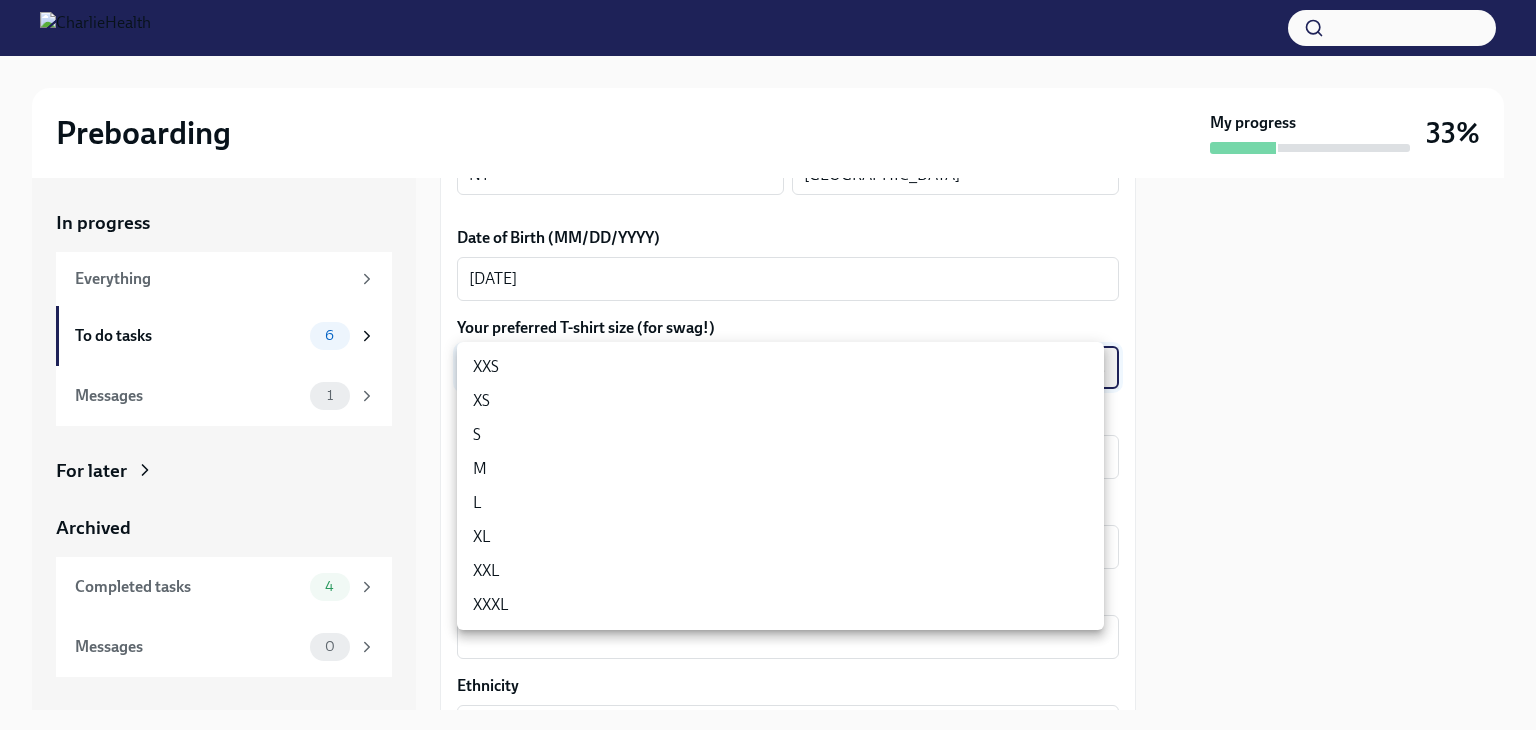 type on "q2NGKPbwm" 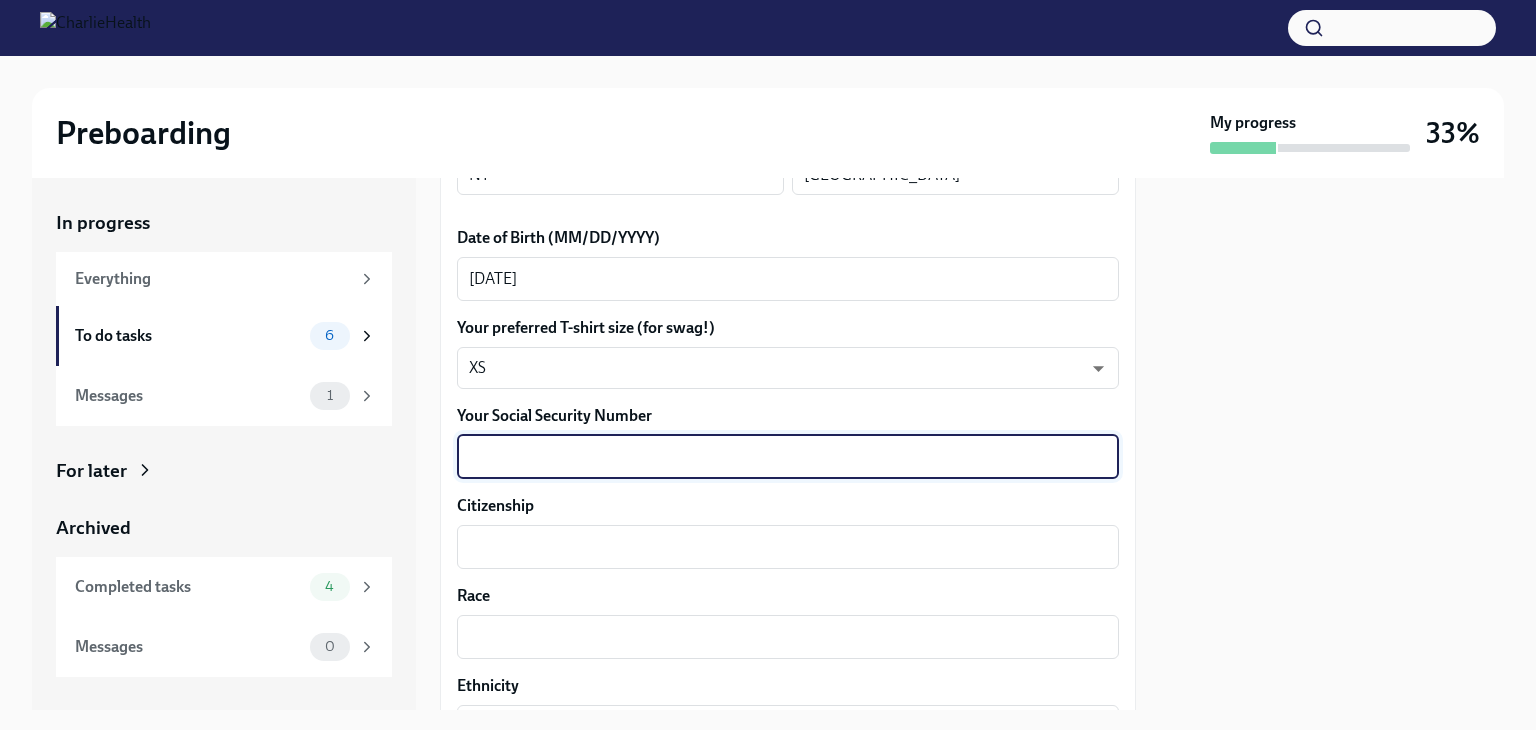 click on "Your Social Security Number" at bounding box center [788, 457] 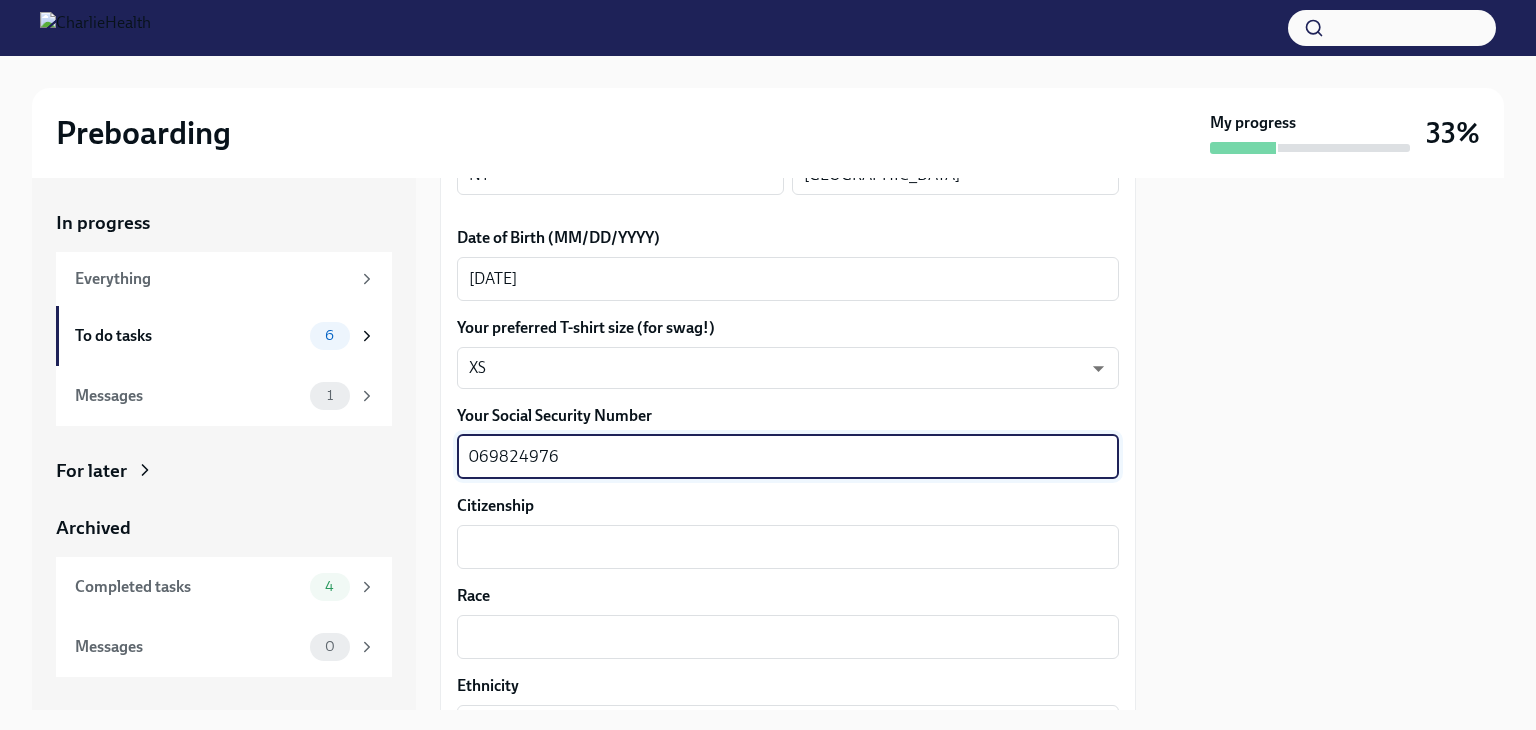 click on "069824976" at bounding box center (788, 457) 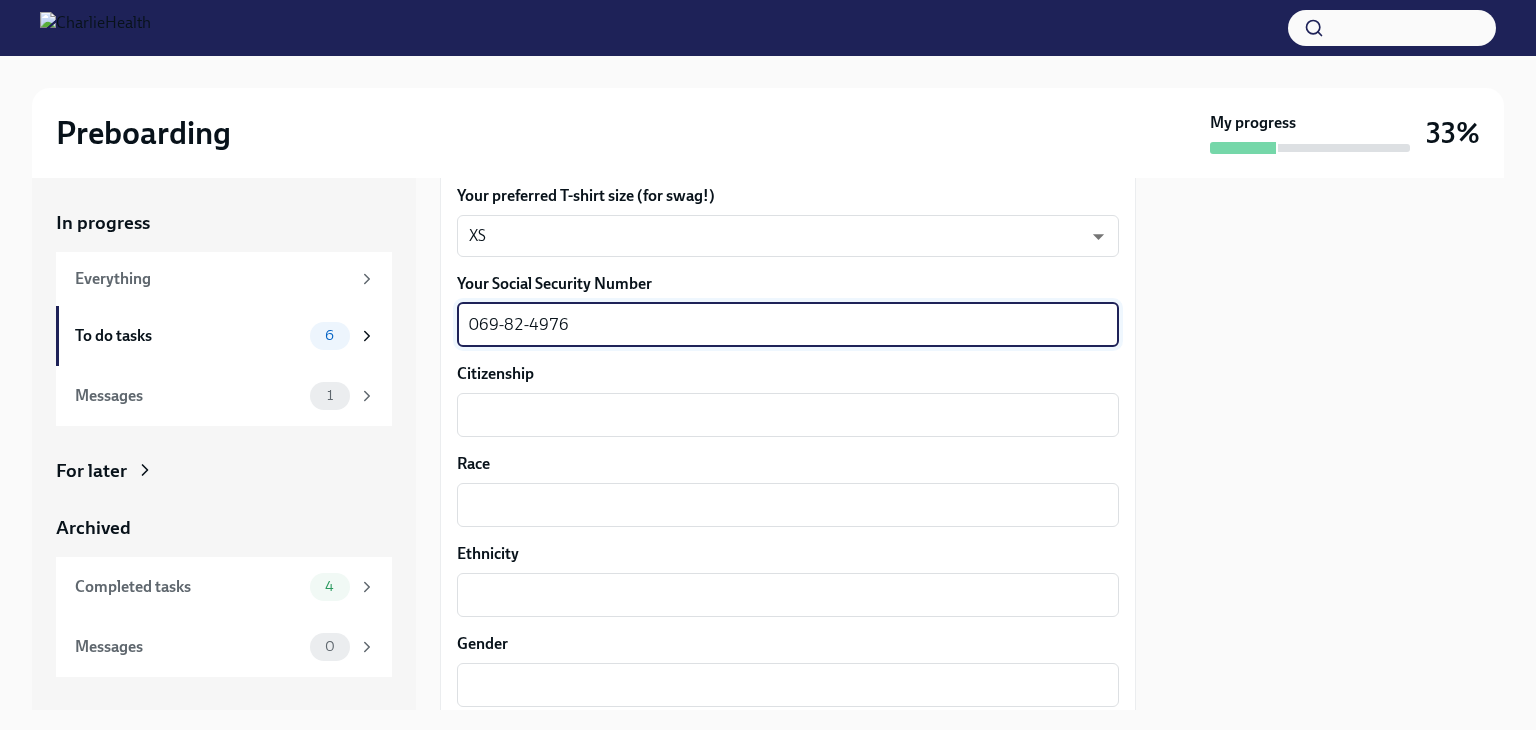 scroll, scrollTop: 1160, scrollLeft: 0, axis: vertical 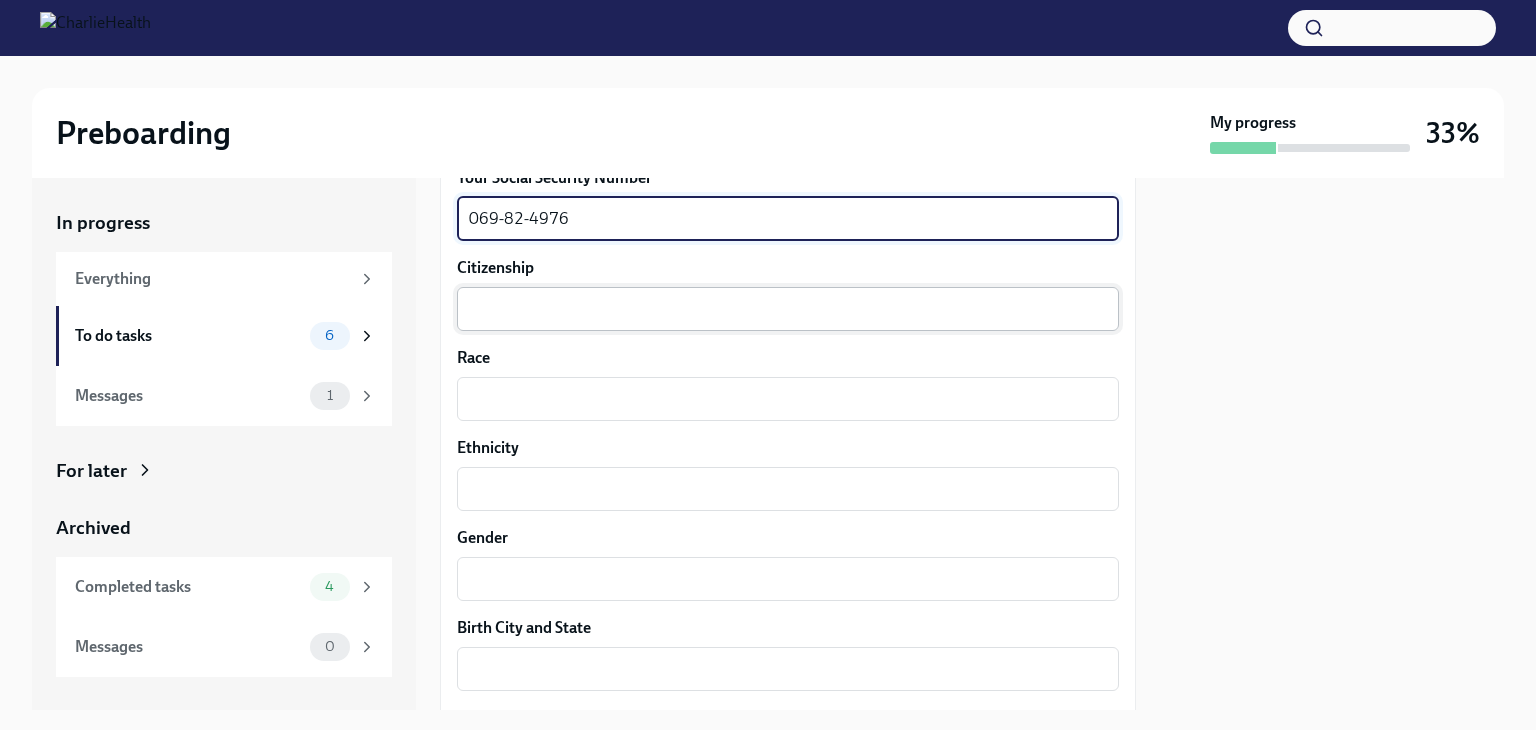 type on "069-82-4976" 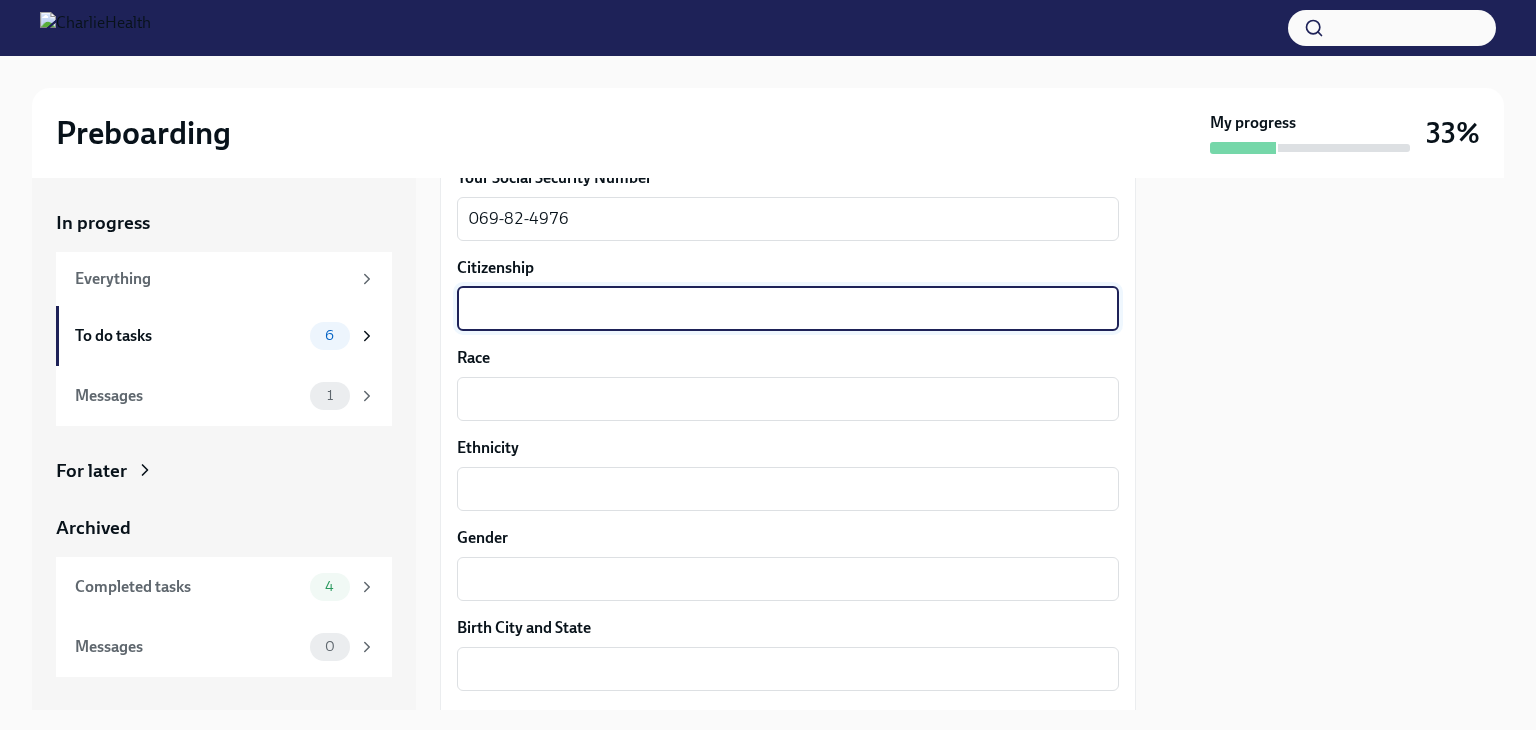 click on "Citizenship" at bounding box center [788, 309] 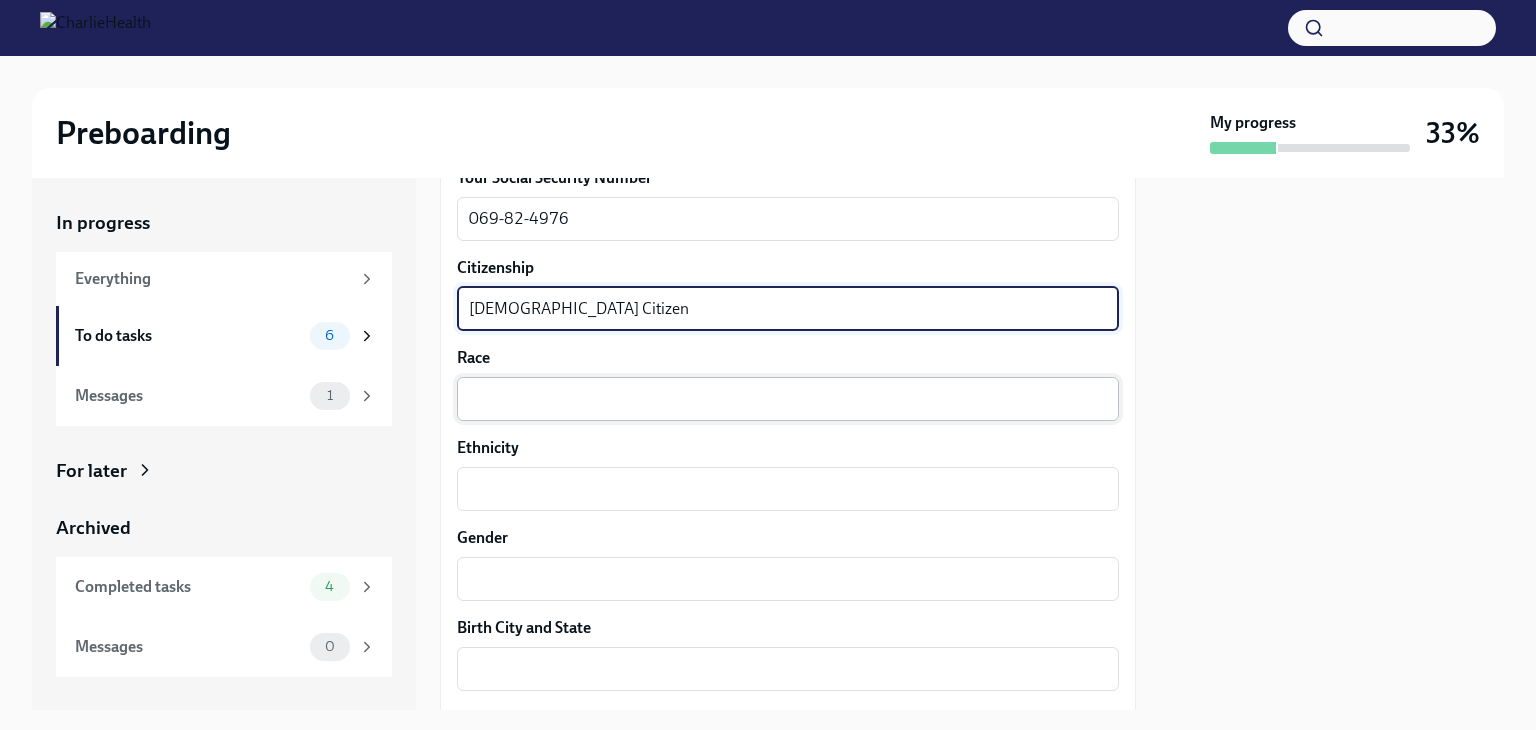 type on "[DEMOGRAPHIC_DATA] Citizen" 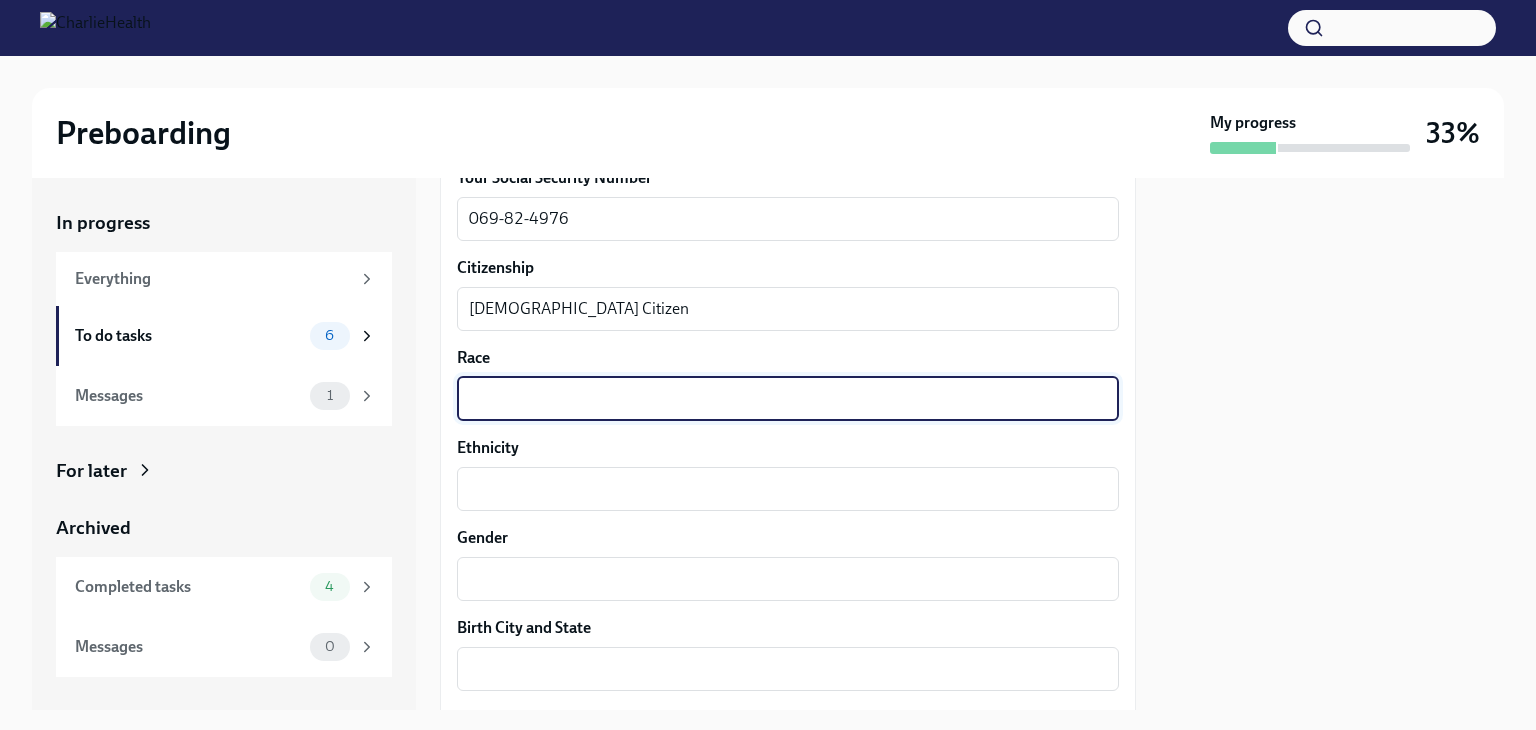 click on "Race" at bounding box center (788, 399) 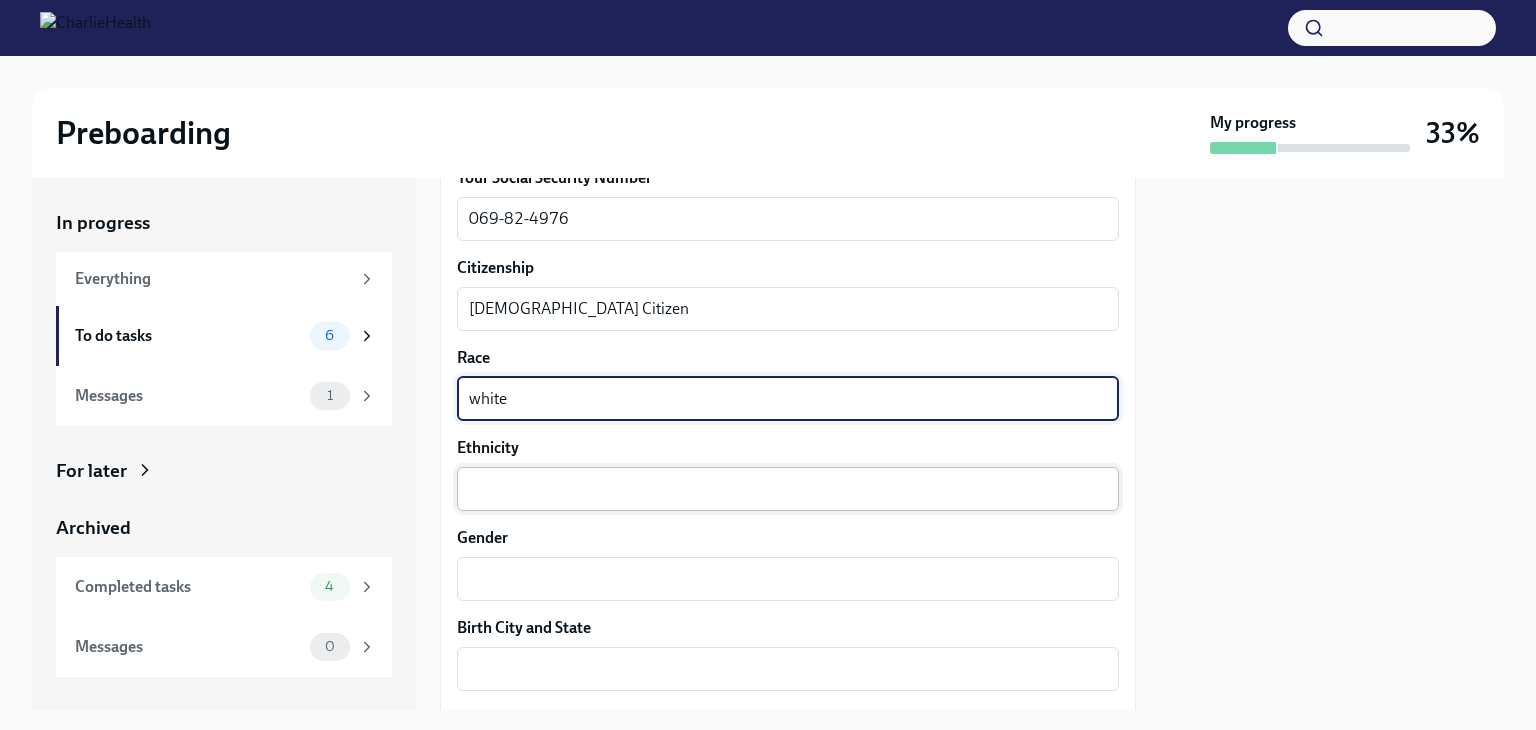 type on "white" 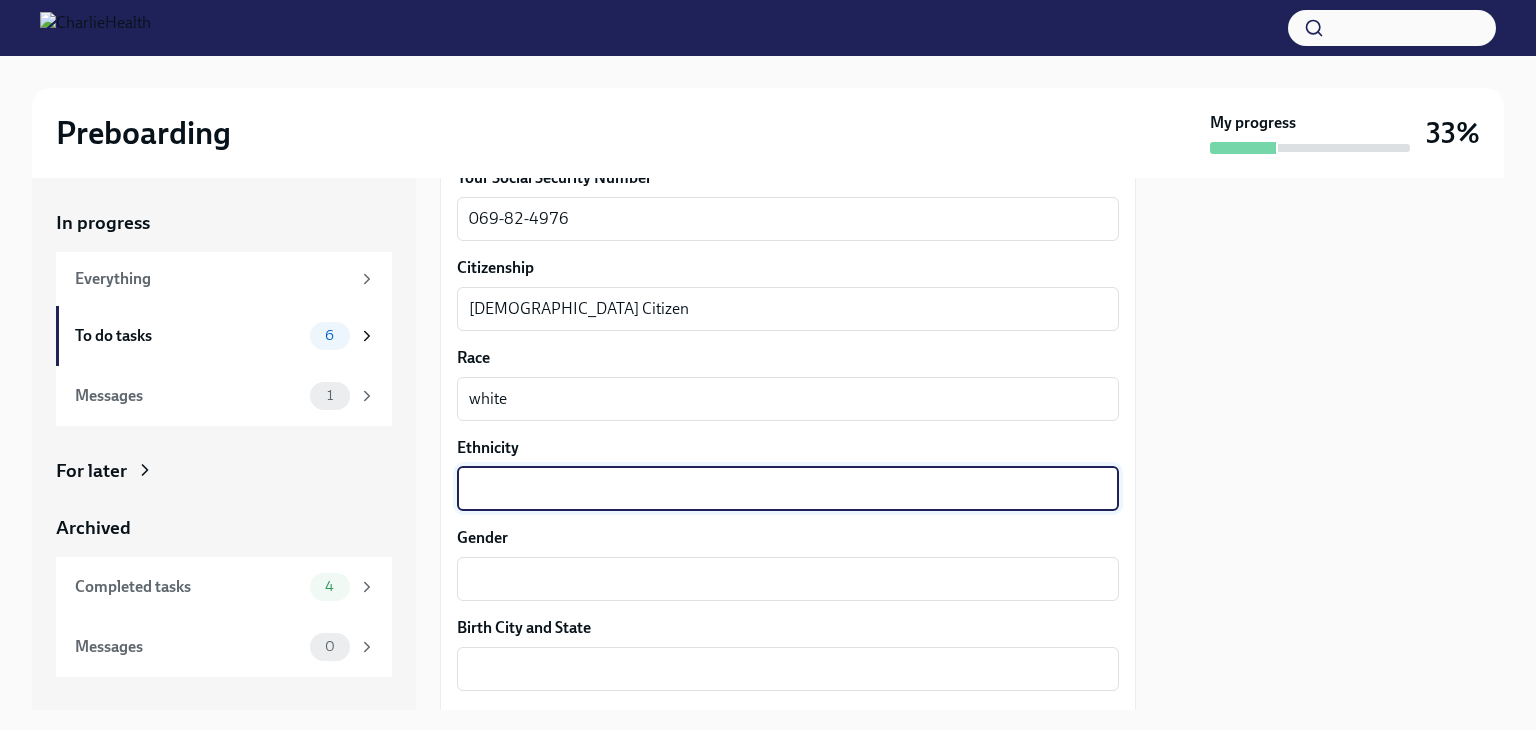 click on "Ethnicity" at bounding box center (788, 489) 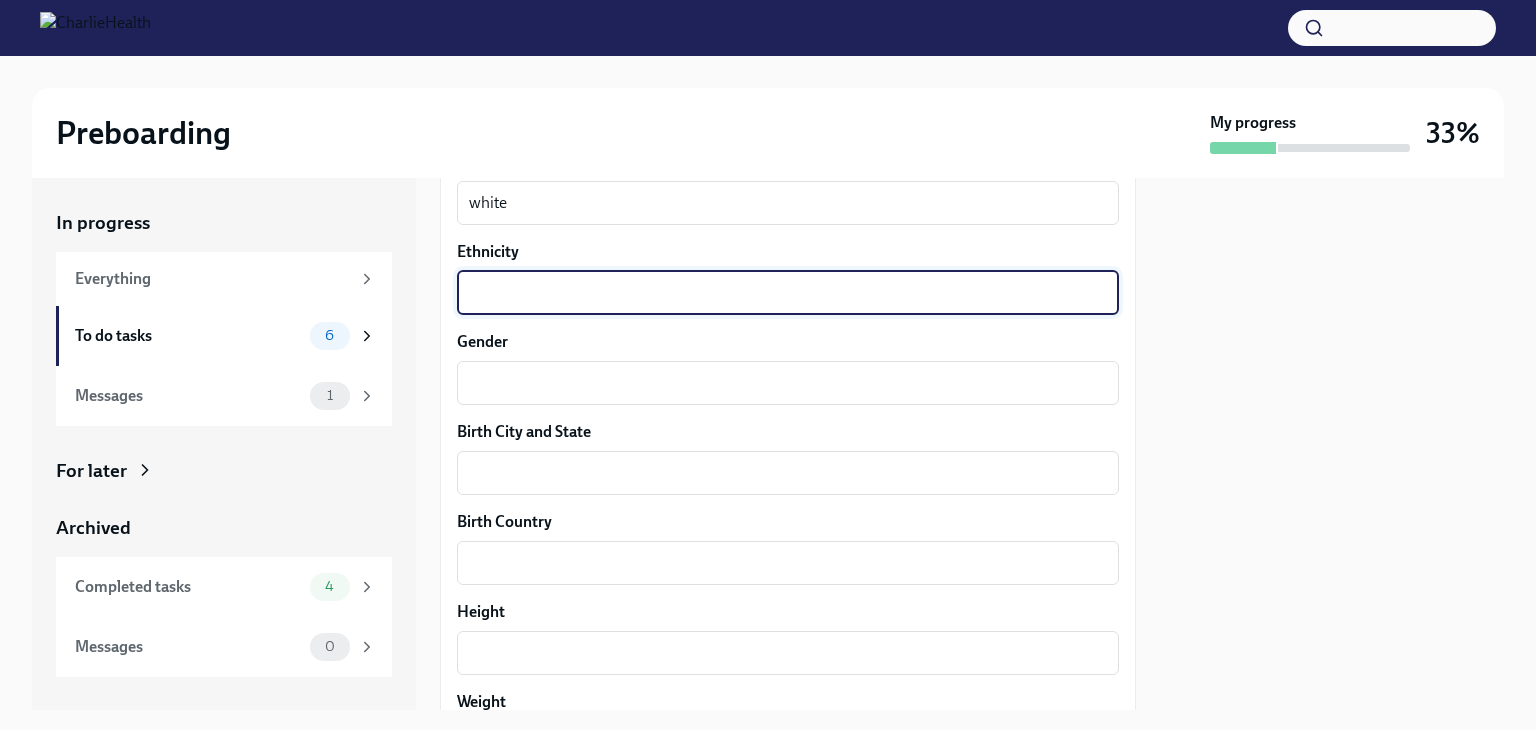 scroll, scrollTop: 1376, scrollLeft: 0, axis: vertical 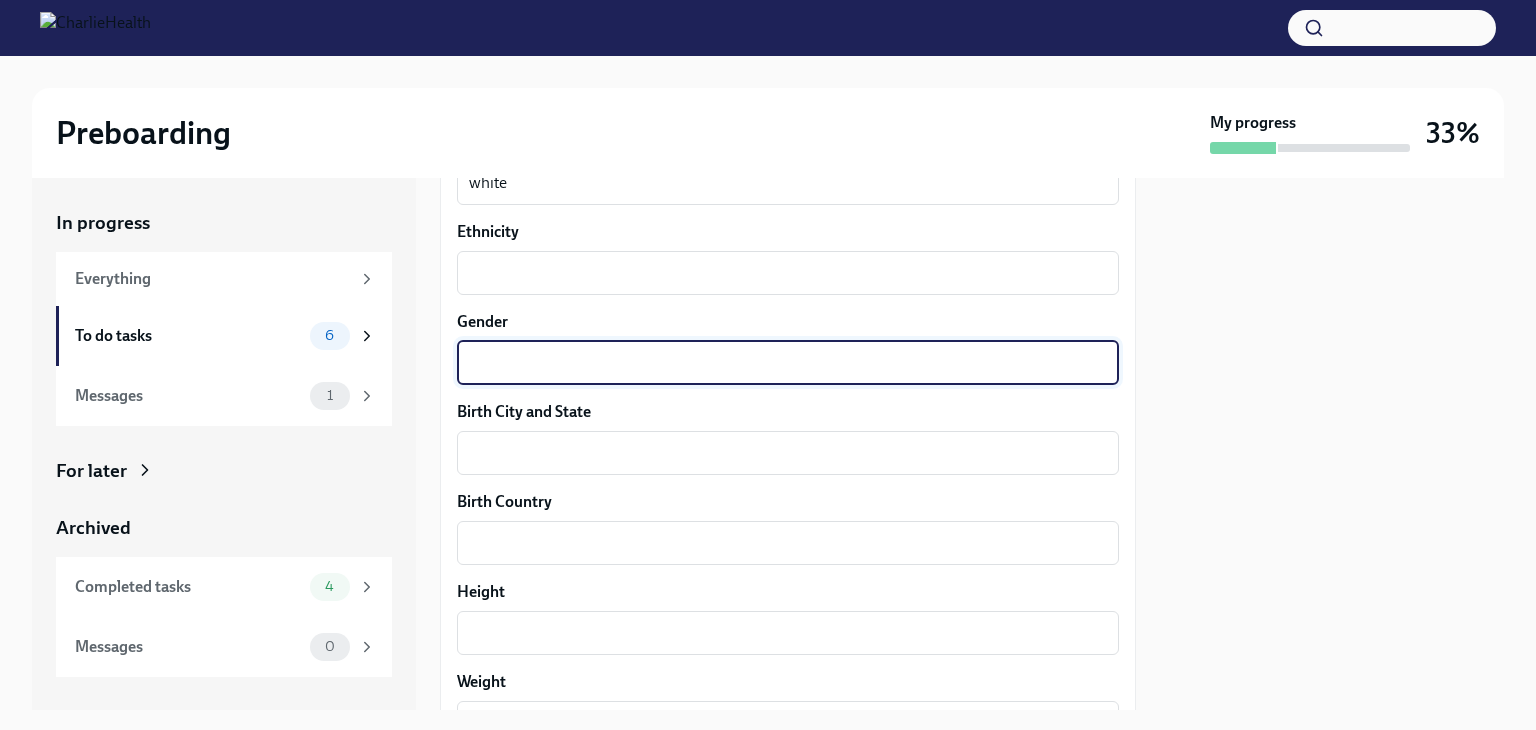 click on "Gender" at bounding box center [788, 363] 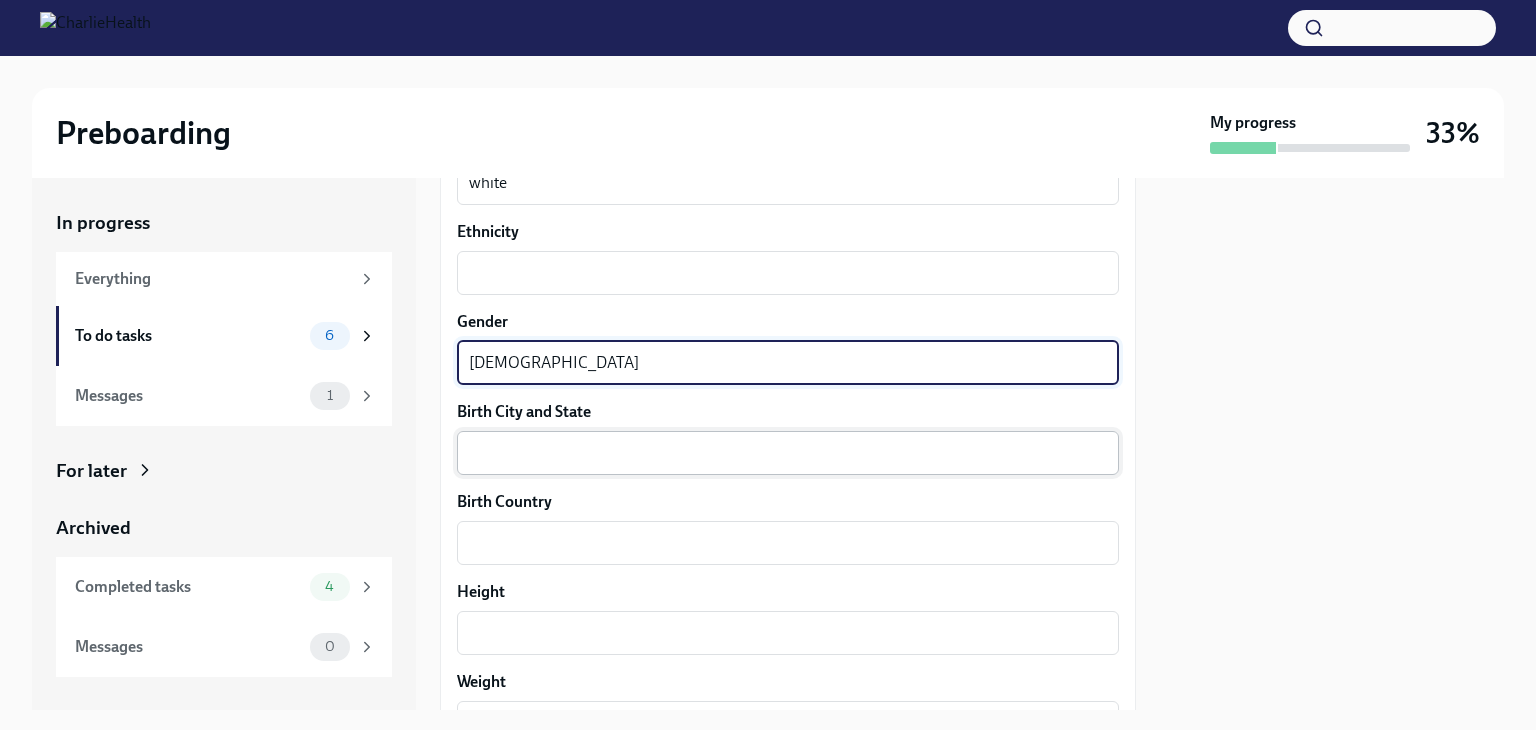 type on "[DEMOGRAPHIC_DATA]" 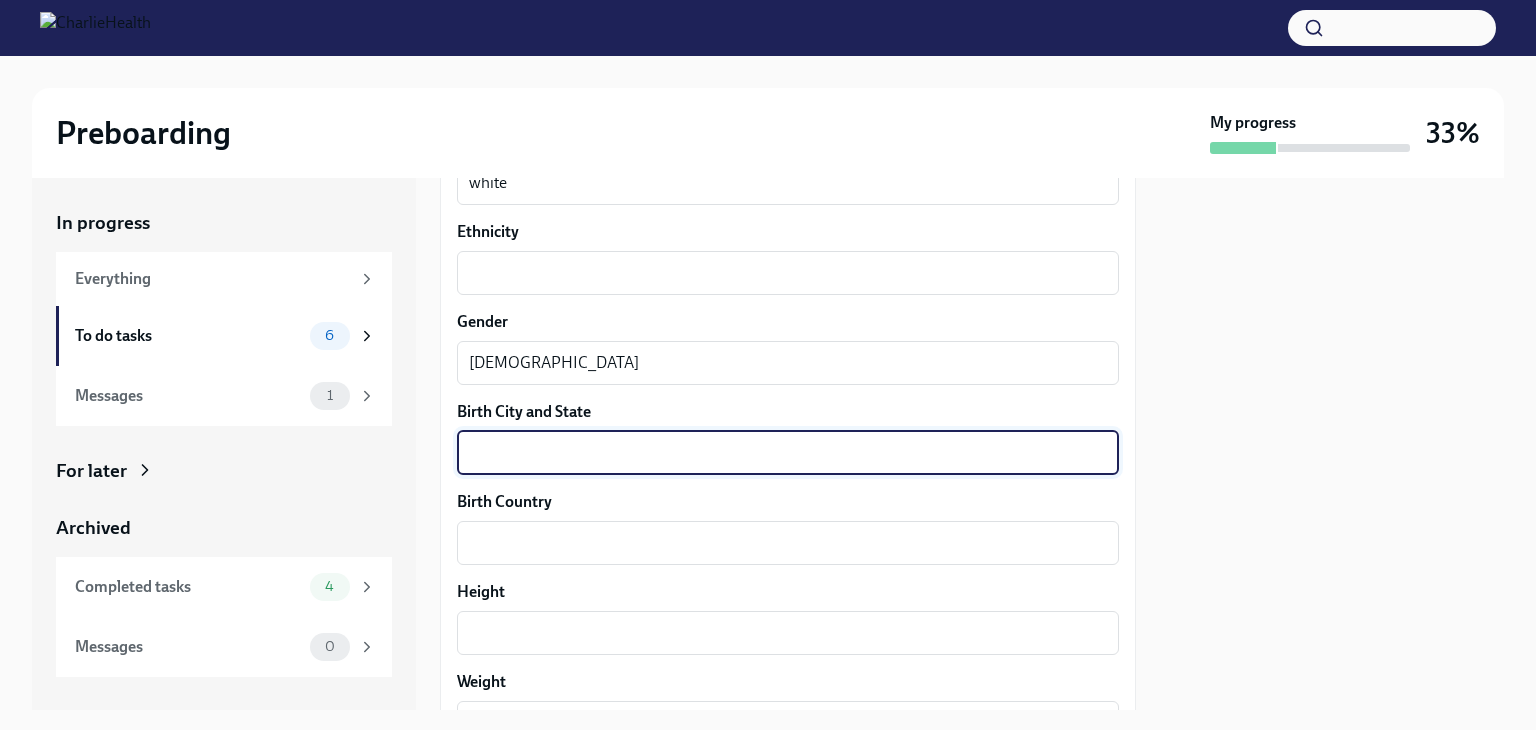 click on "Birth City and State" at bounding box center (788, 453) 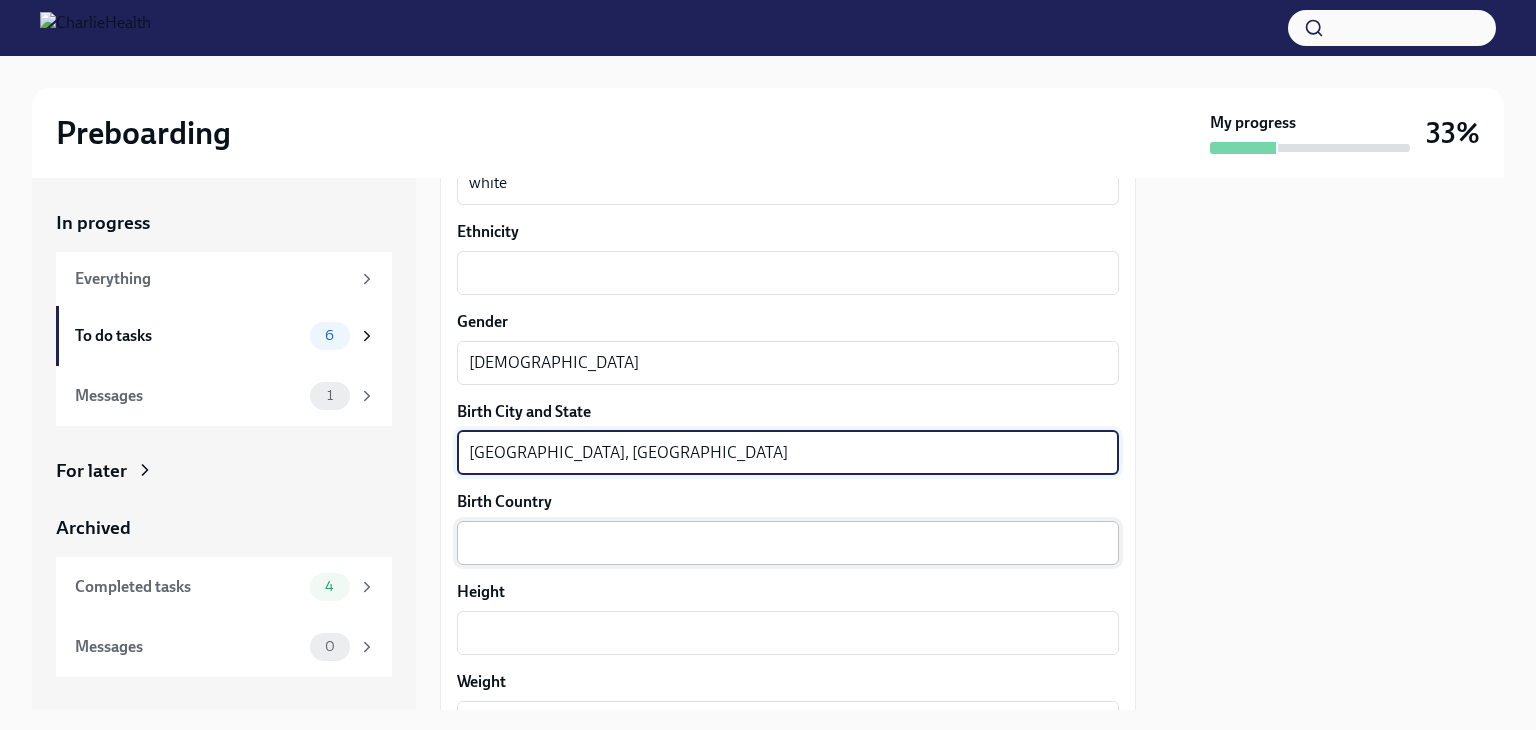 type on "[GEOGRAPHIC_DATA], [GEOGRAPHIC_DATA]" 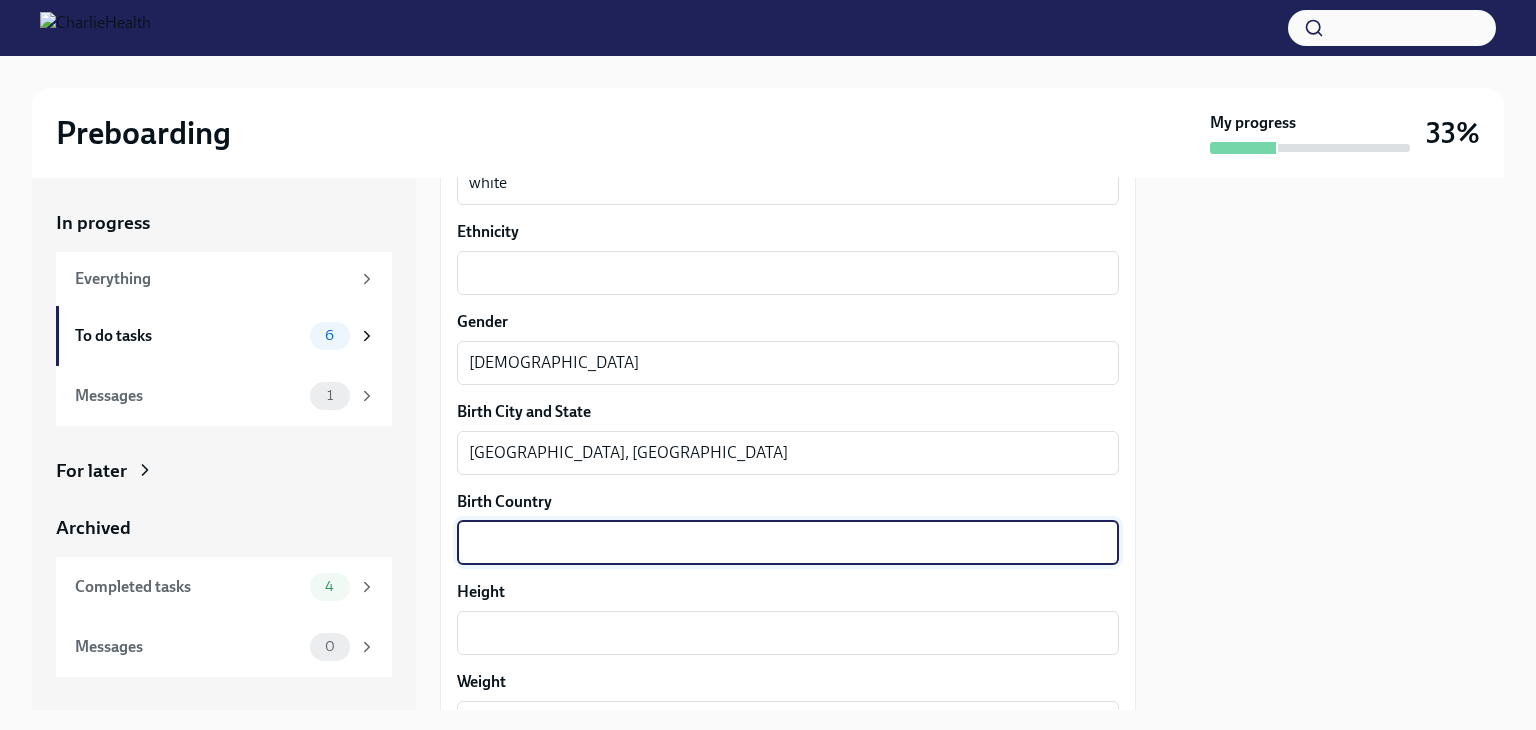 click on "Birth Country" at bounding box center (788, 543) 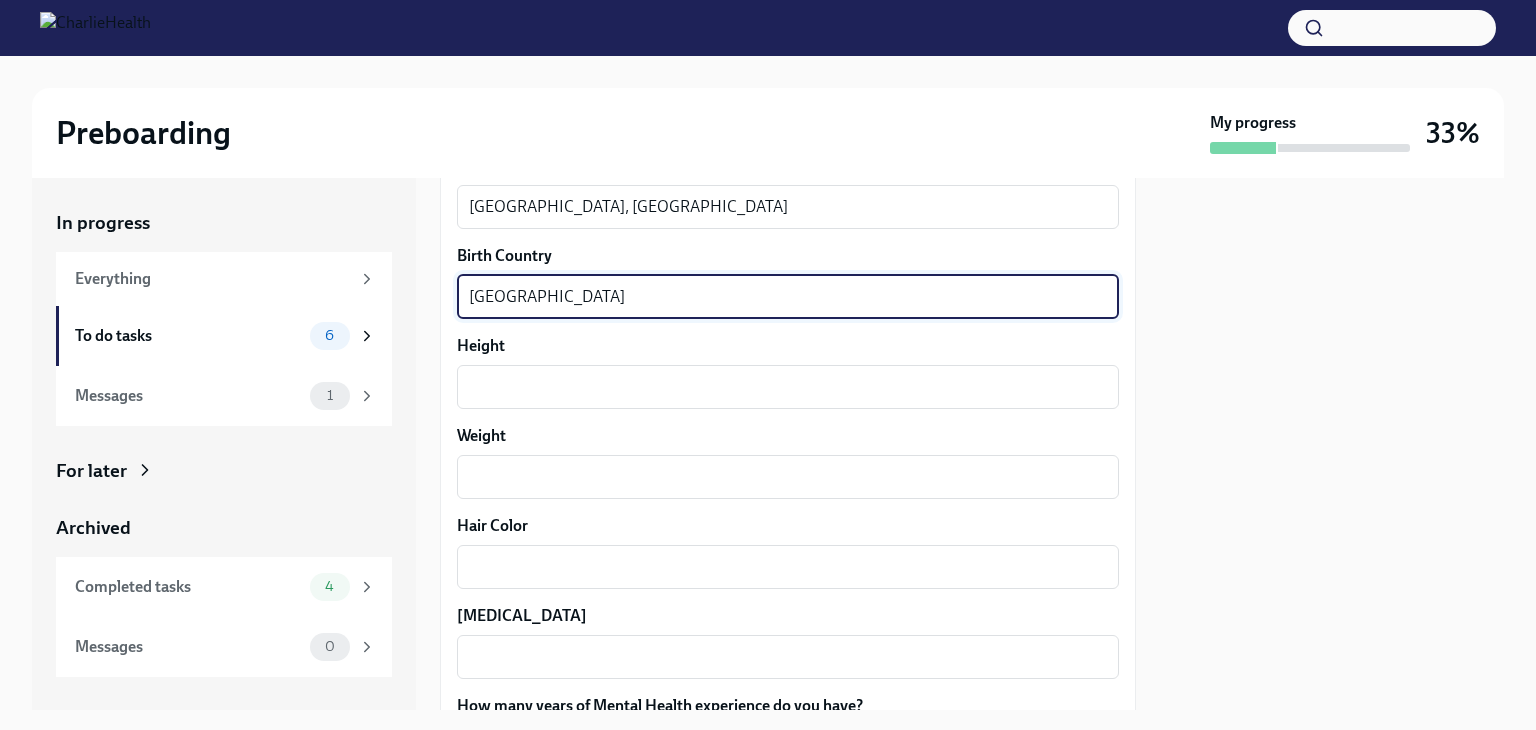 scroll, scrollTop: 1647, scrollLeft: 0, axis: vertical 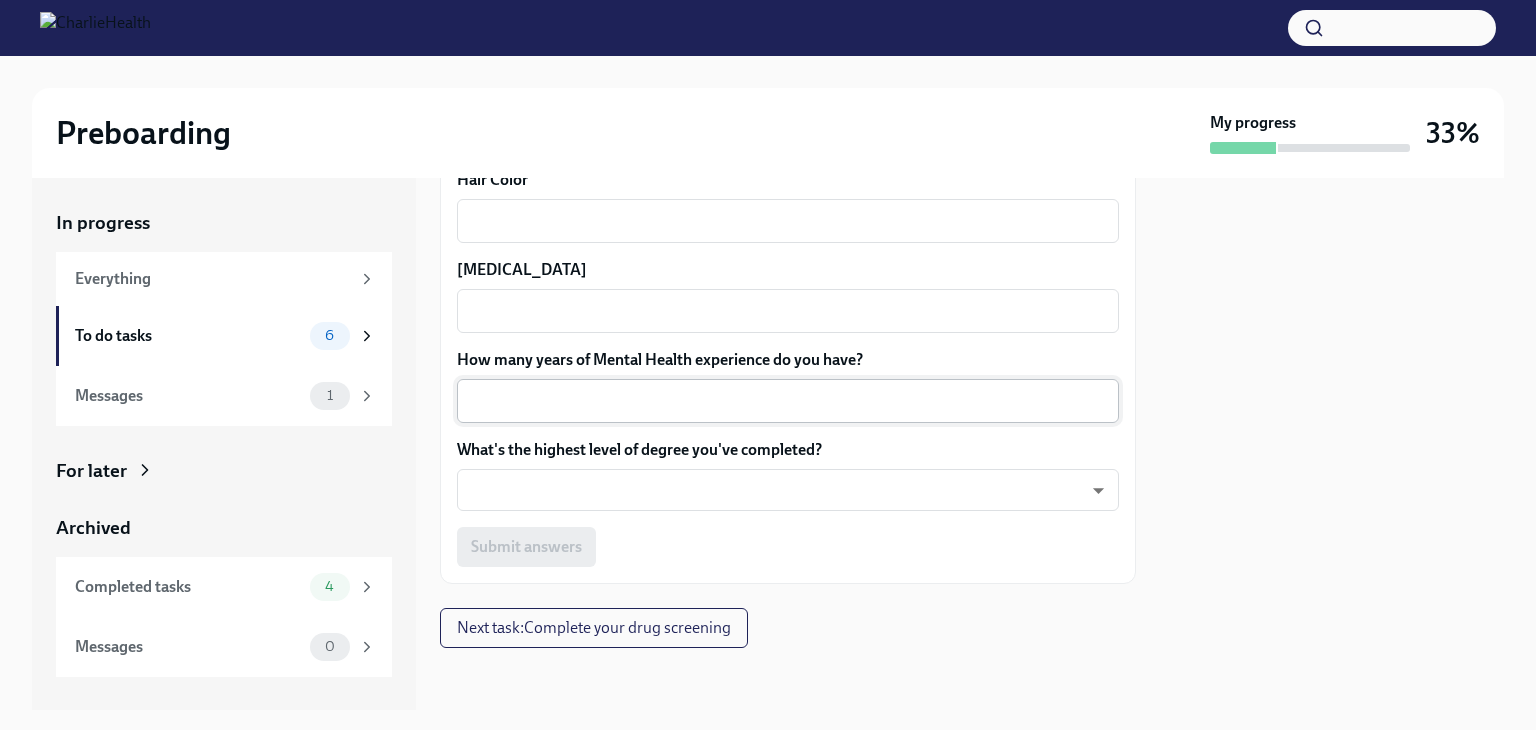 type on "[GEOGRAPHIC_DATA]" 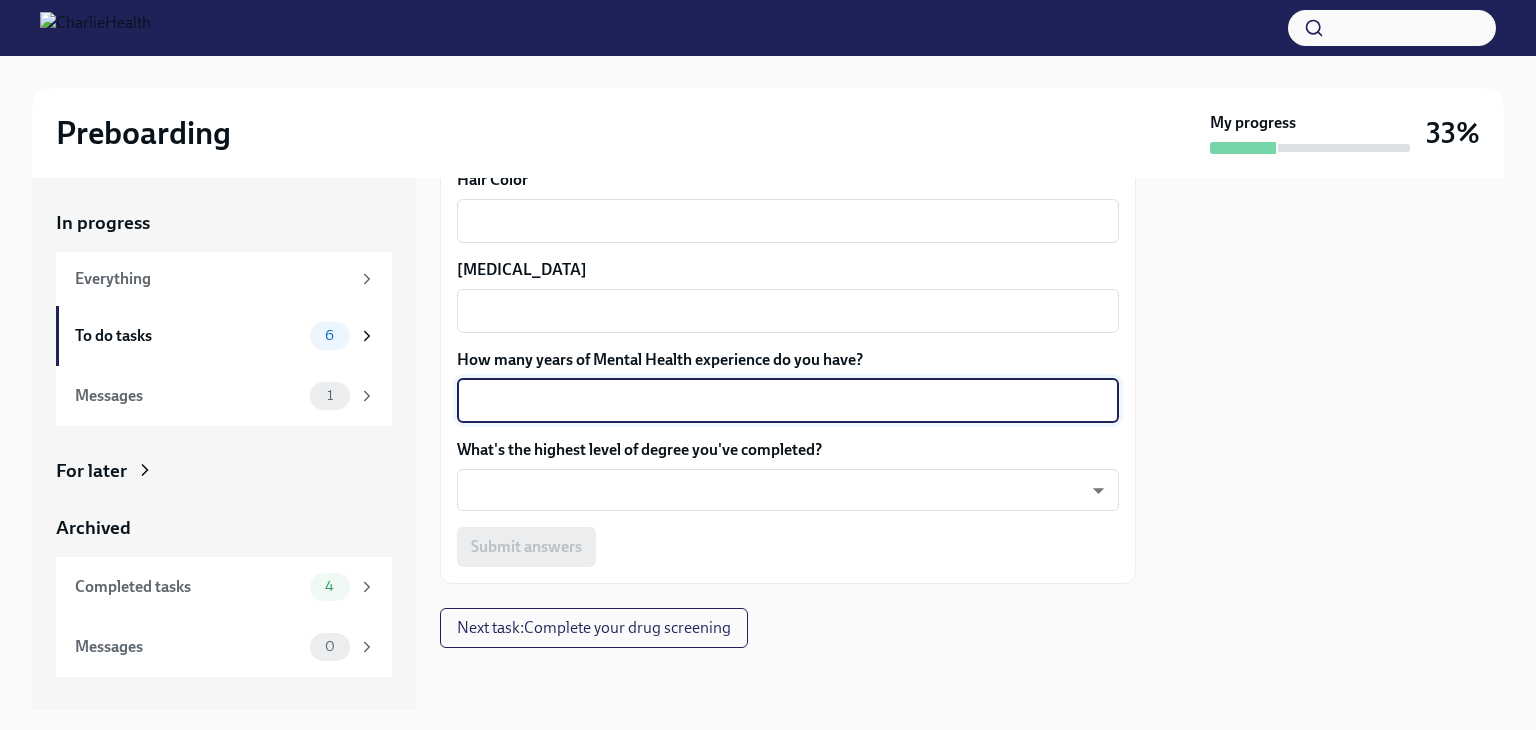 click on "How many years of Mental Health experience do you have?" at bounding box center (788, 401) 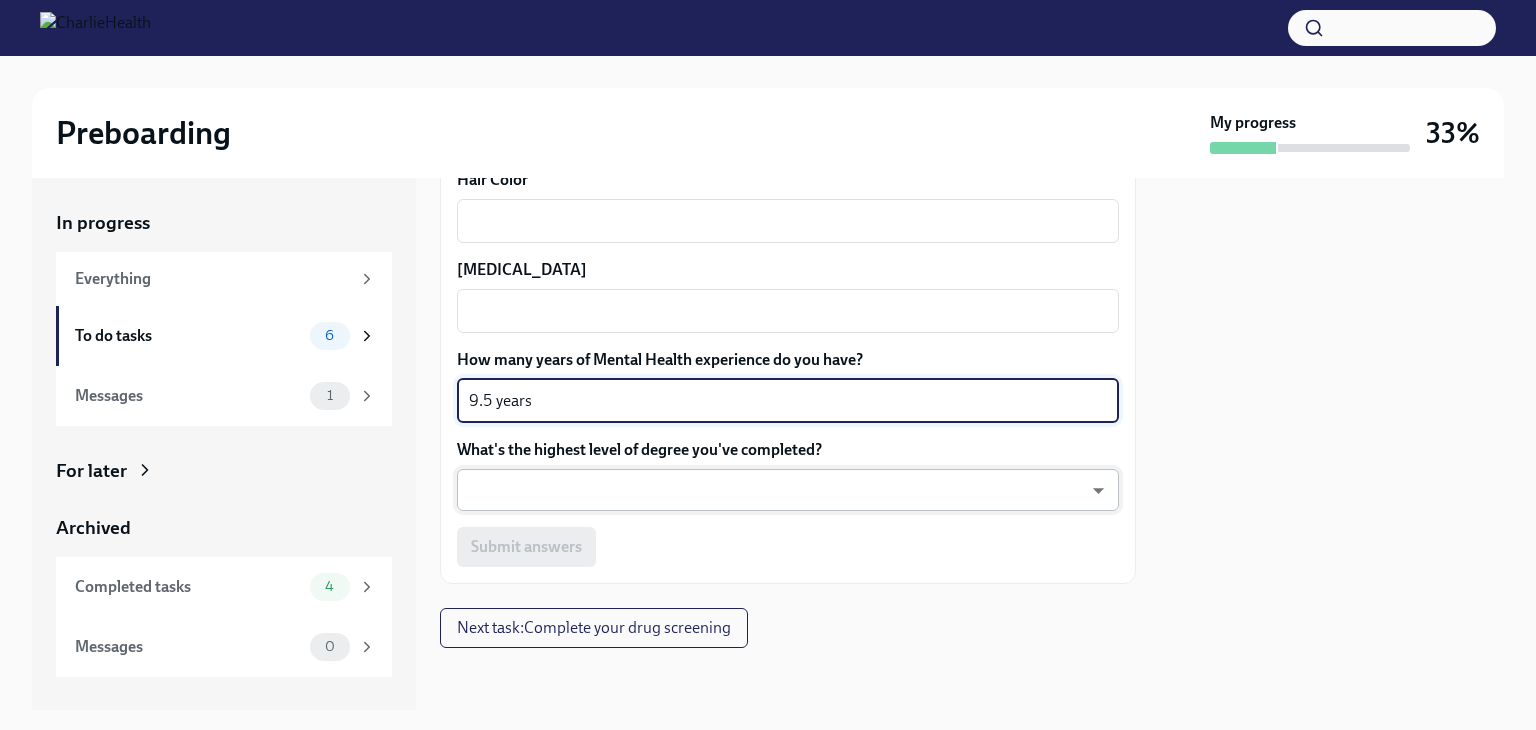 type on "9.5 years" 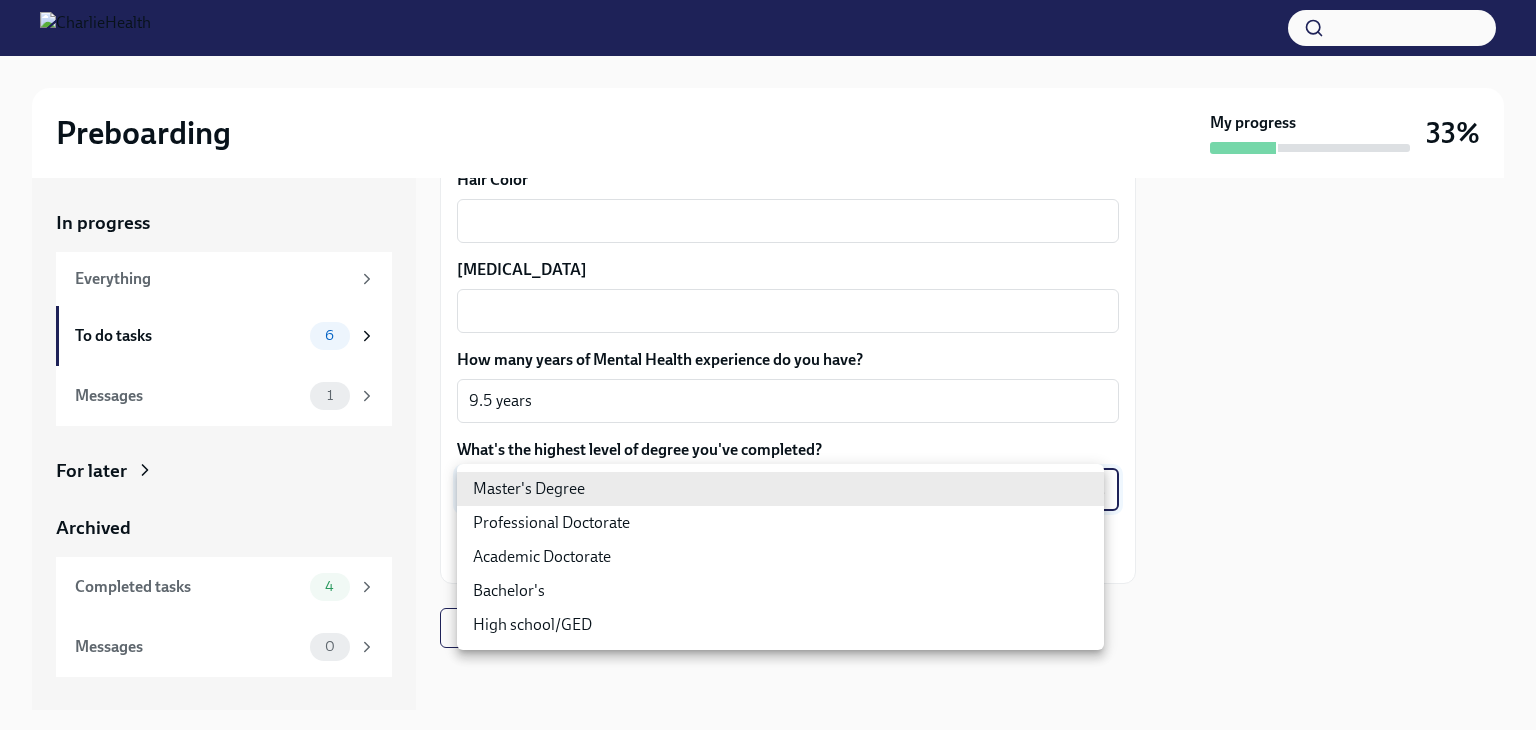 click on "Preboarding My progress 33% In progress Everything To do tasks 6 Messages 1 For later Archived Completed tasks 4 Messages 0 Fill out the onboarding form To Do Due  [DATE] We need some info from you to start setting you up in payroll and other systems.  Please fill out this form ASAP  Please note each field needs to be completed in order for you to submit.
Note : Please fill out this form as accurately as possible. Several states require specific demographic information that we have to input on your behalf. We understand that some of these questions feel personal to answer, and we appreciate your understanding that this is required for compliance clearance. About you Your preferred first name [PERSON_NAME] ​ Your legal last name [PERSON_NAME] x ​ Please provide any previous names/ aliases-put None if N/A x ​ Street Address 1 [STREET_ADDRESS] C4 ​ Street Address 2 ​ Postal Code [GEOGRAPHIC_DATA] ​ State/Region [GEOGRAPHIC_DATA] ​ Country [DEMOGRAPHIC_DATA] ​ Date of Birth (MM/DD/YYYY) [DEMOGRAPHIC_DATA] x ​ XS ​ x" at bounding box center [768, 365] 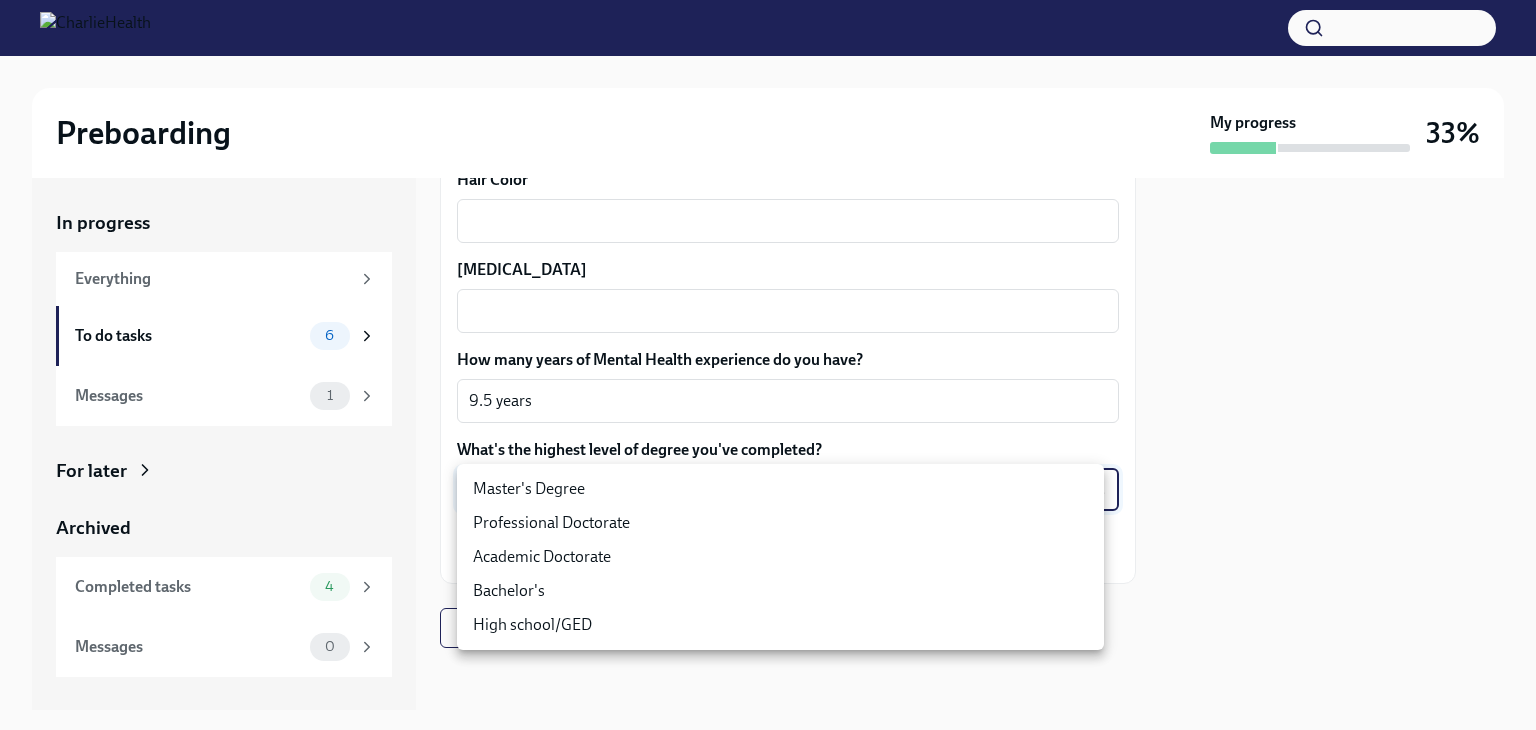 click on "Master's Degree" at bounding box center [780, 489] 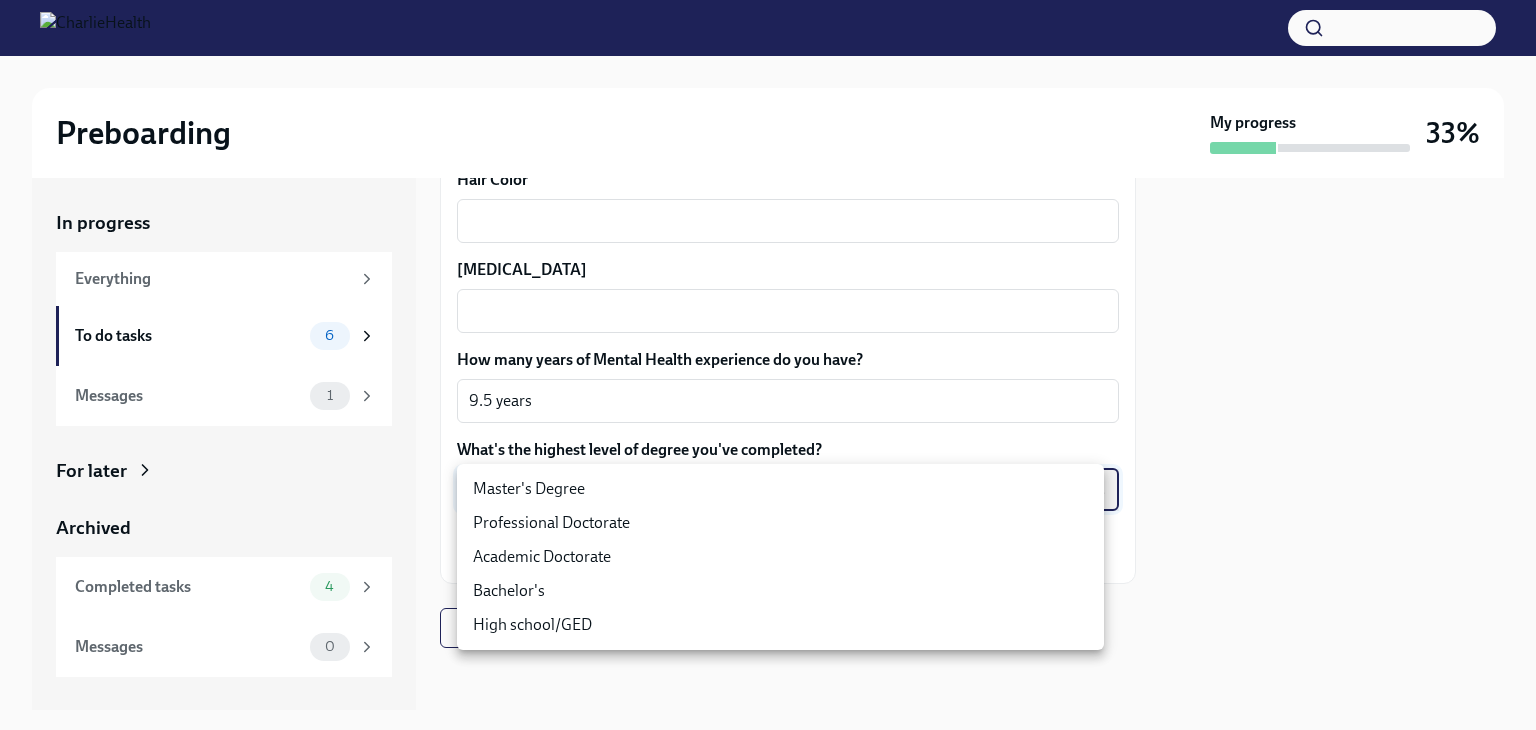 type on "2vBr-ghkD" 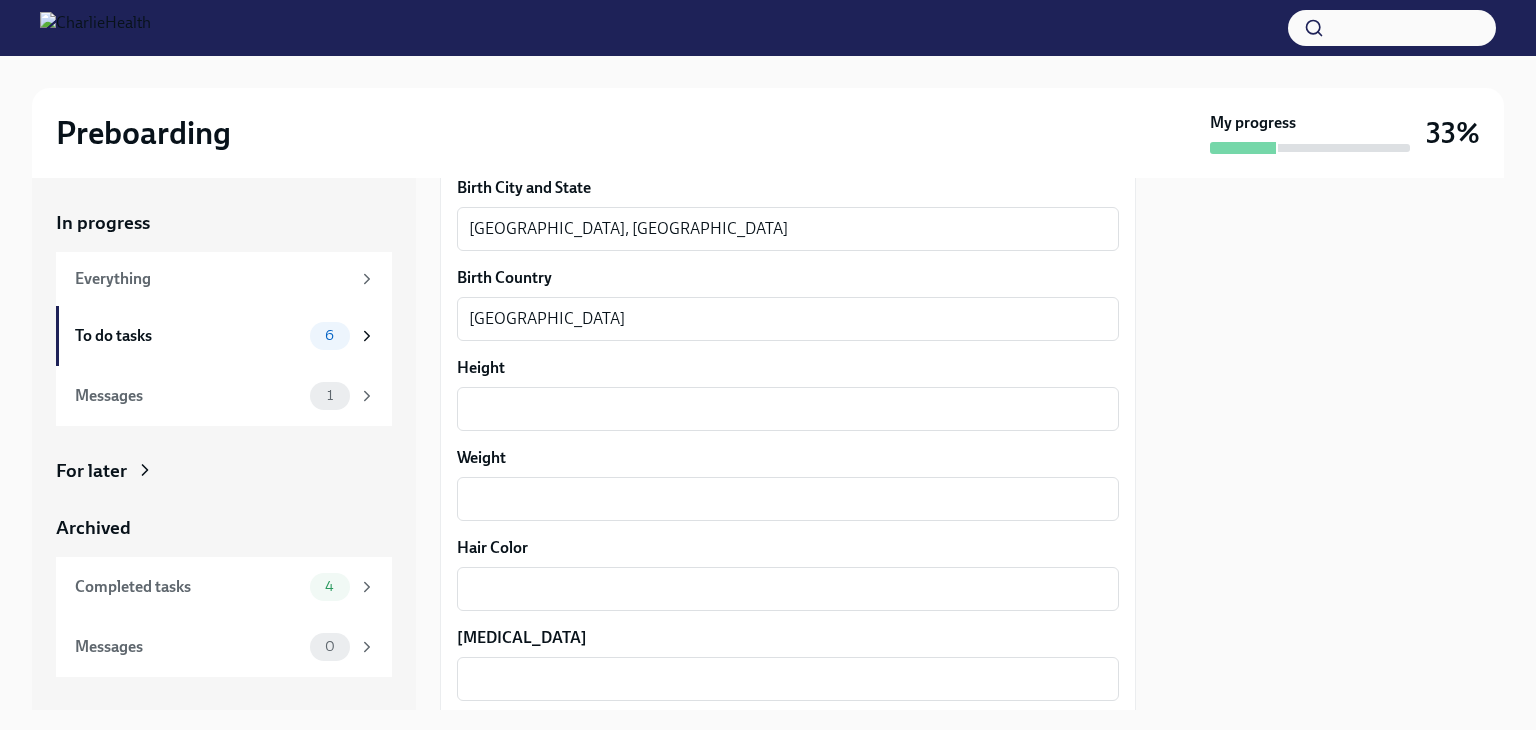 scroll, scrollTop: 1596, scrollLeft: 0, axis: vertical 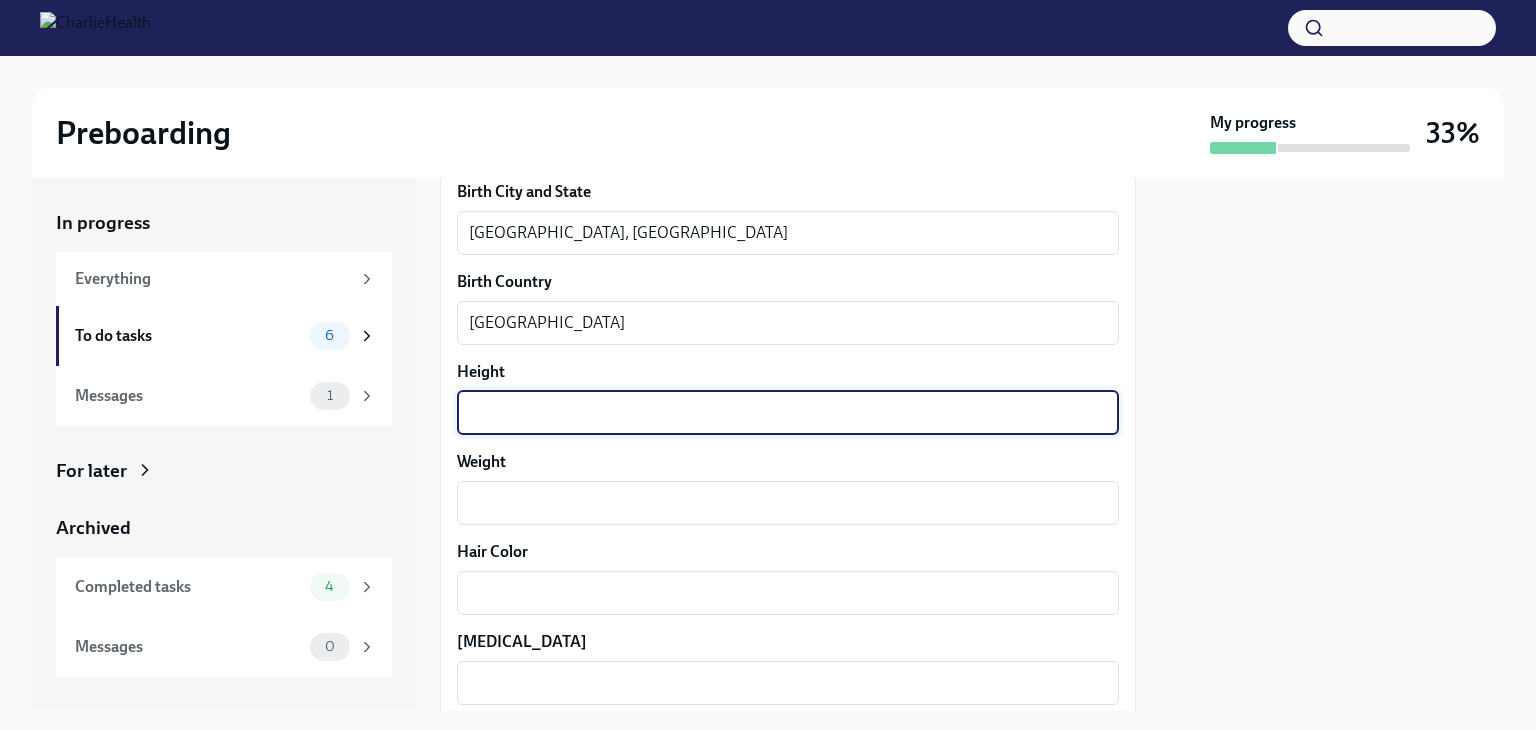 click on "Height" at bounding box center (788, 413) 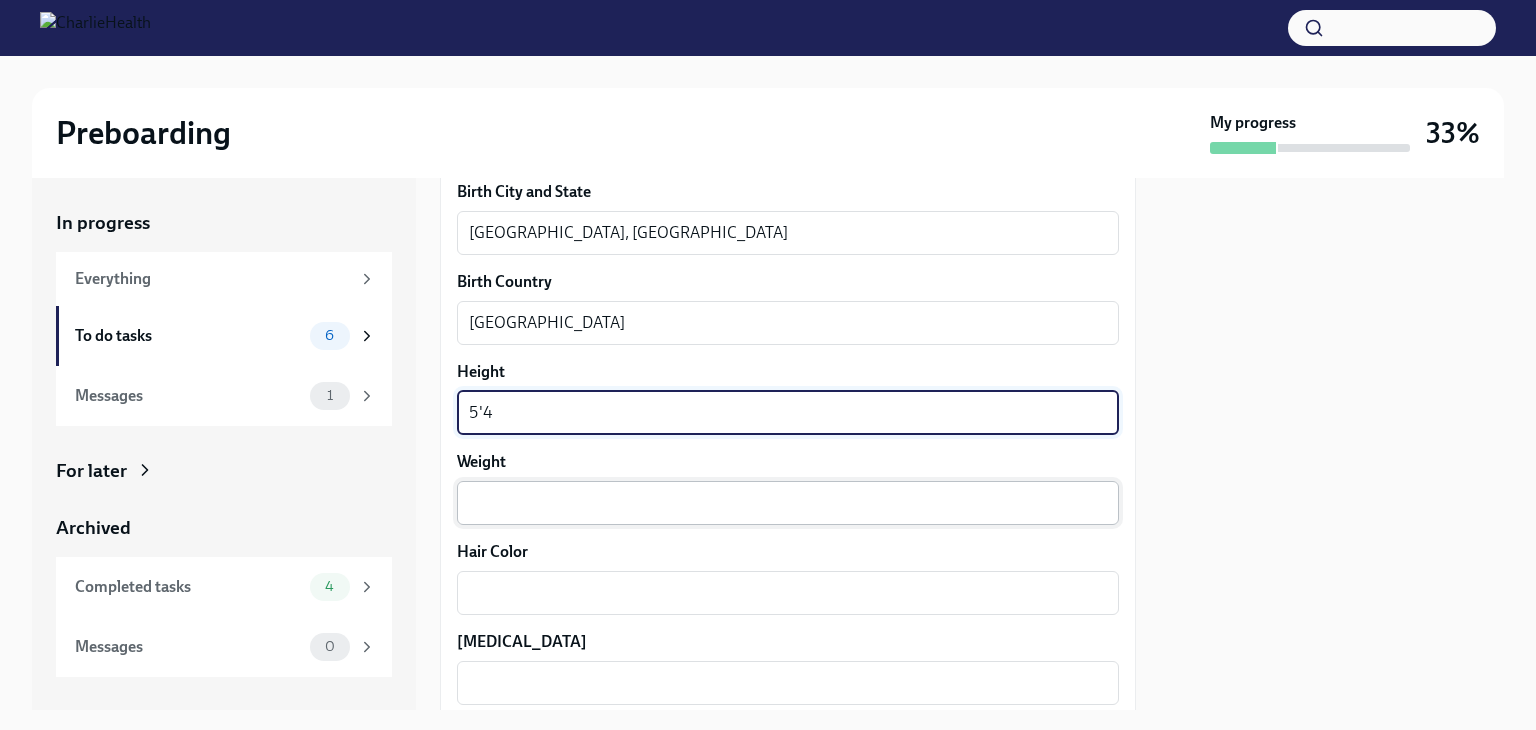 type on "5'4" 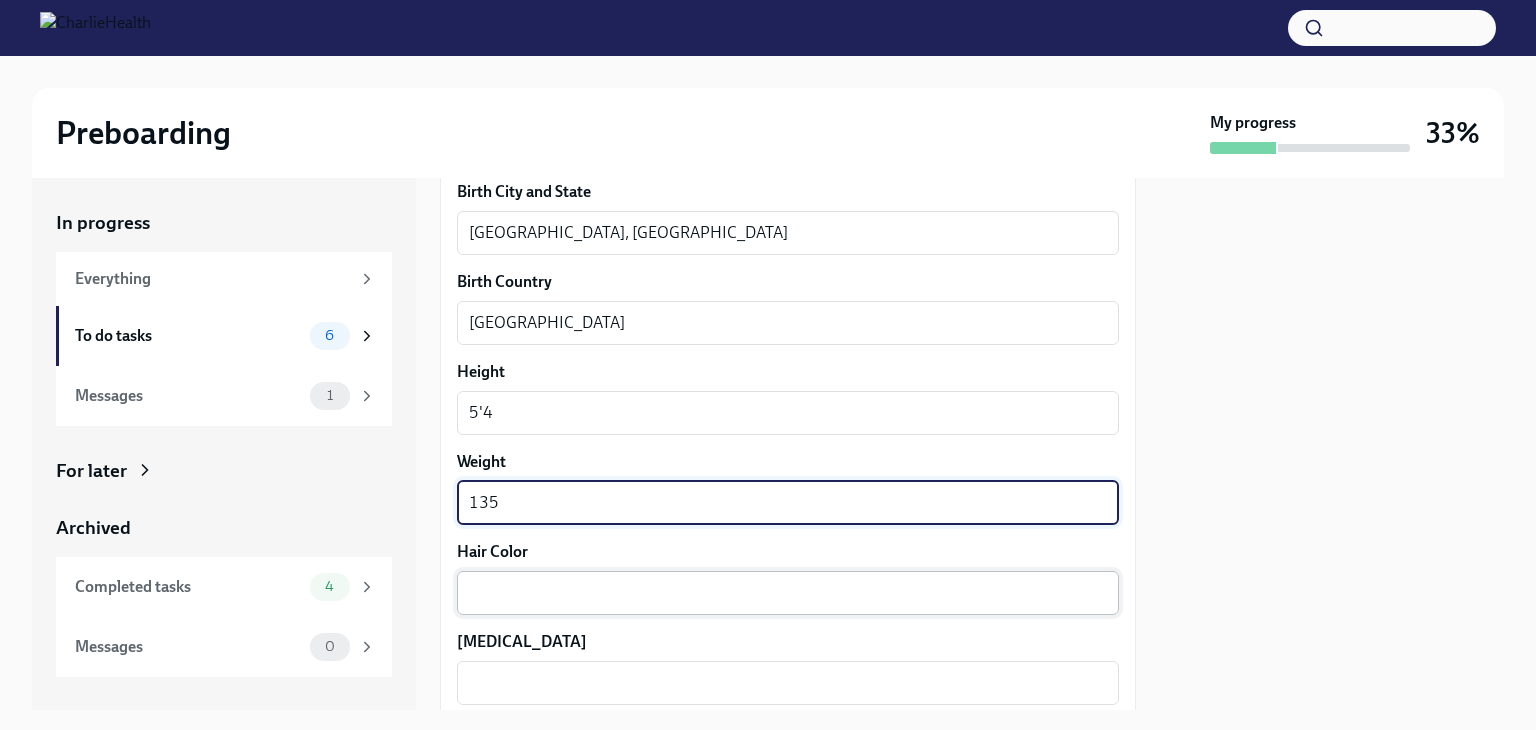 type on "135" 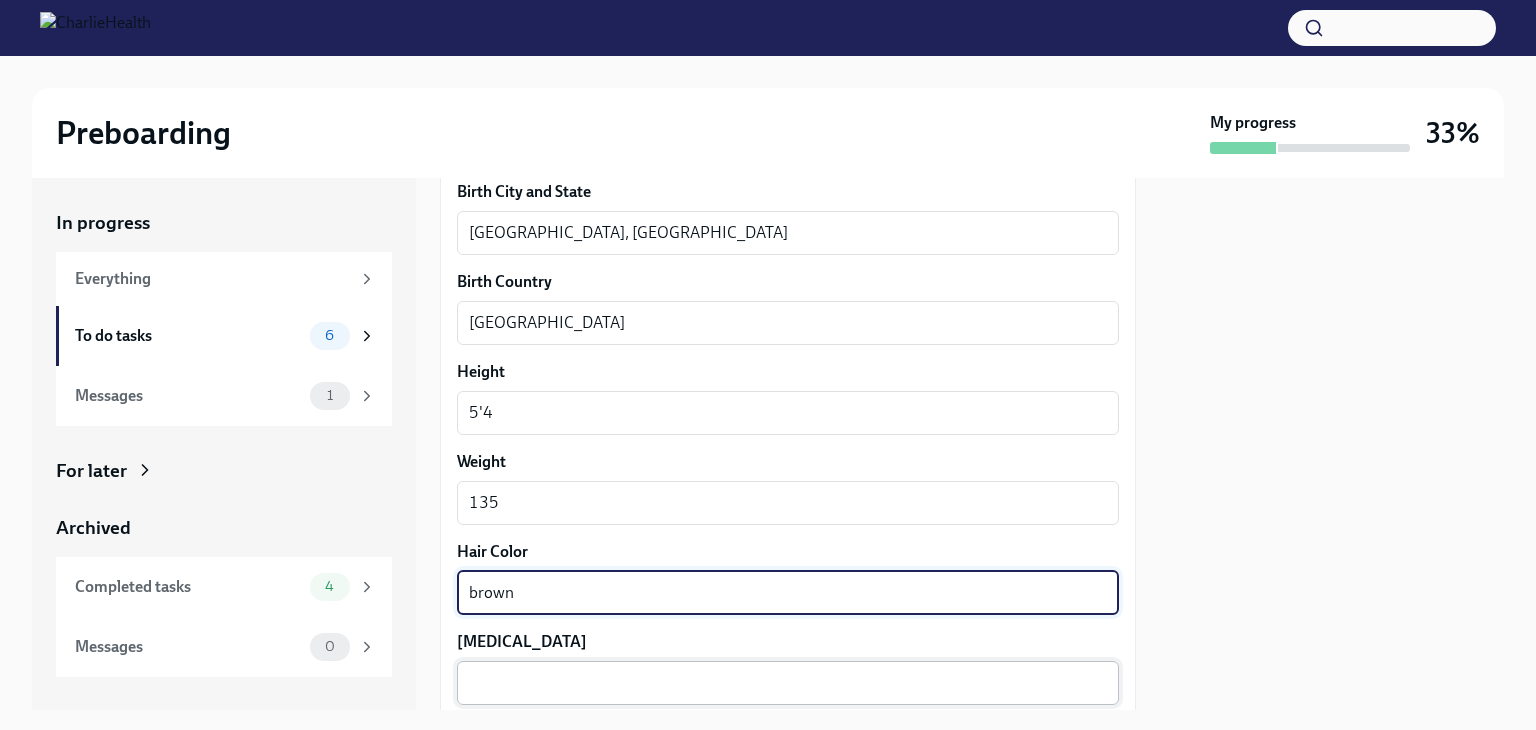 type on "brown" 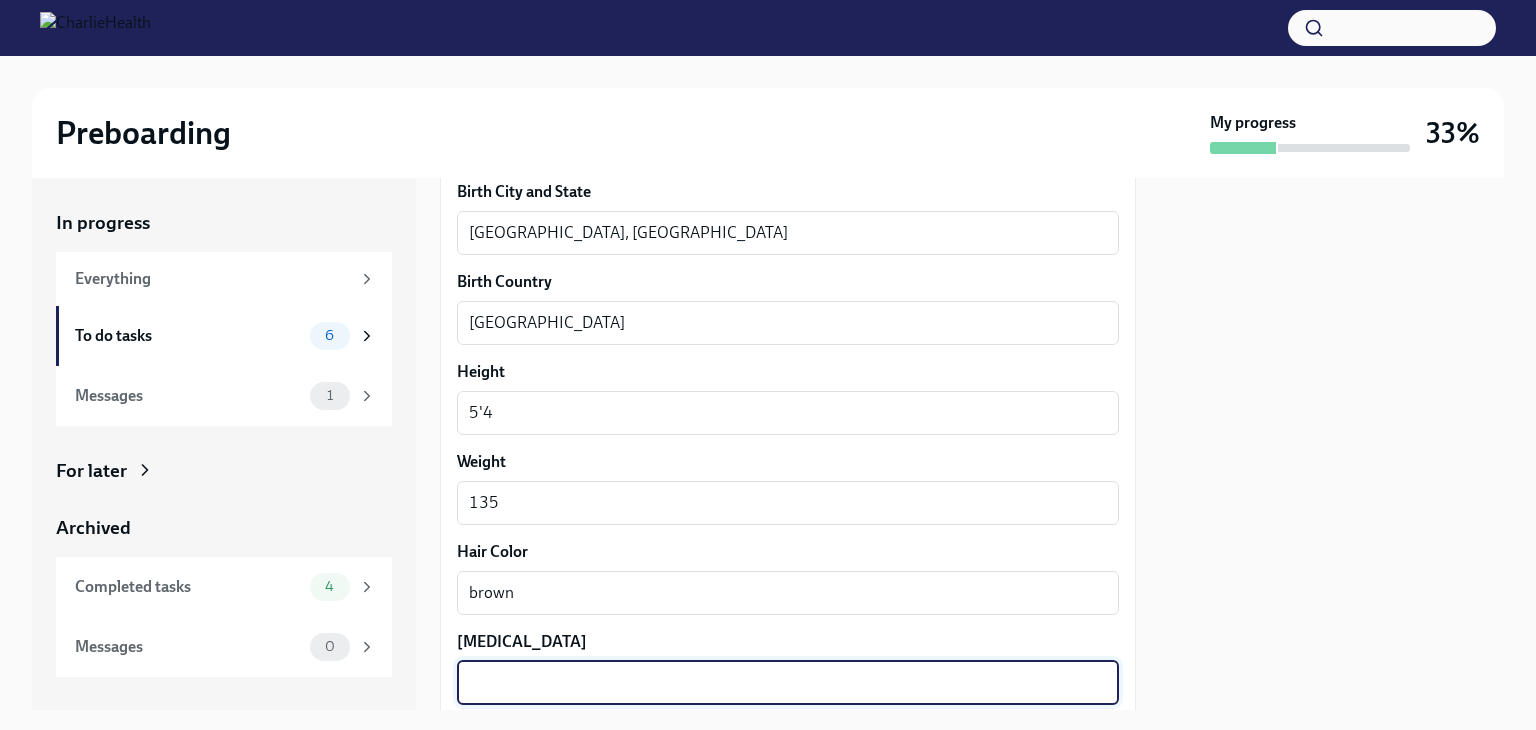 click on "[MEDICAL_DATA]" at bounding box center (788, 683) 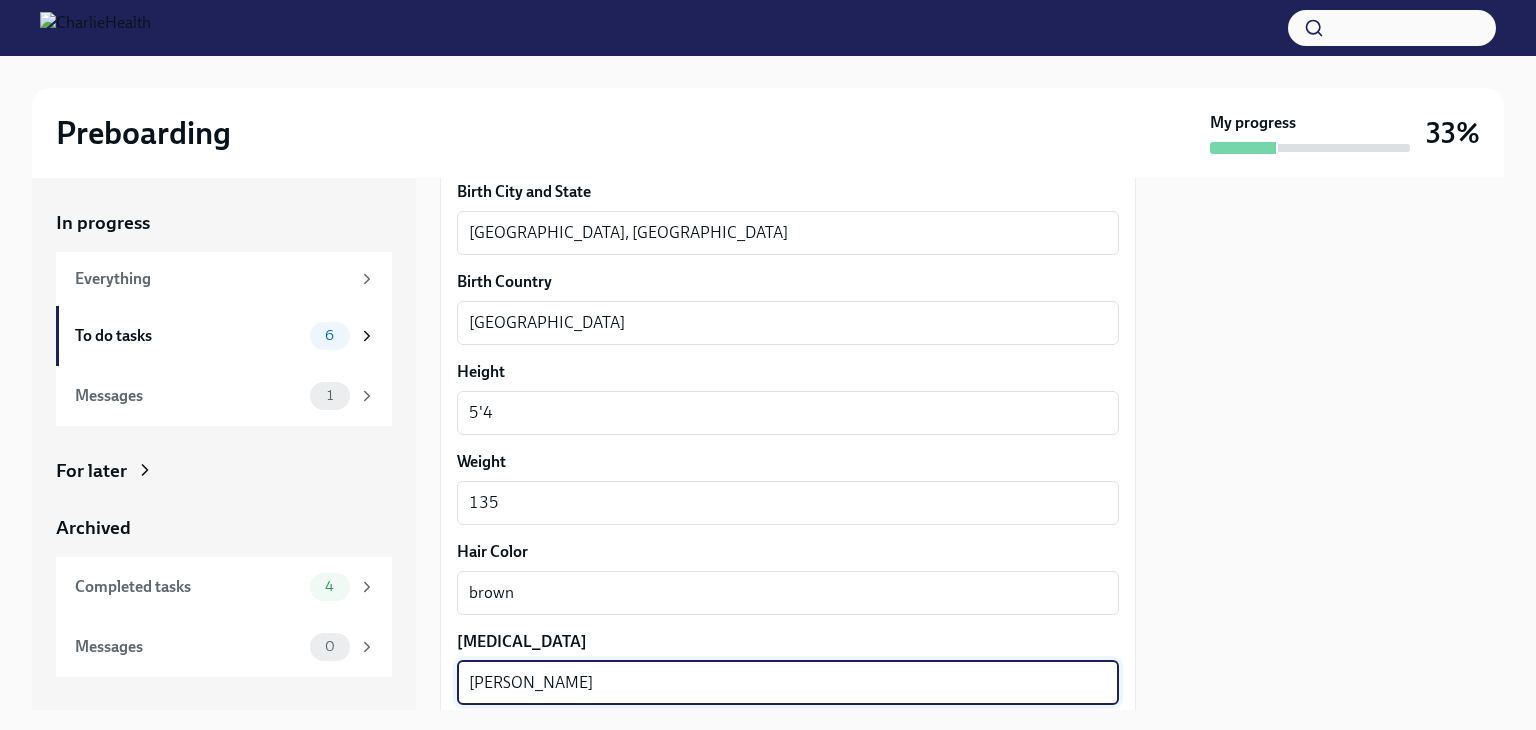scroll, scrollTop: 1968, scrollLeft: 0, axis: vertical 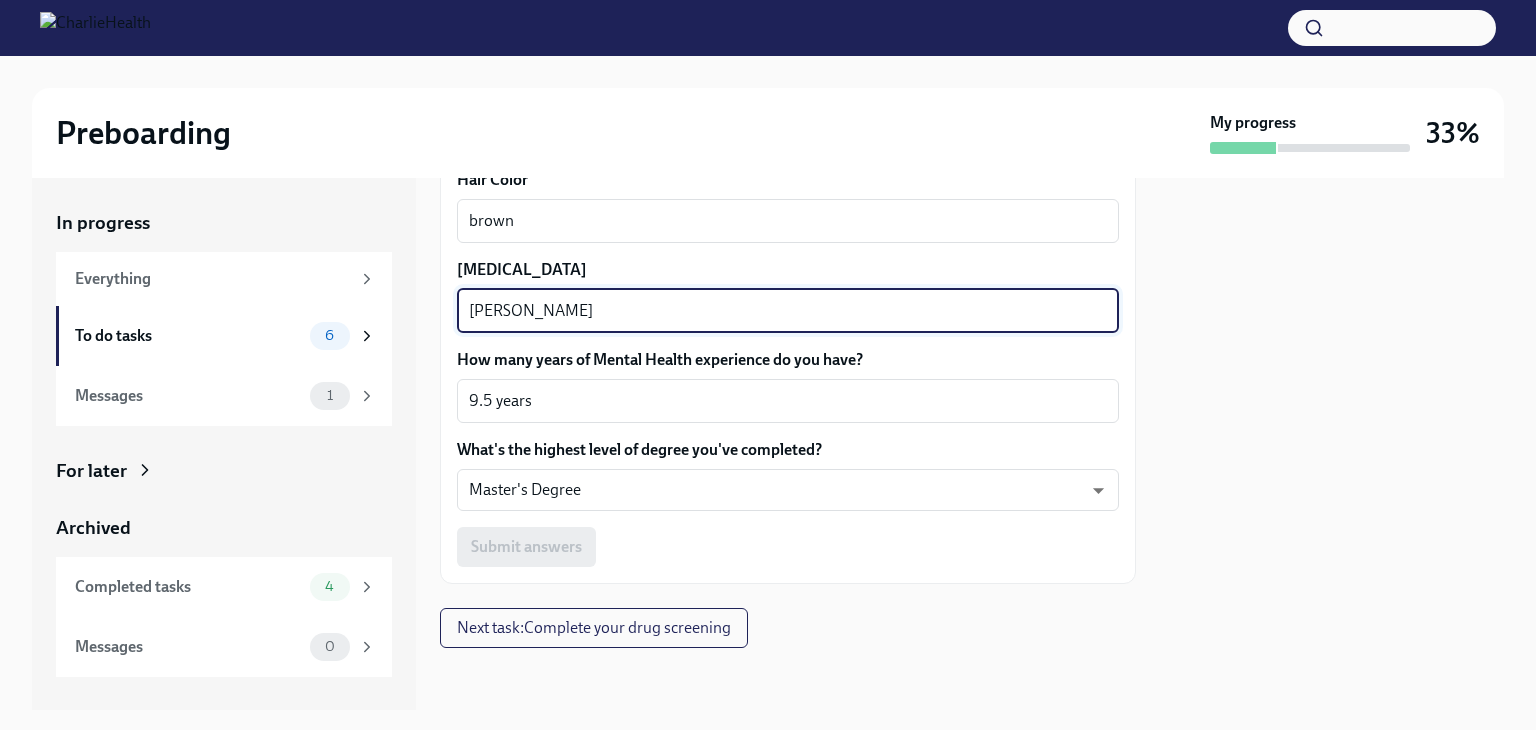 type on "[PERSON_NAME]" 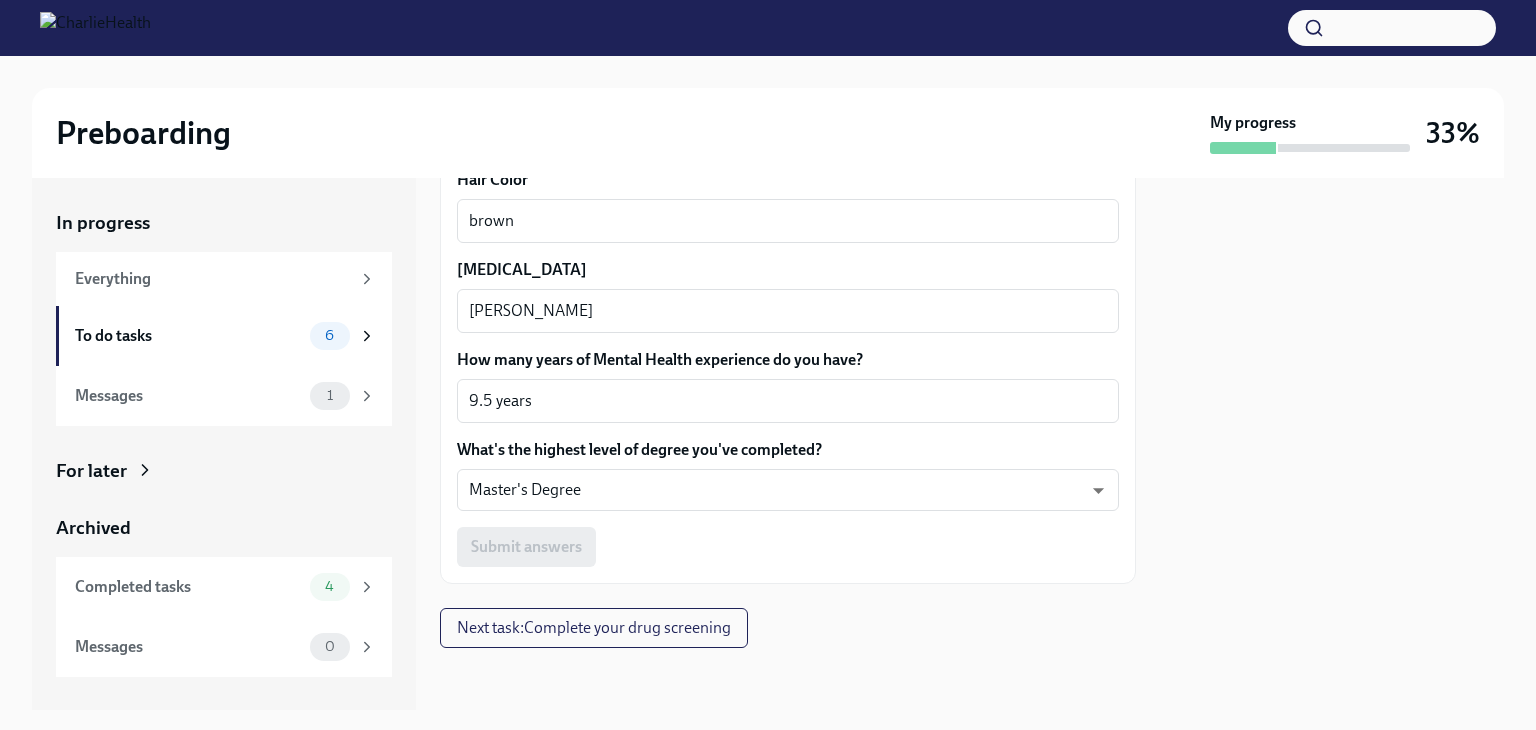 click on "Submit answers" at bounding box center (788, 547) 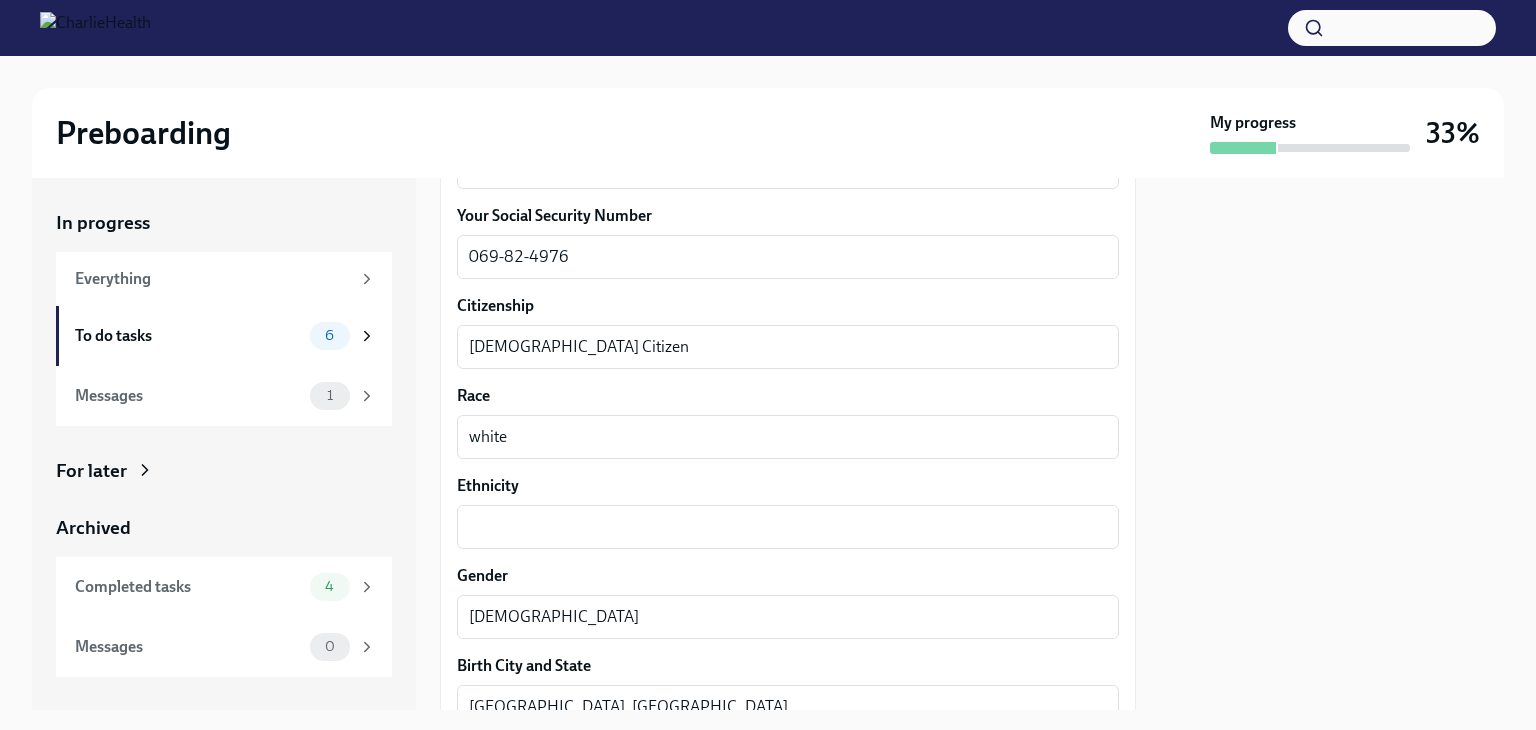 scroll, scrollTop: 1130, scrollLeft: 0, axis: vertical 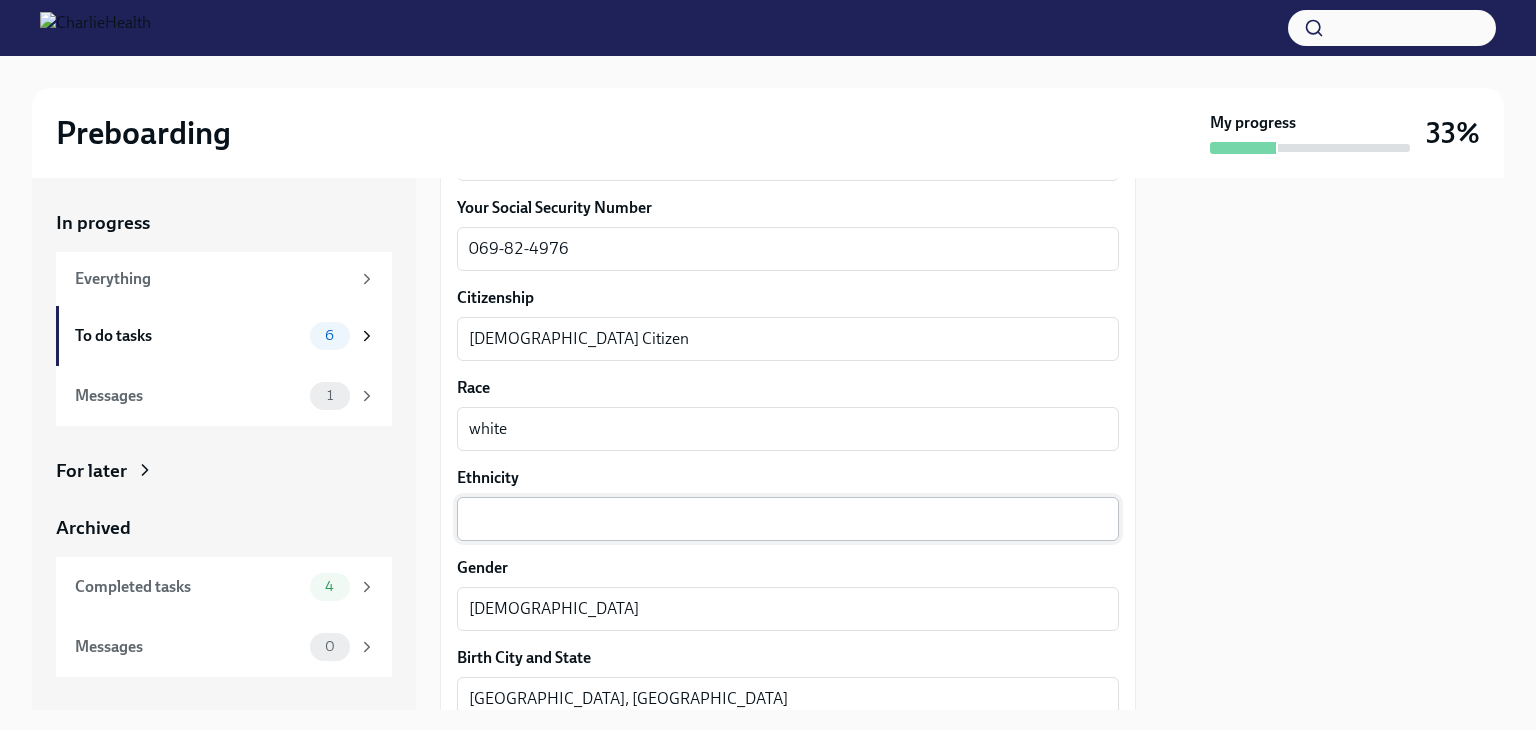 click on "x ​" at bounding box center (788, 519) 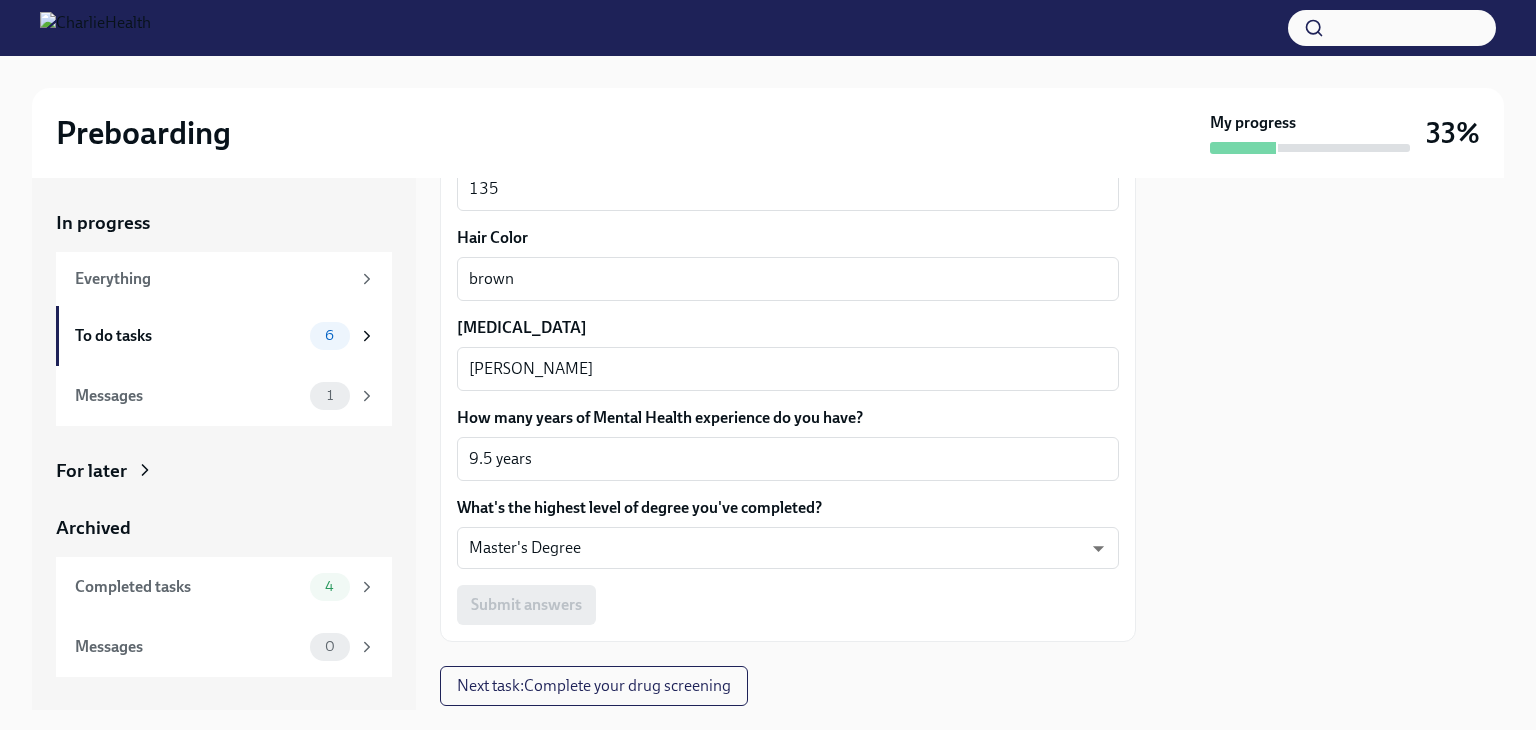 scroll, scrollTop: 1968, scrollLeft: 0, axis: vertical 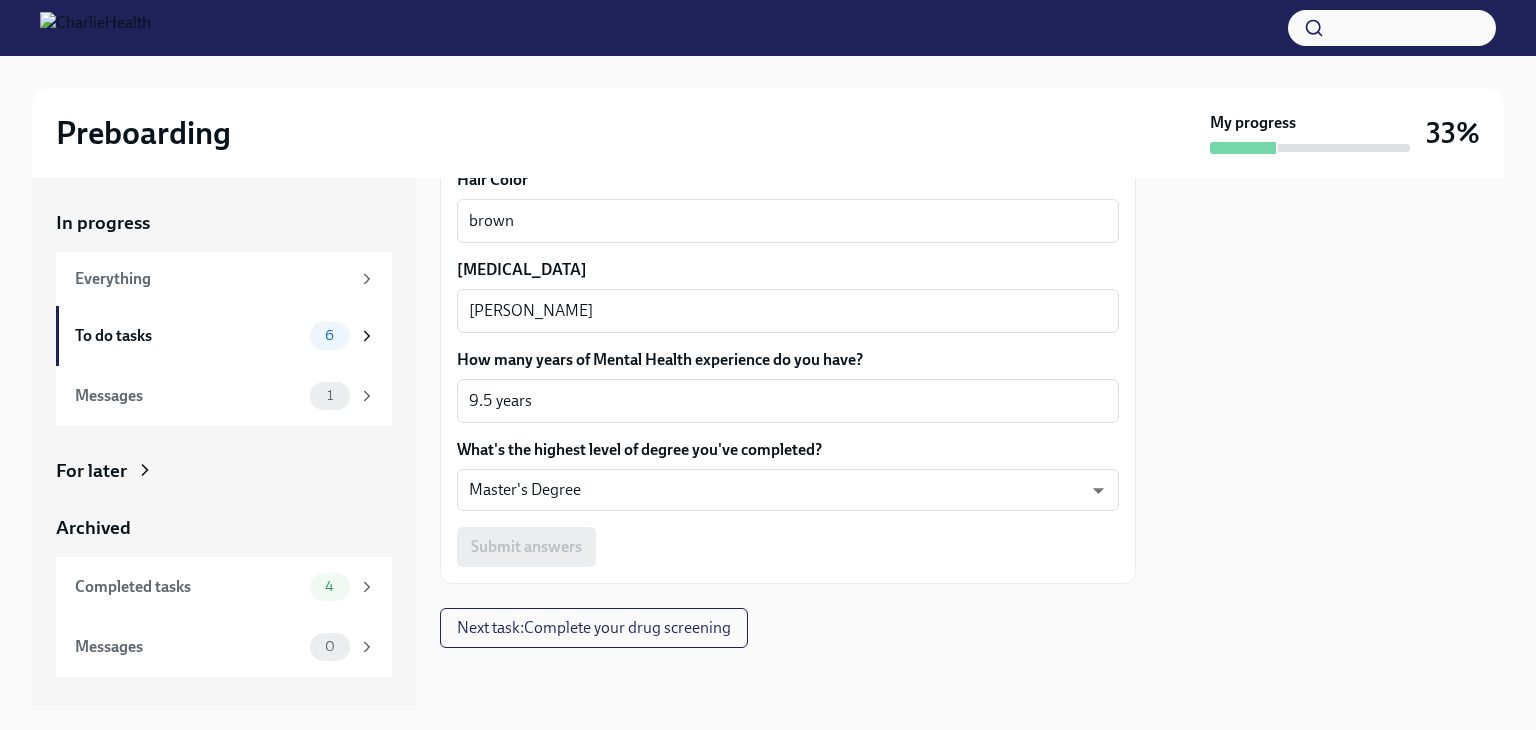 type on "white" 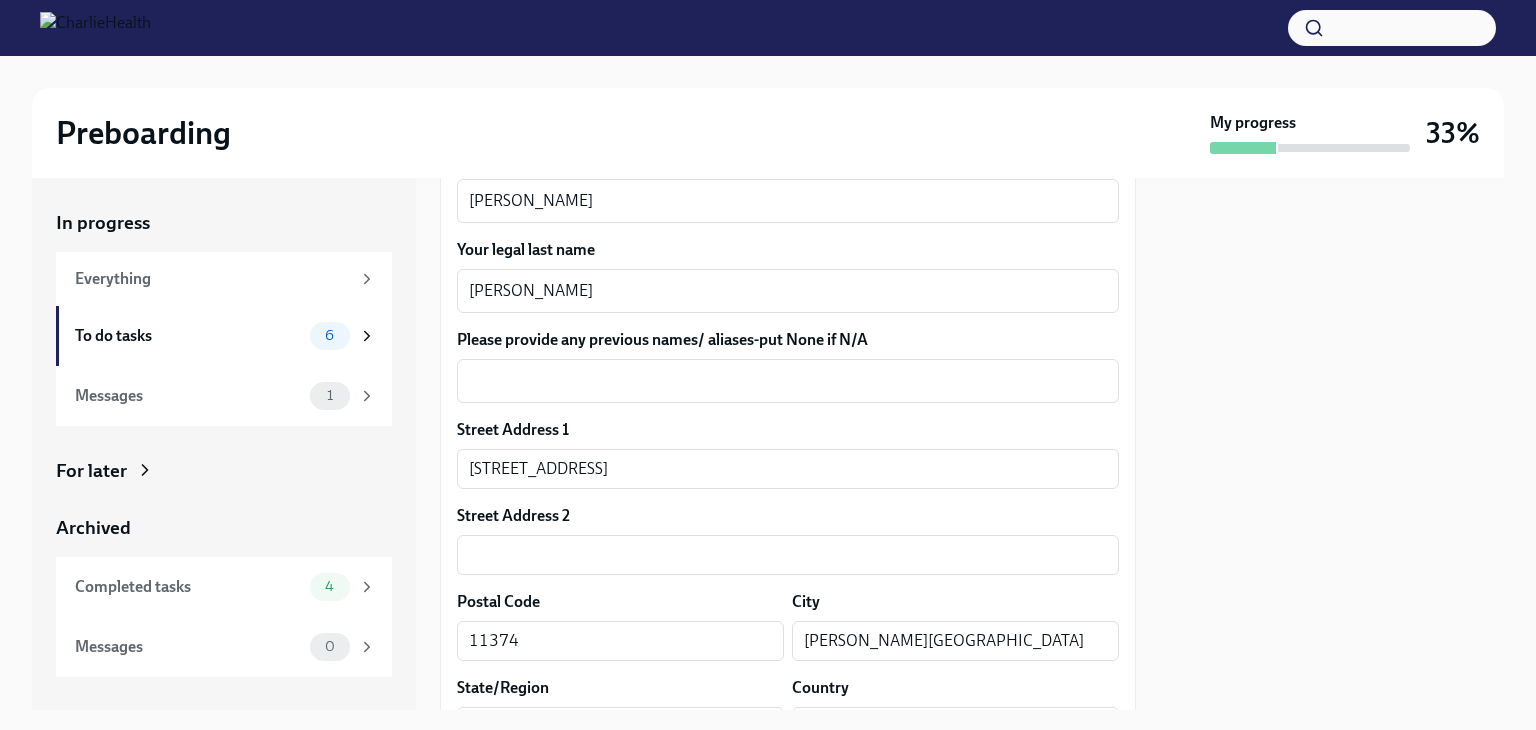 scroll, scrollTop: 378, scrollLeft: 0, axis: vertical 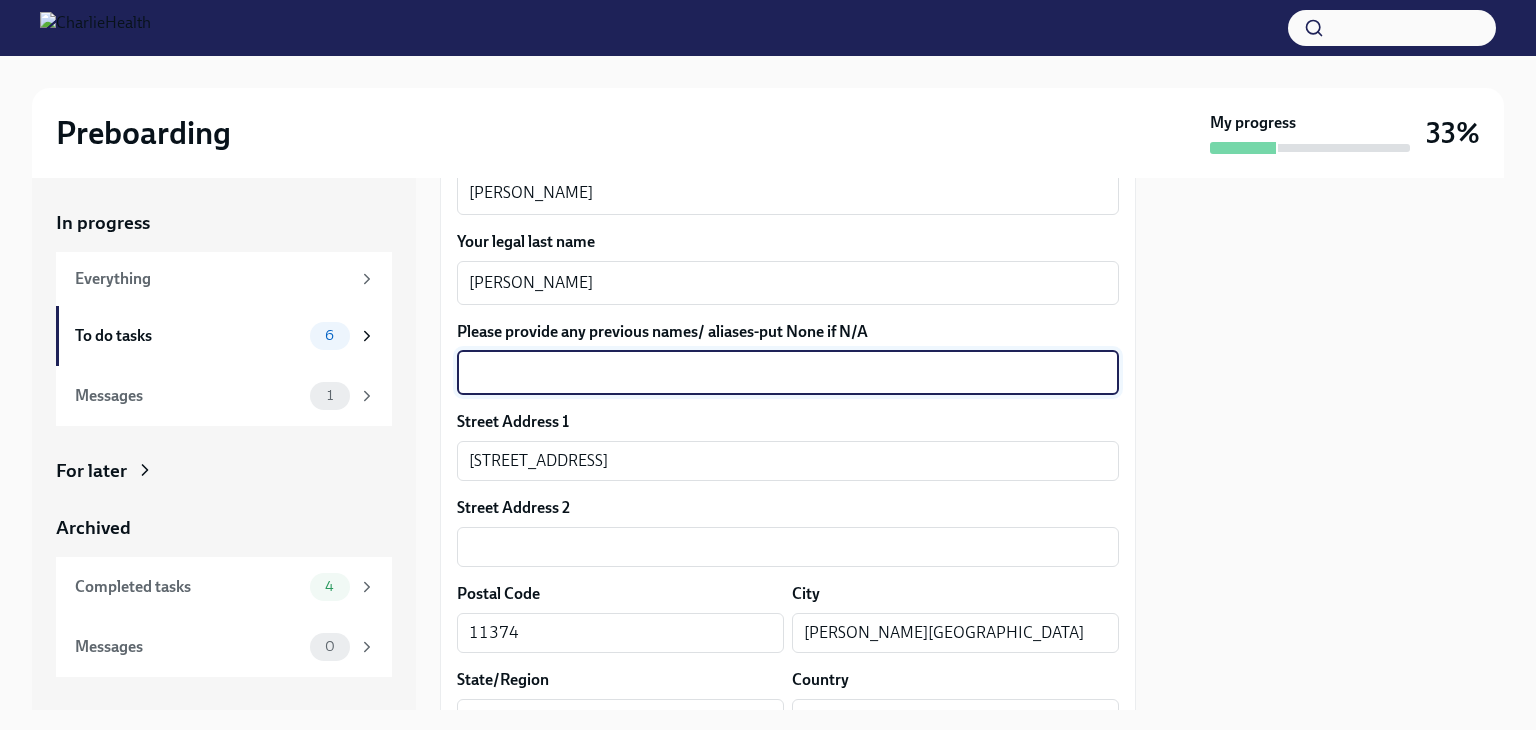 click on "Please provide any previous names/ aliases-put None if N/A" at bounding box center (788, 373) 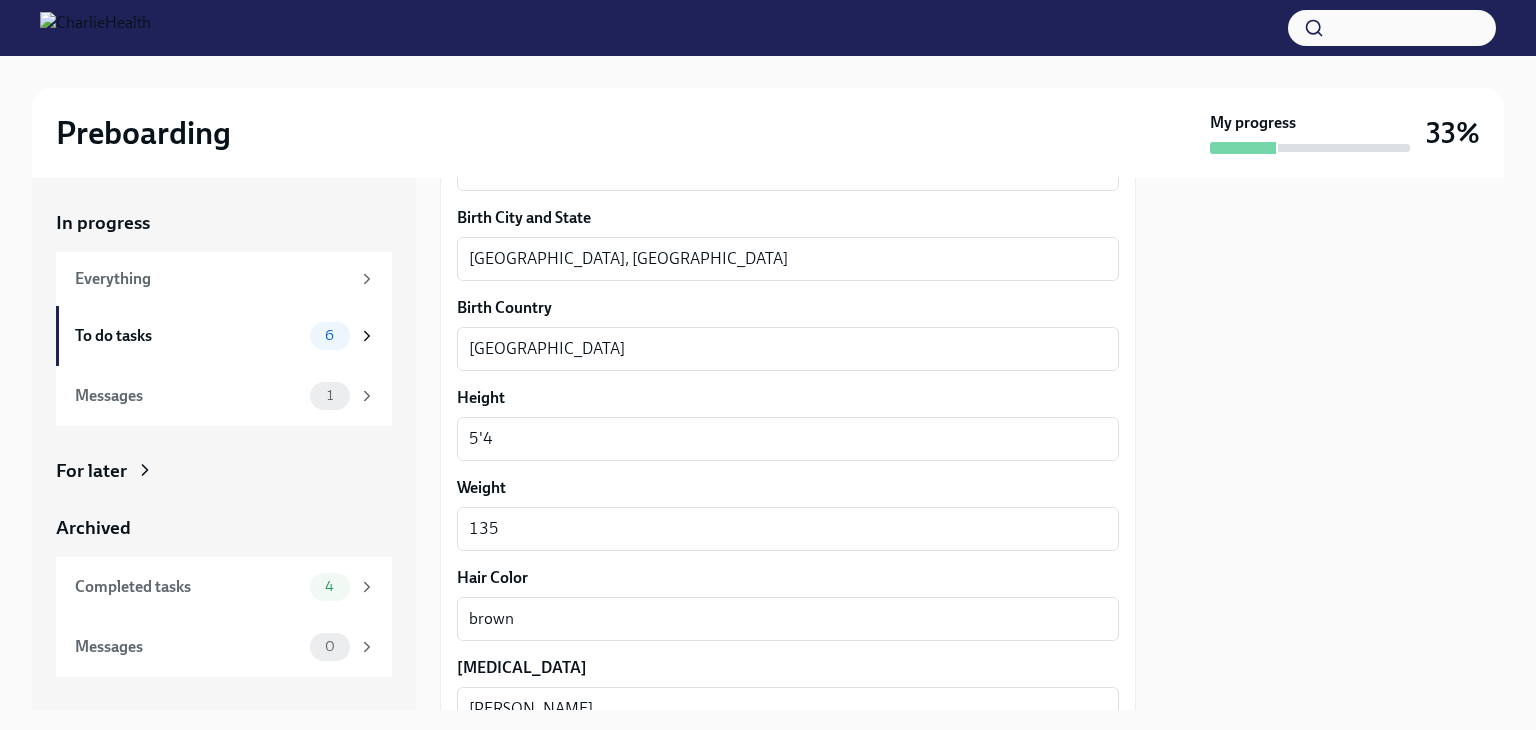 scroll, scrollTop: 1968, scrollLeft: 0, axis: vertical 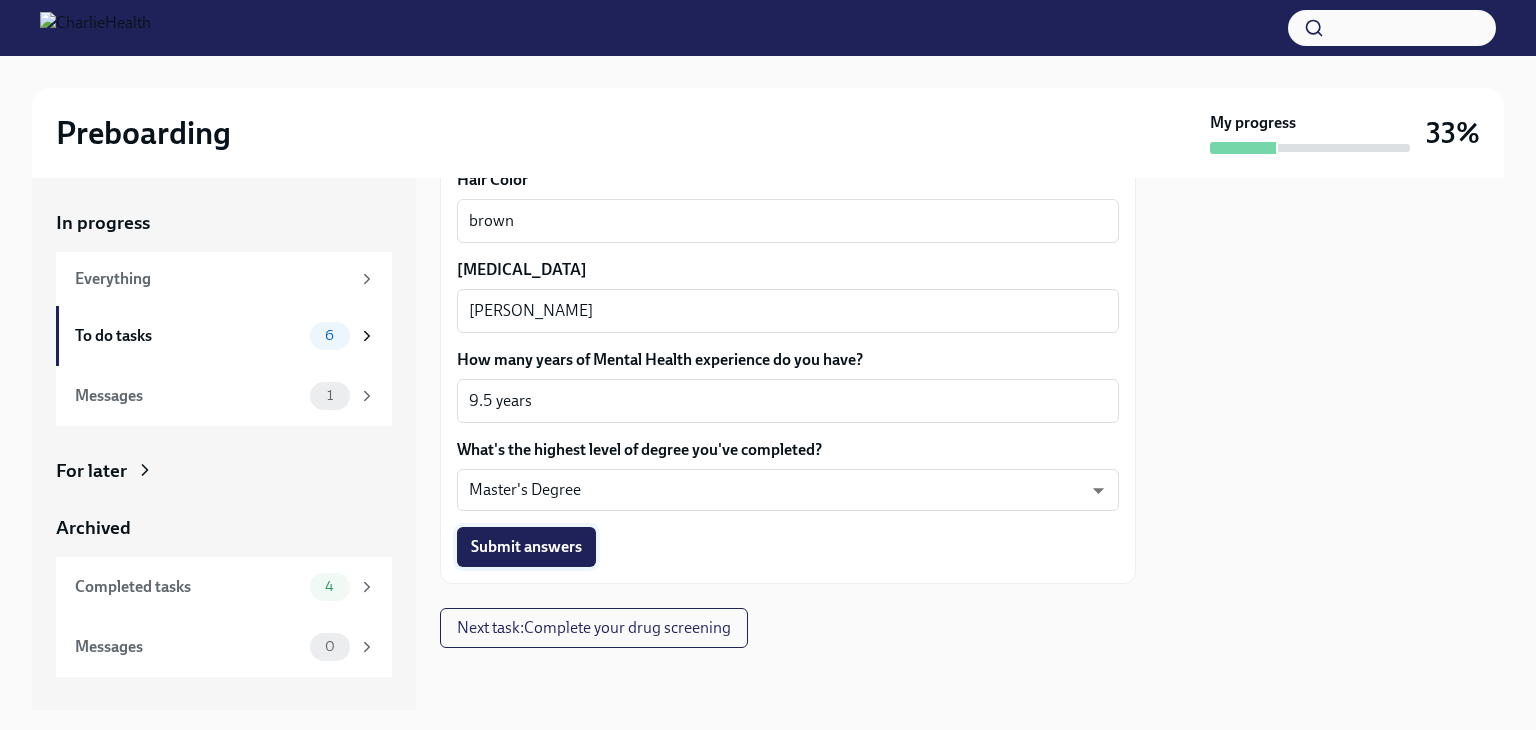 type on "N/A" 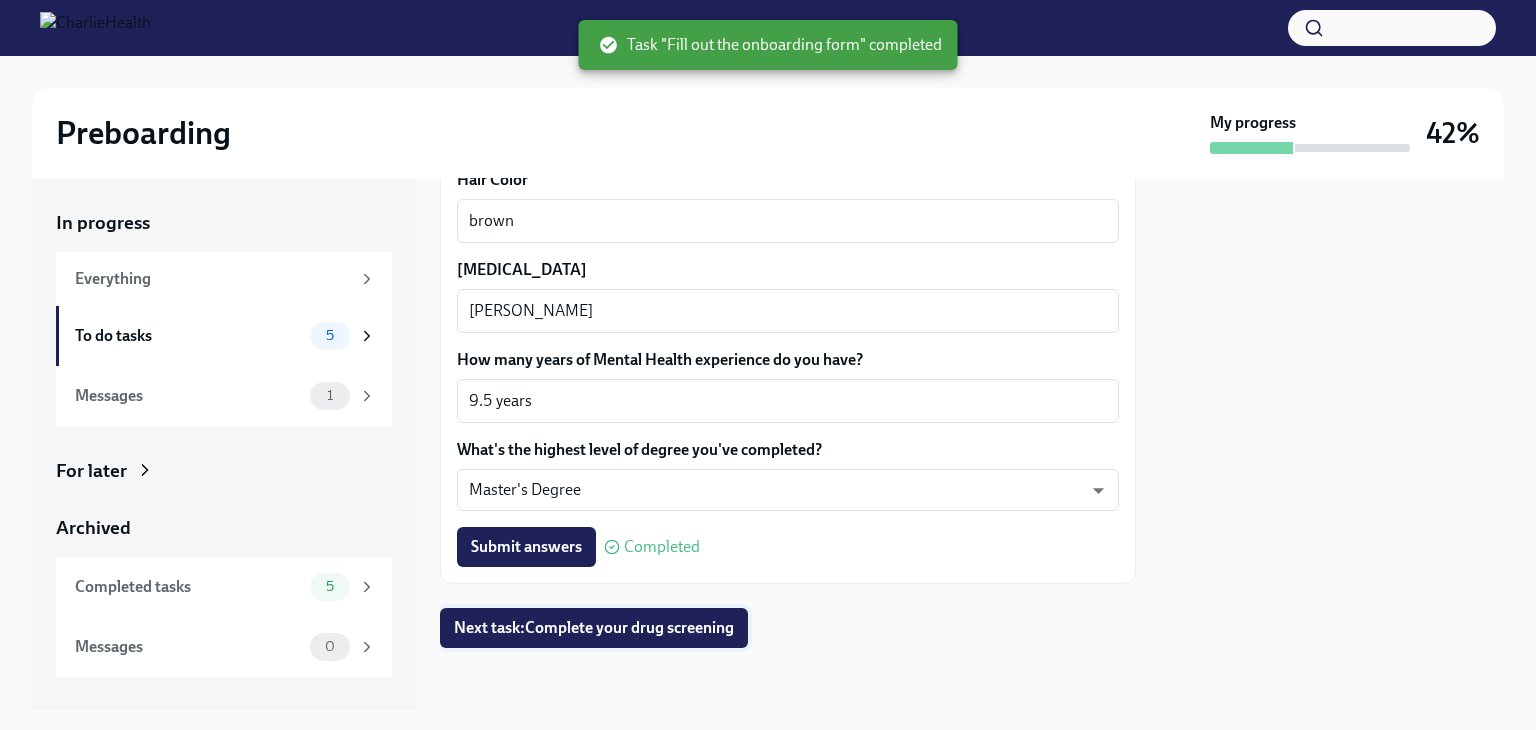 click on "Next task :  Complete your drug screening" at bounding box center [594, 628] 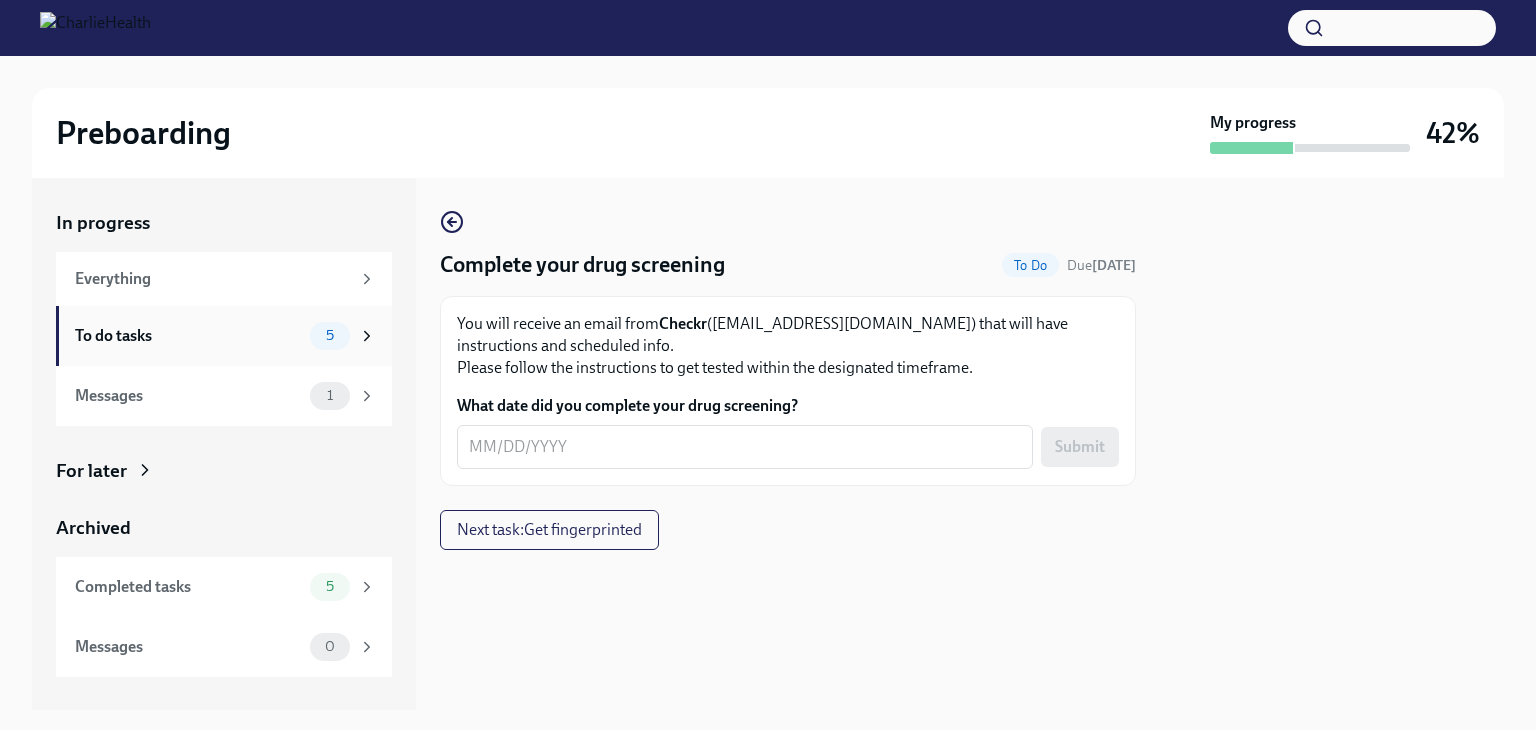click on "To do tasks" at bounding box center (188, 336) 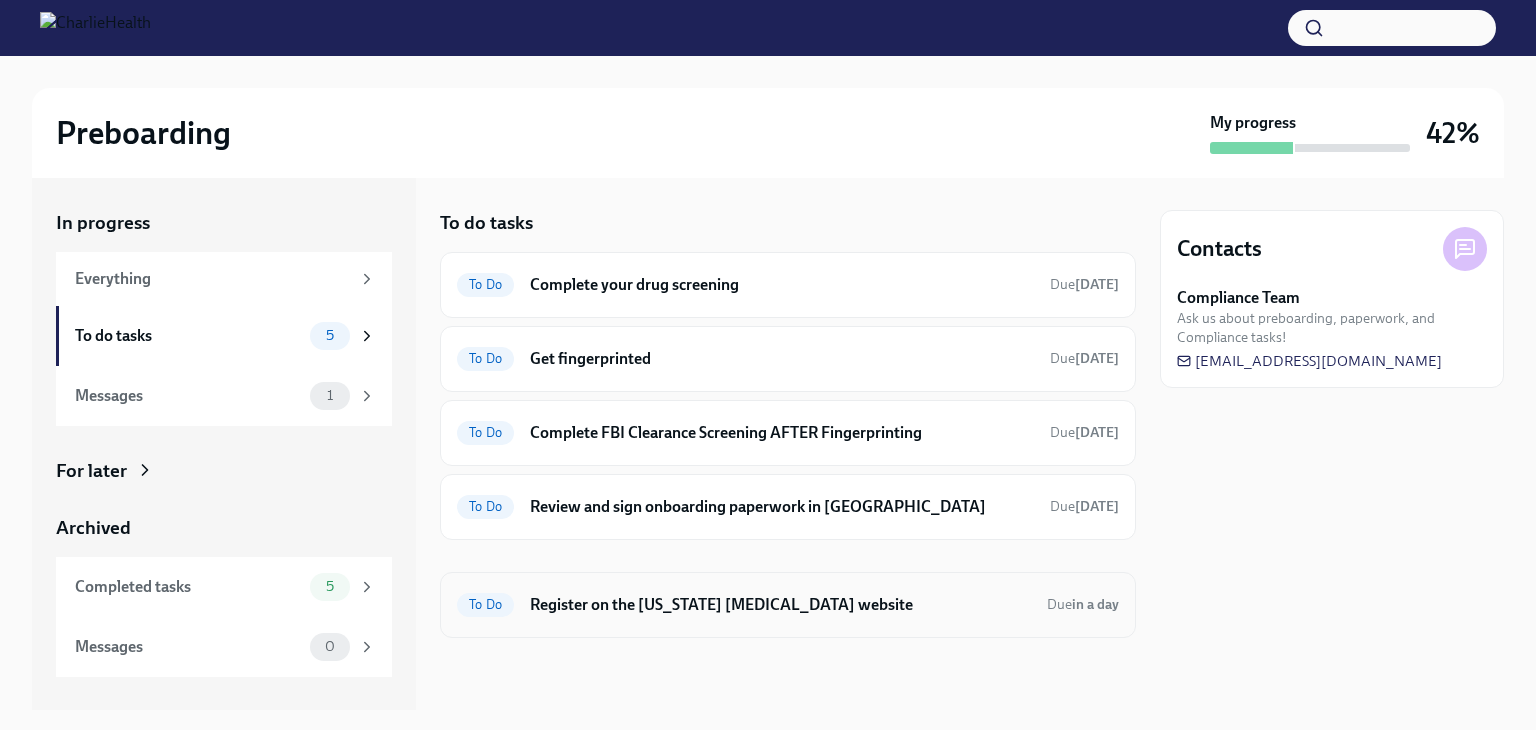 click on "Register on the [US_STATE] [MEDICAL_DATA] website" at bounding box center [780, 605] 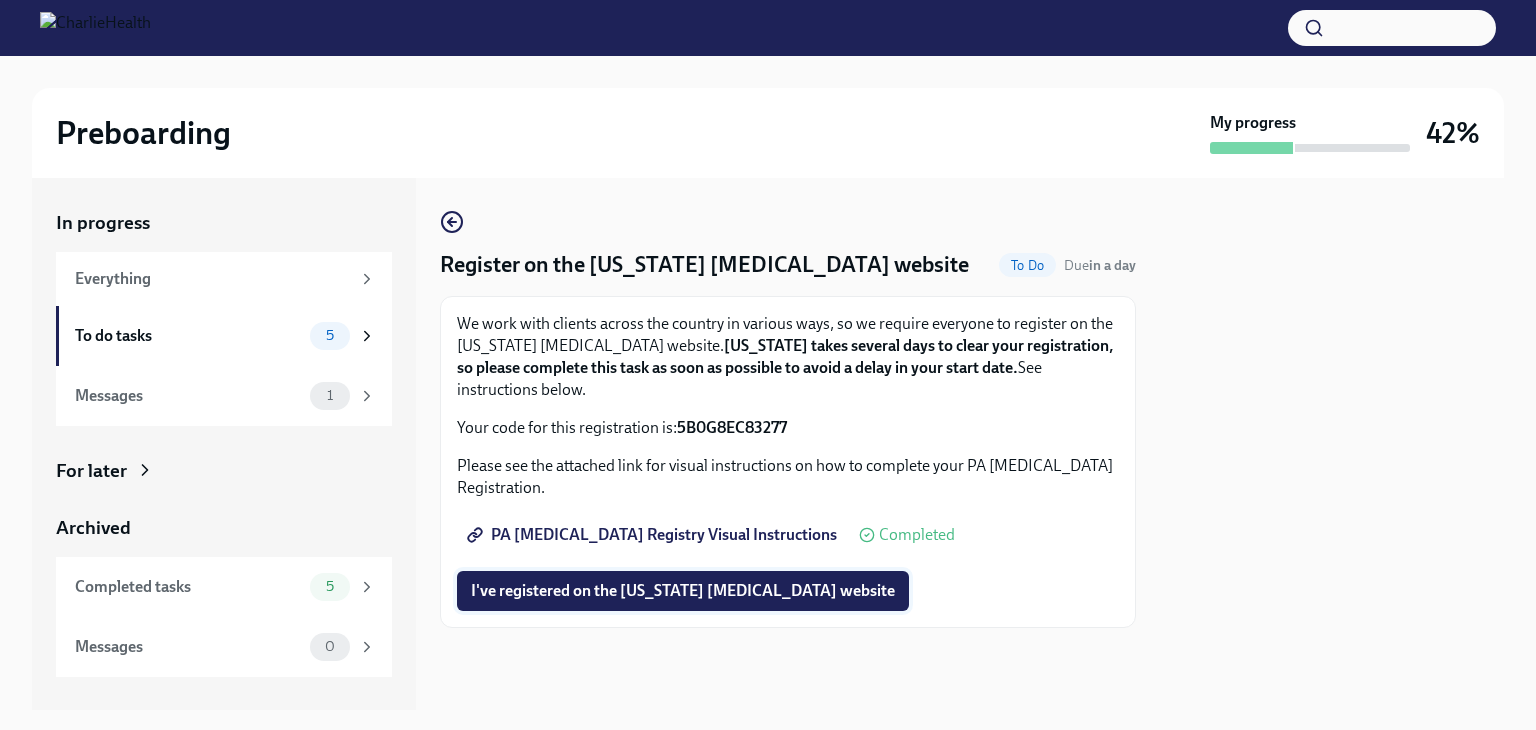 click on "I've registered on the [US_STATE] [MEDICAL_DATA] website" at bounding box center (683, 591) 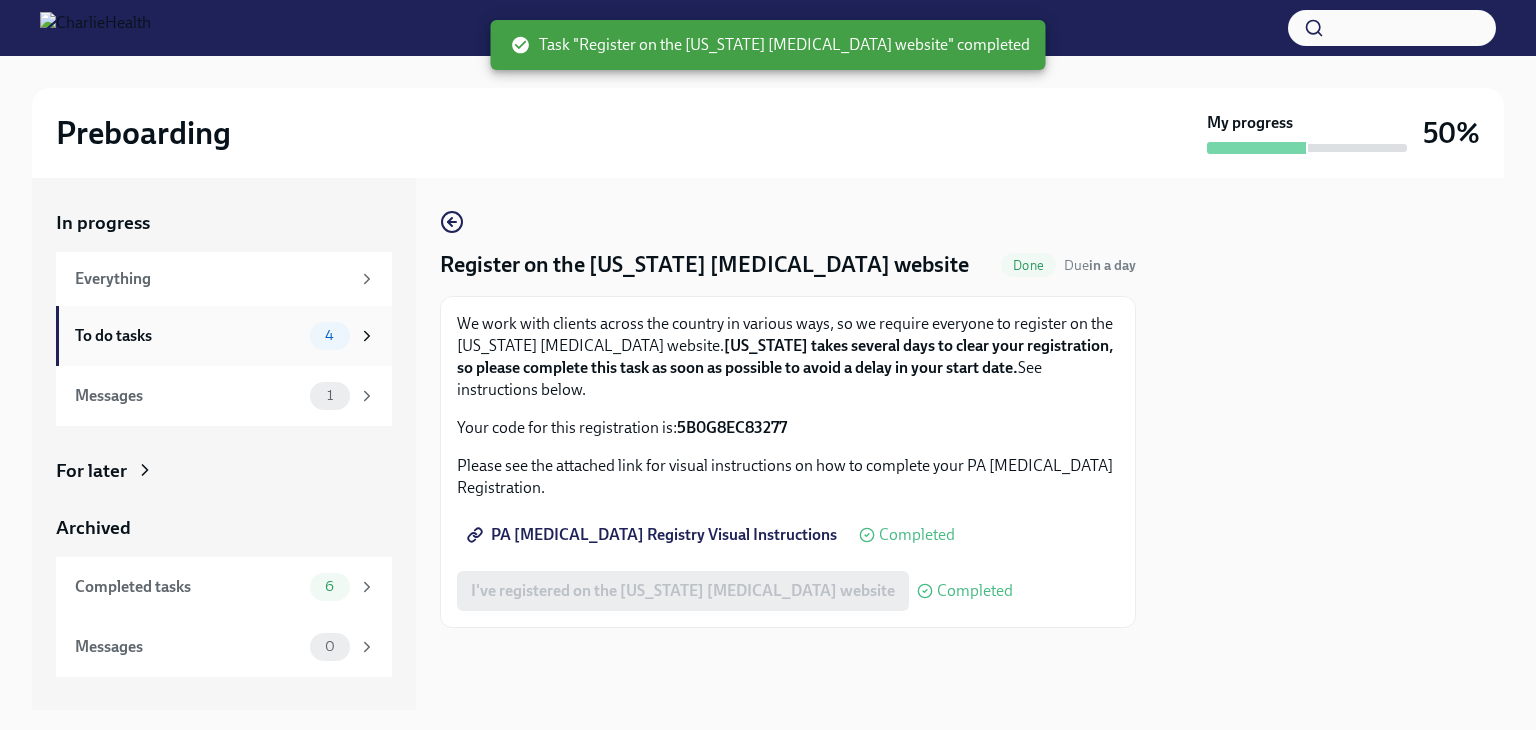 click on "To do tasks" at bounding box center (188, 336) 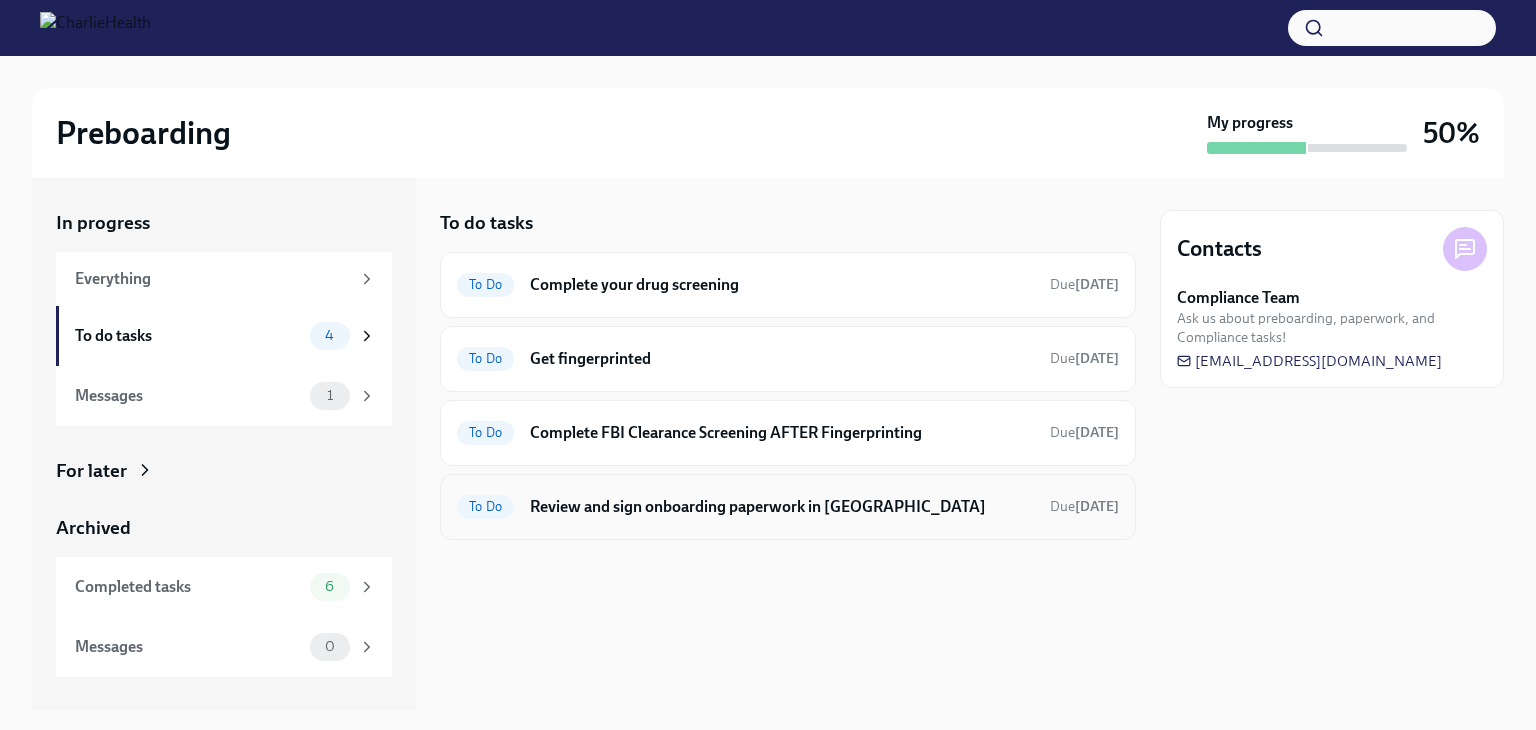 click on "Review and sign onboarding paperwork in [GEOGRAPHIC_DATA]" at bounding box center (782, 507) 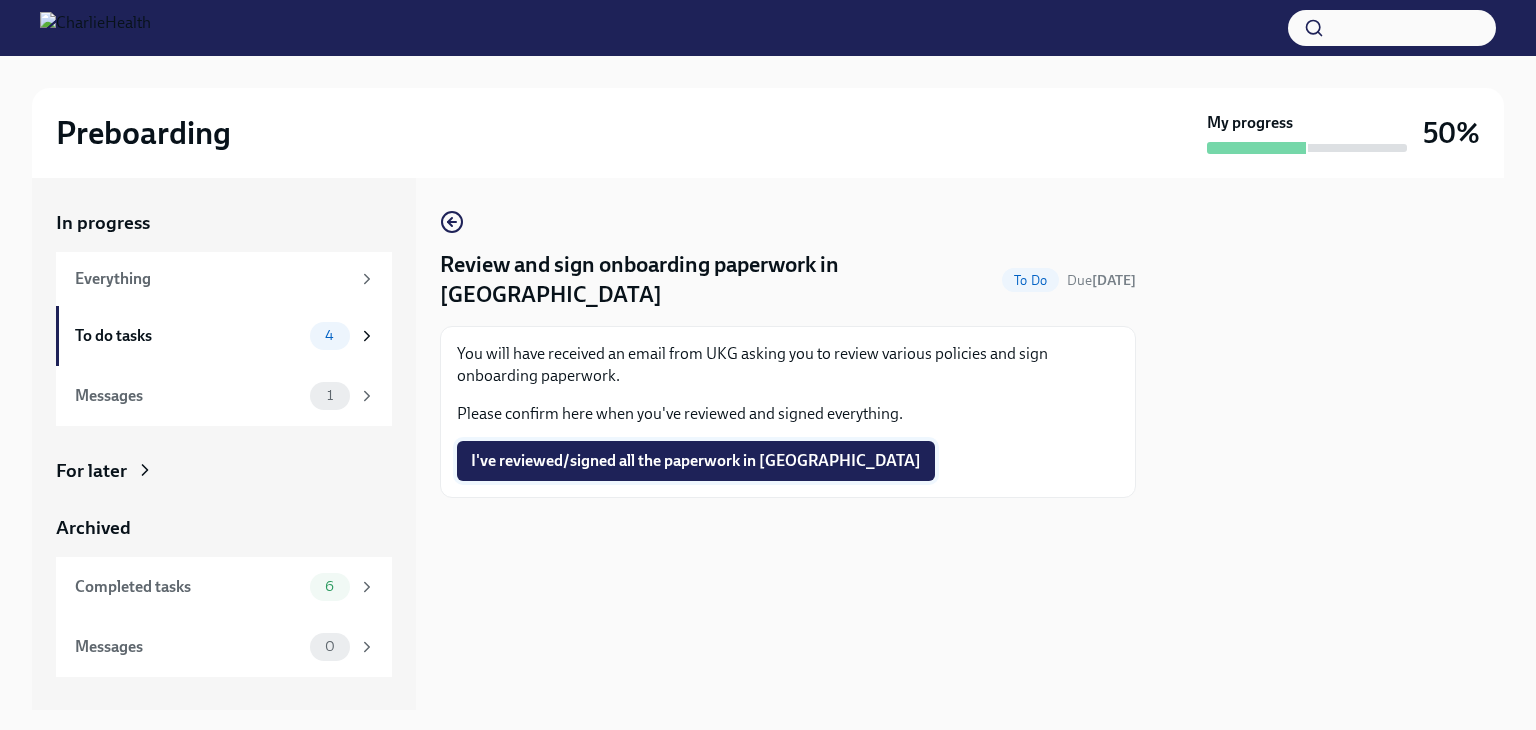 click on "I've reviewed/signed all the paperwork in [GEOGRAPHIC_DATA]" at bounding box center [696, 461] 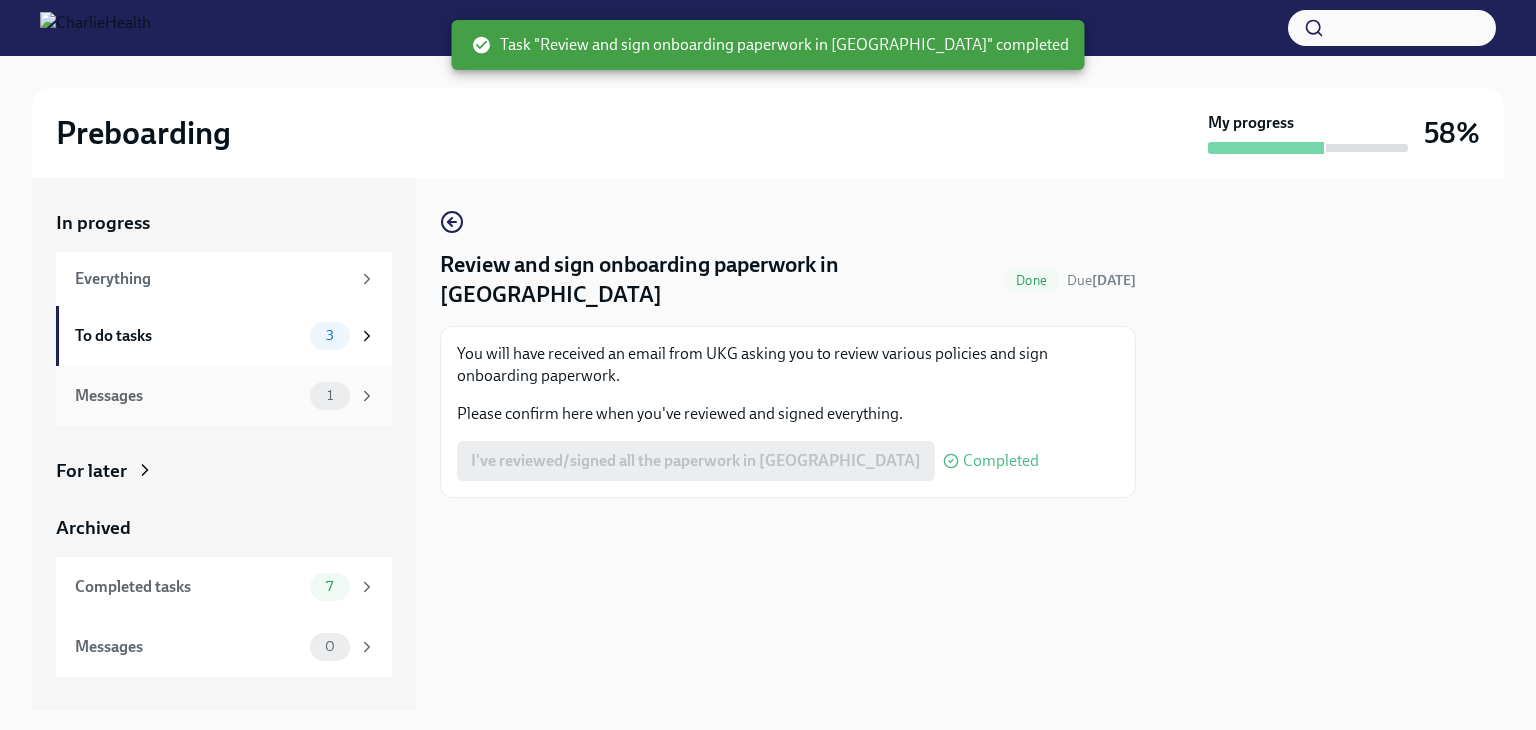 click on "Messages" at bounding box center [188, 396] 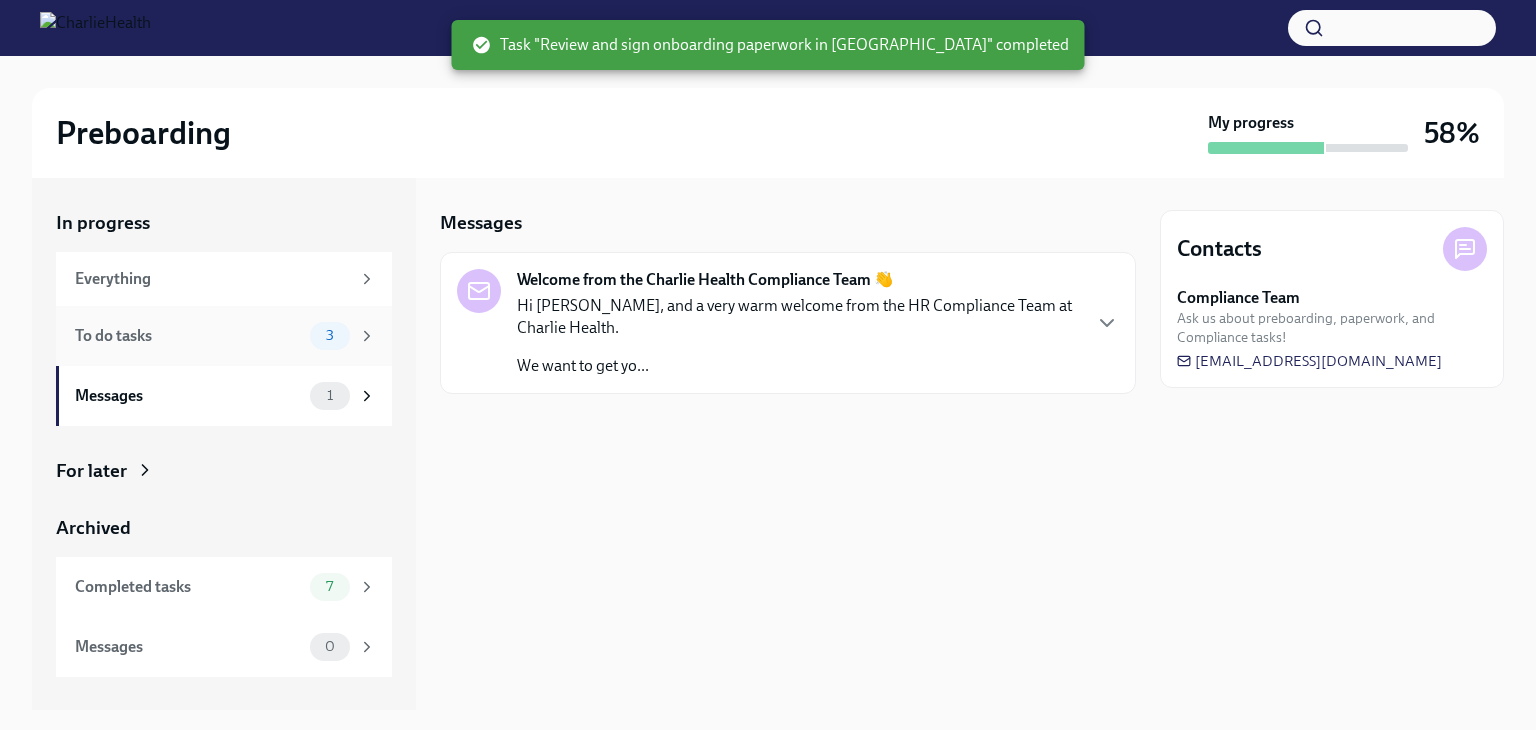 click on "To do tasks 3" at bounding box center [225, 336] 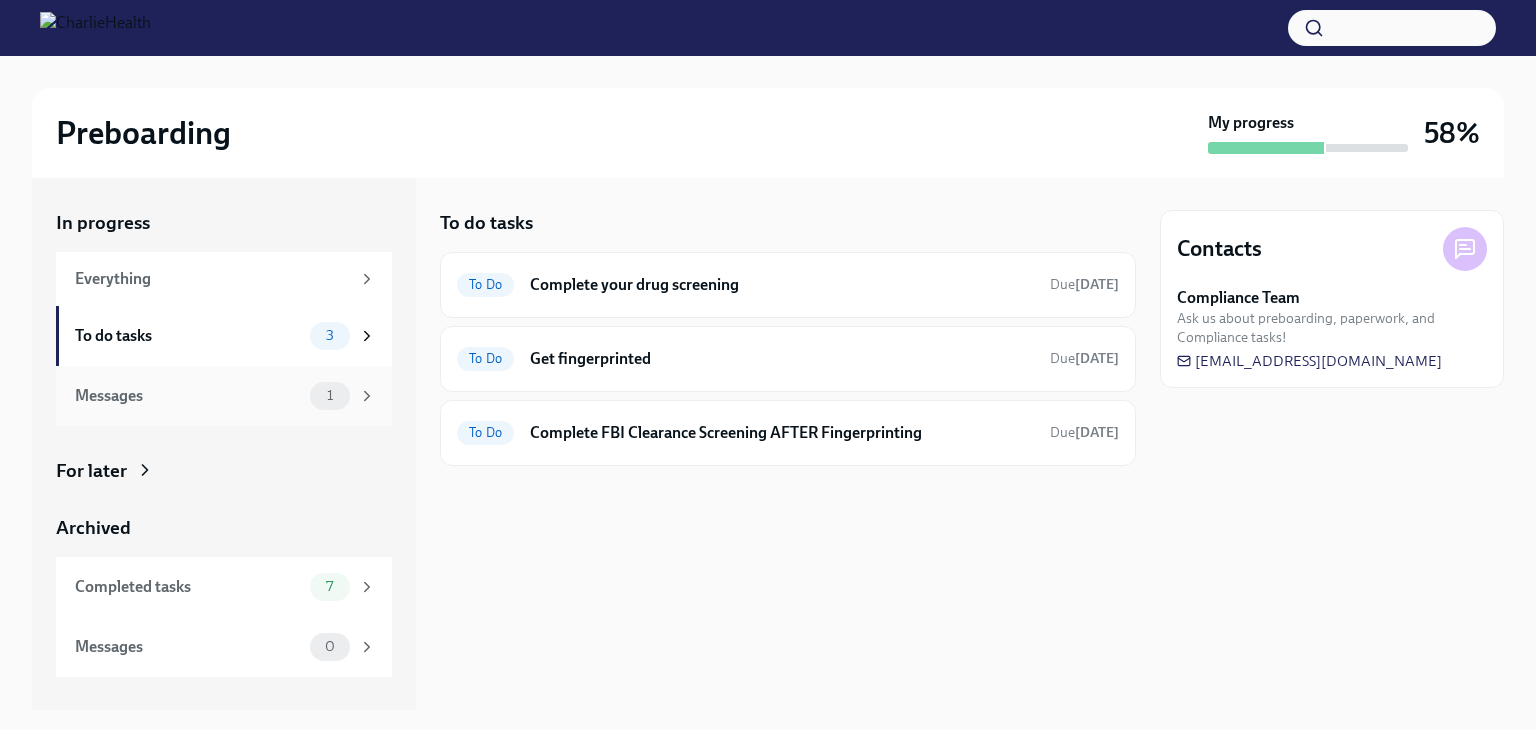 click on "Messages" at bounding box center [188, 396] 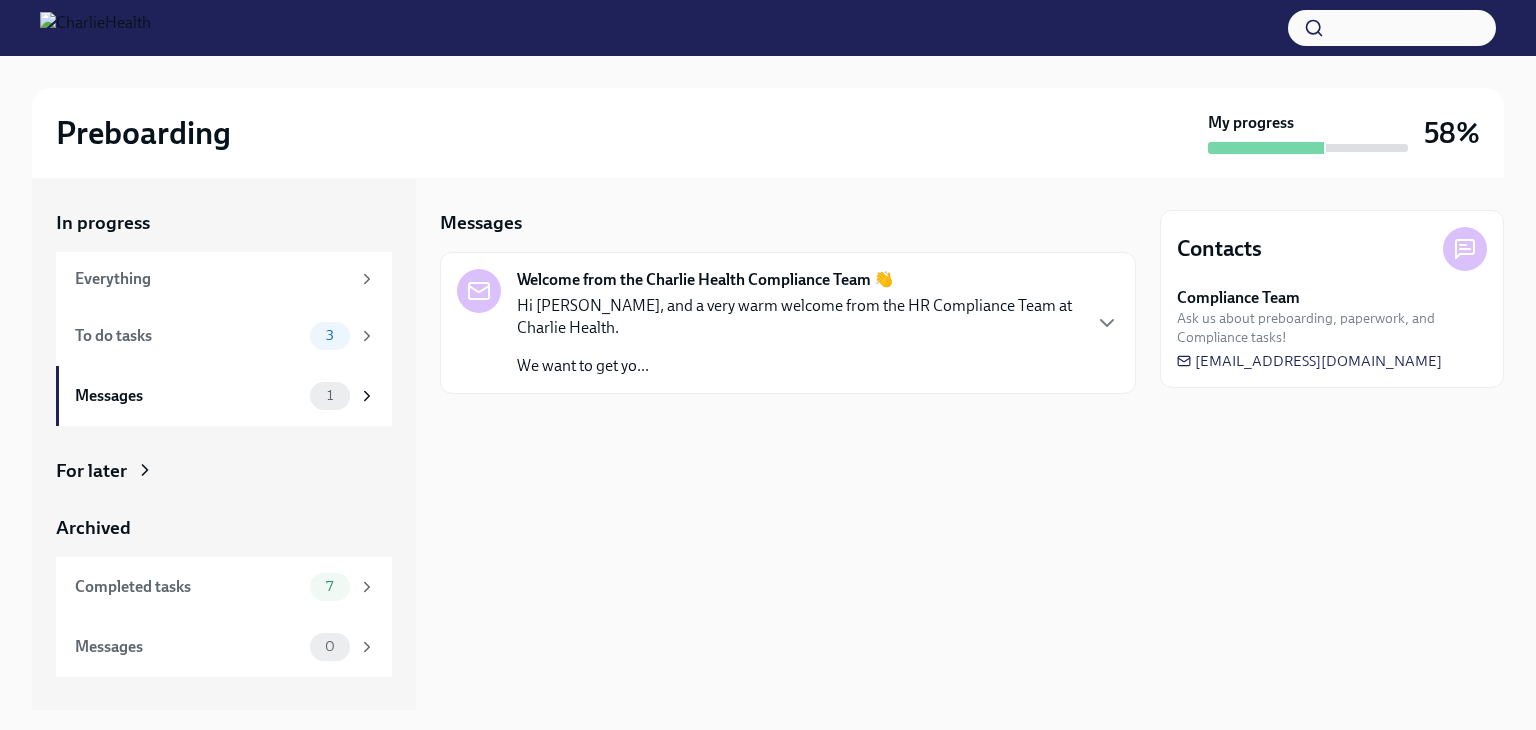 click on "We want to get yo..." at bounding box center (798, 366) 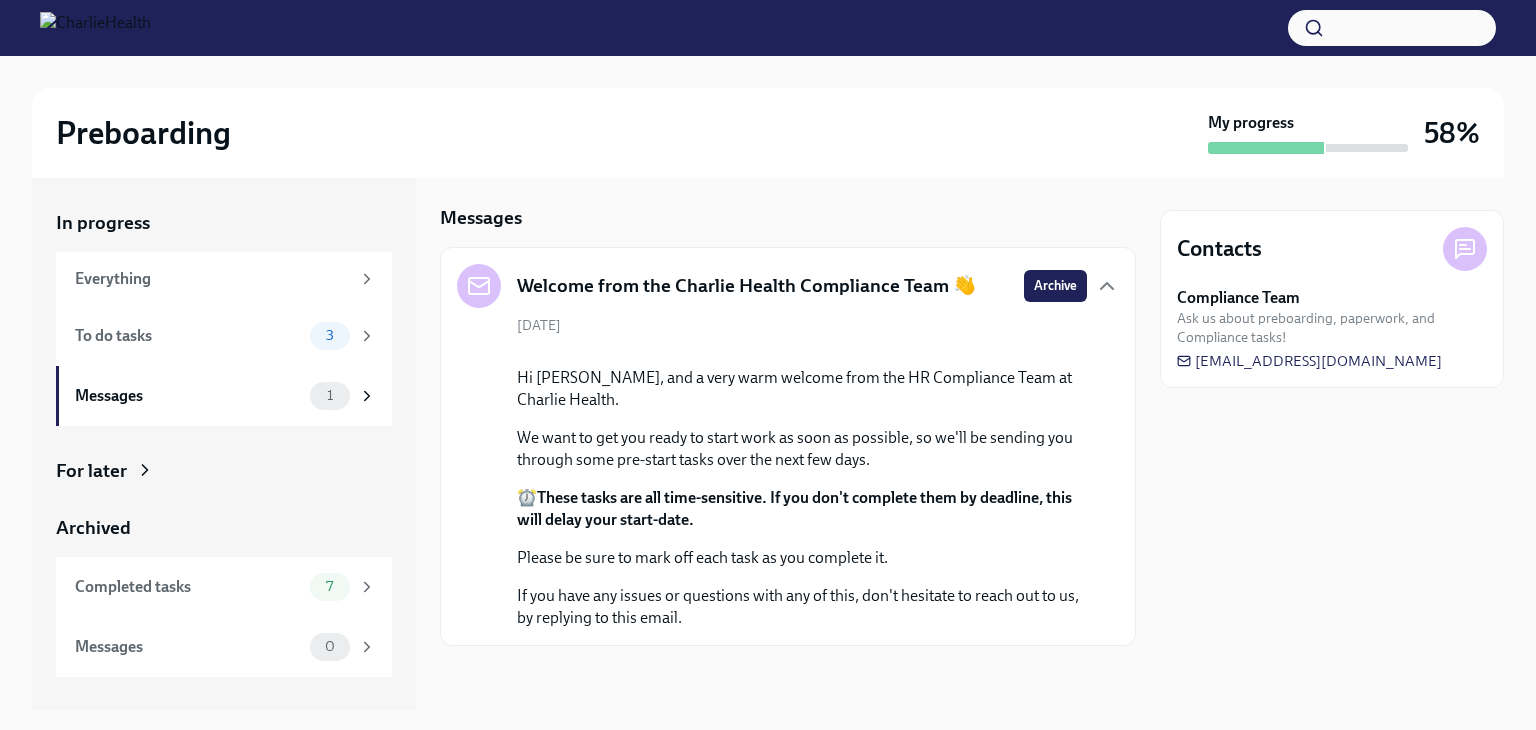 scroll, scrollTop: 0, scrollLeft: 0, axis: both 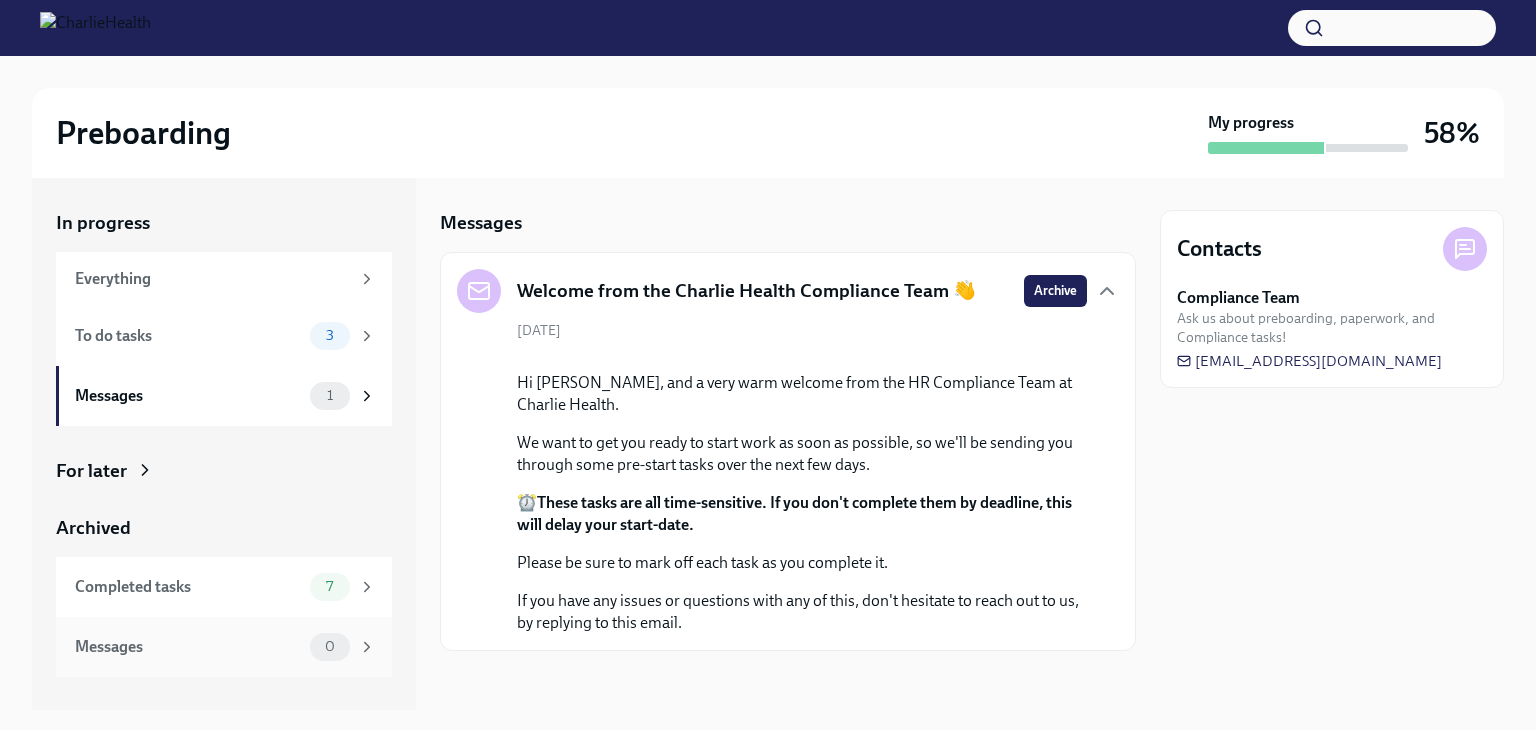 click on "0" at bounding box center (330, 646) 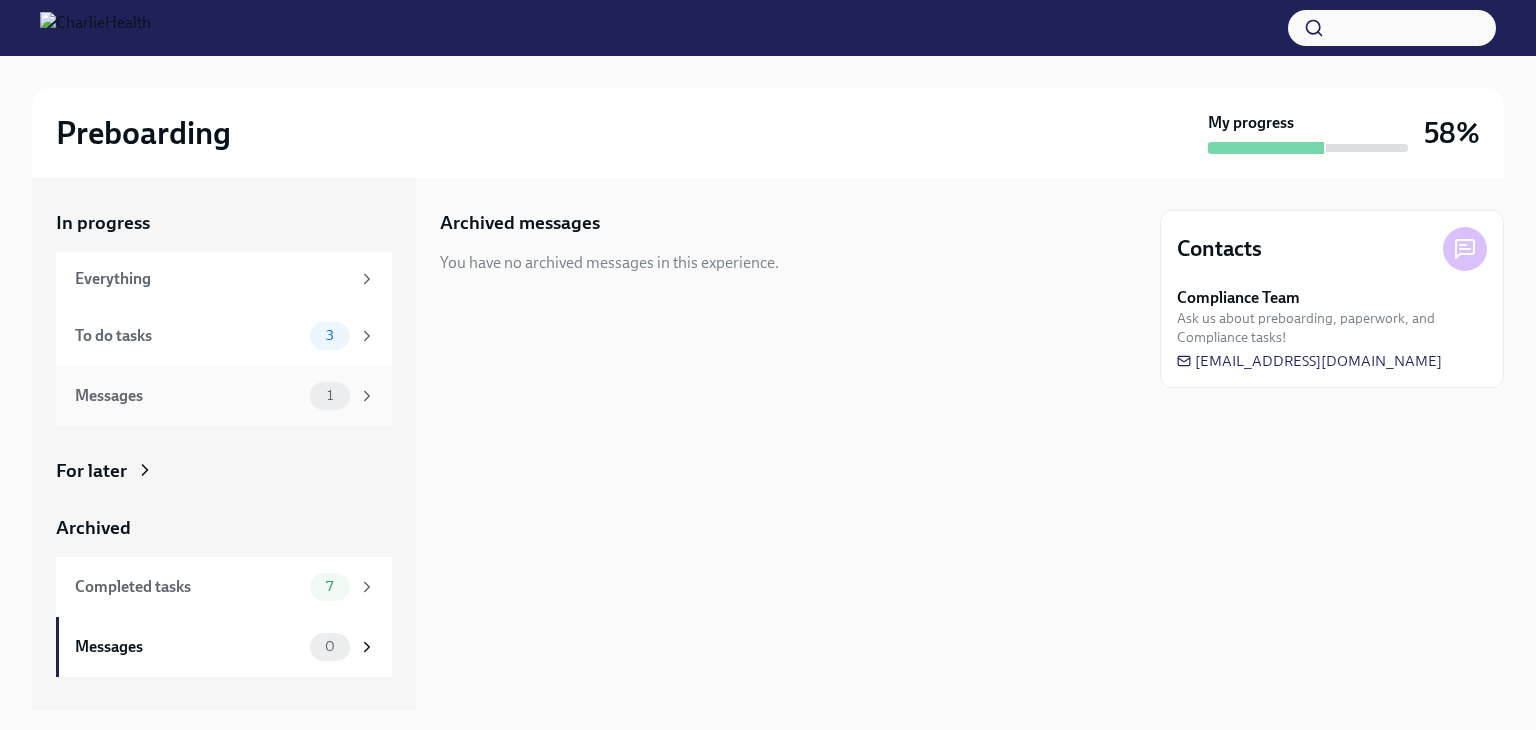 click on "Messages" at bounding box center [188, 396] 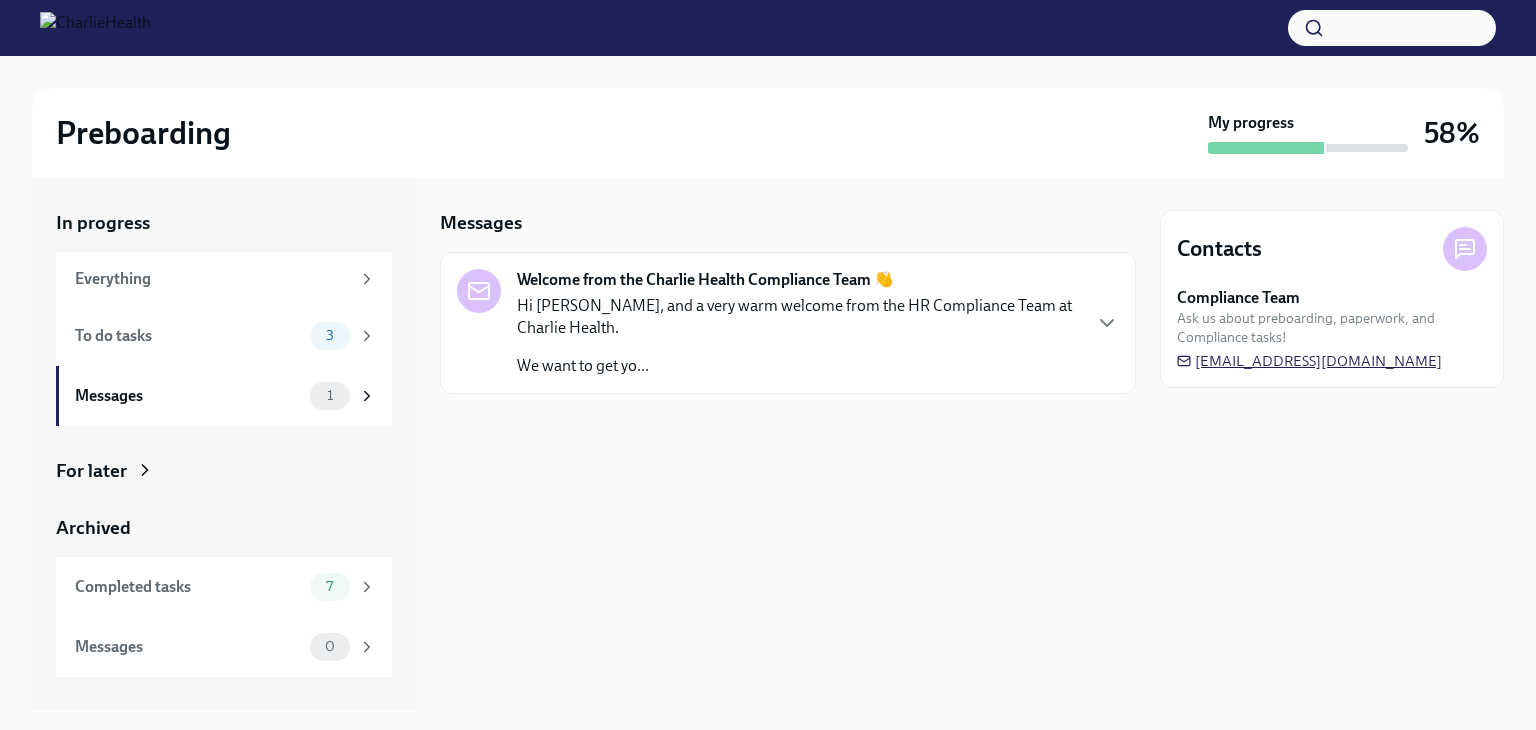click on "[EMAIL_ADDRESS][DOMAIN_NAME]" at bounding box center [1309, 361] 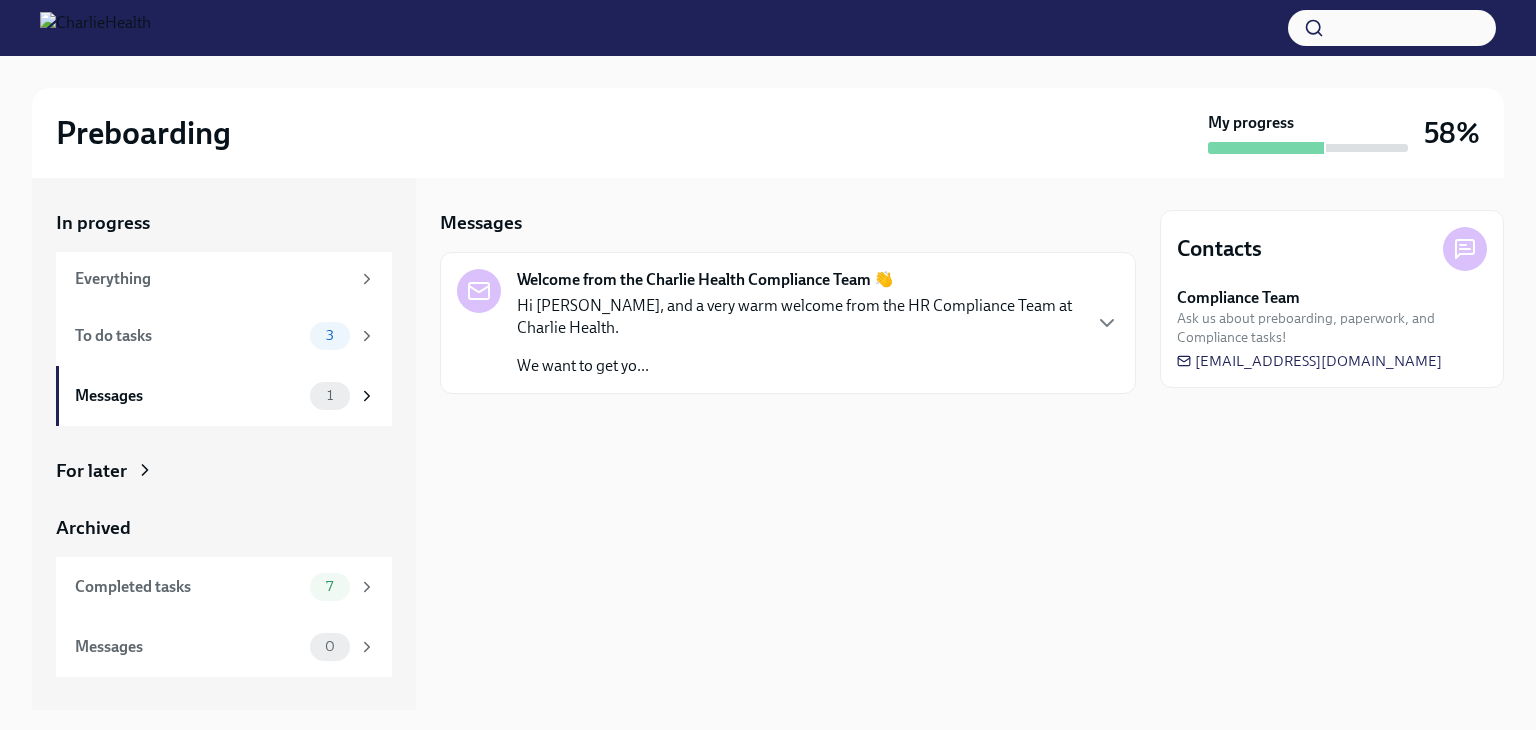 click on "Messages Welcome from the Charlie Health Compliance Team 👋 Hi [PERSON_NAME], and a very warm welcome from the HR Compliance Team at Charlie Health.
We want to get yo..." at bounding box center (788, 444) 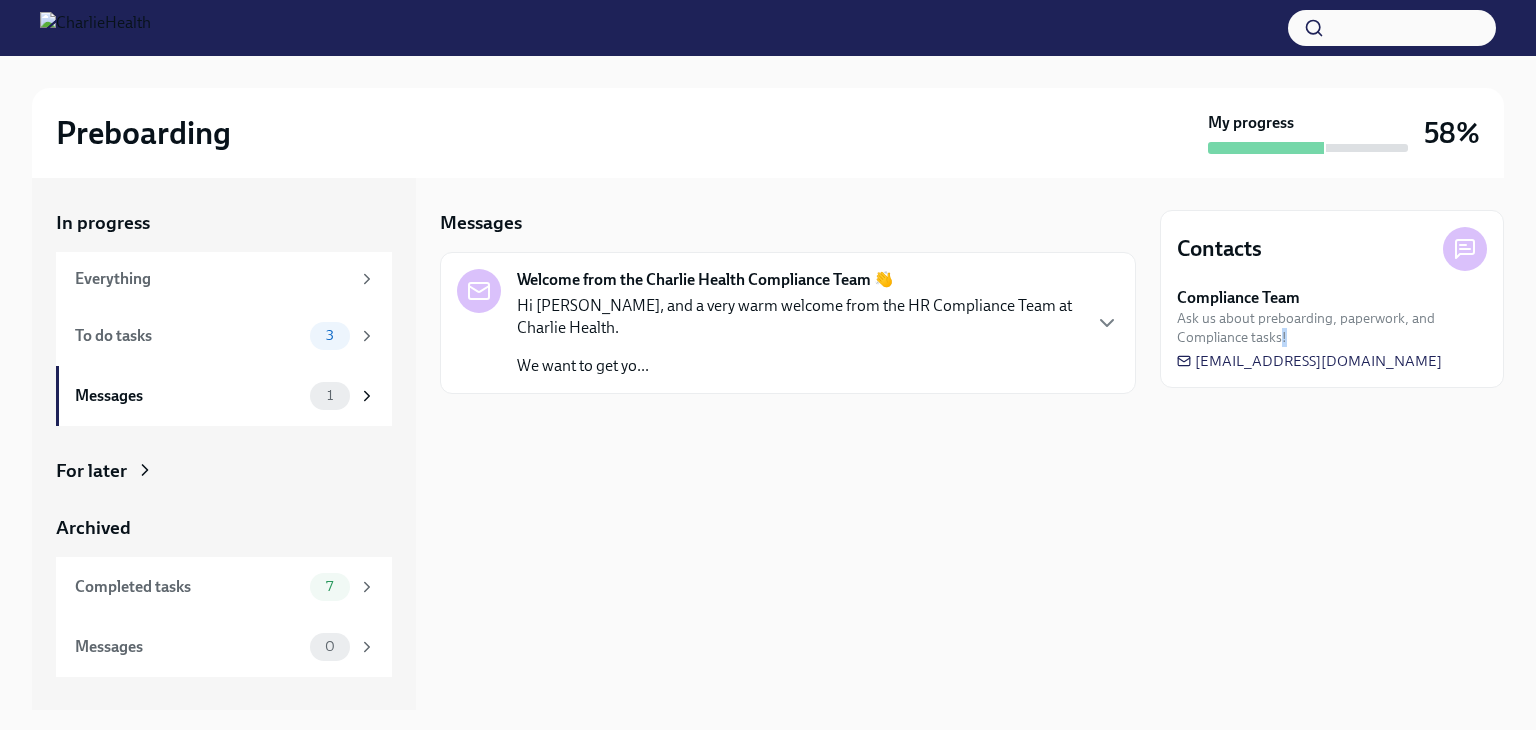 click on "Contacts Compliance Team Ask us about preboarding, paperwork, and Compliance tasks! [EMAIL_ADDRESS][DOMAIN_NAME]" at bounding box center [1332, 444] 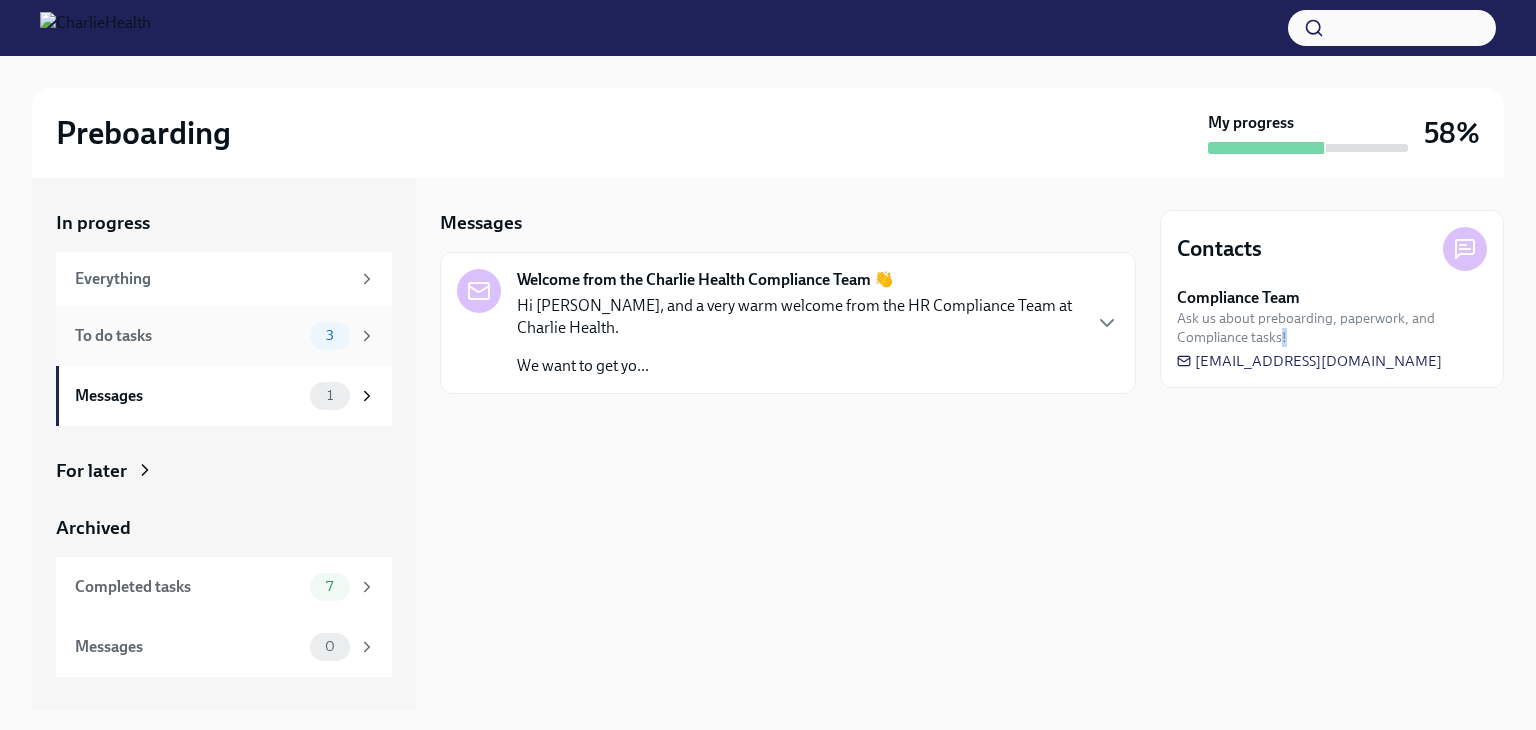 click on "To do tasks" at bounding box center [188, 336] 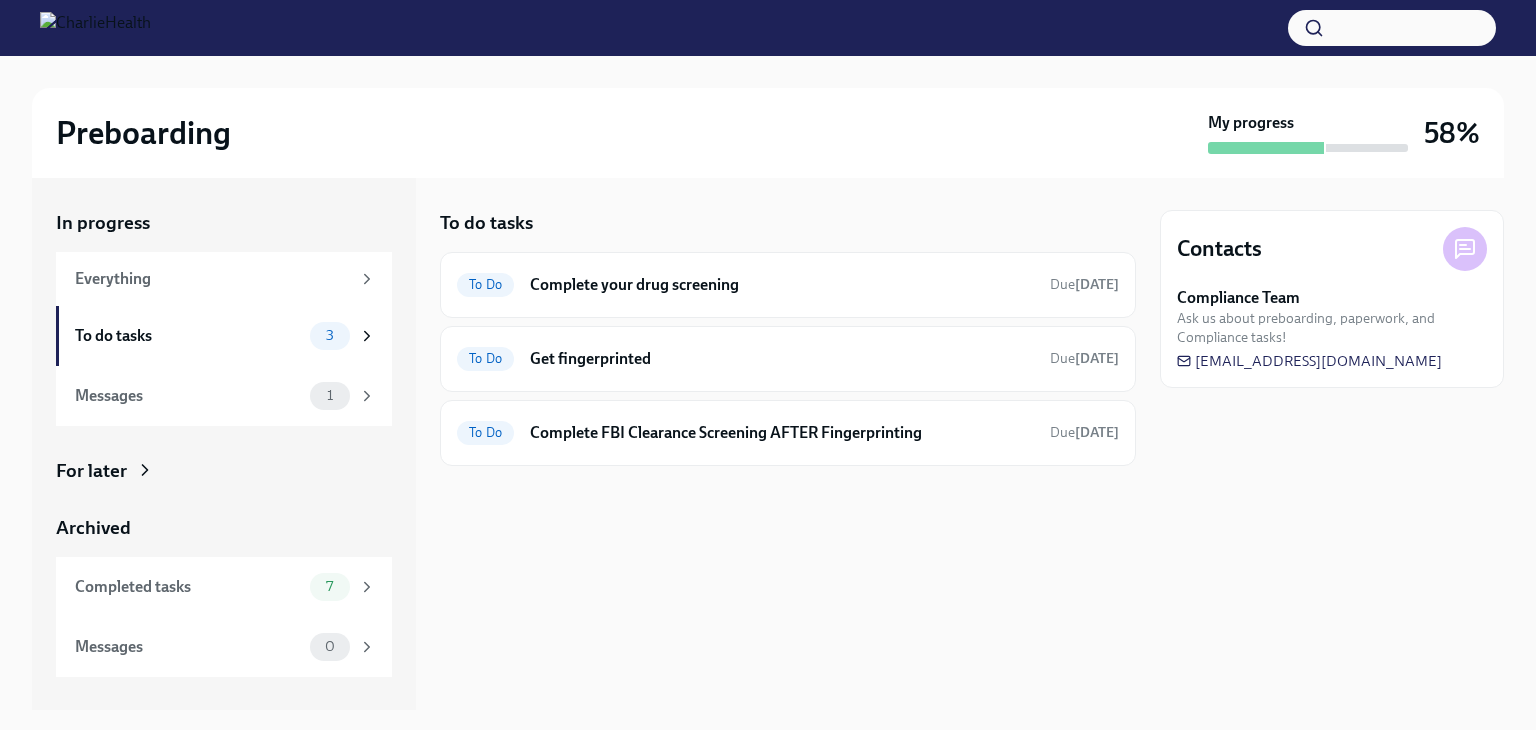 click on "To do tasks To Do Complete your drug screening Due  [DATE] To Do Get fingerprinted Due  [DATE] To Do Complete FBI Clearance Screening AFTER Fingerprinting  Due  [DATE]" at bounding box center [788, 444] 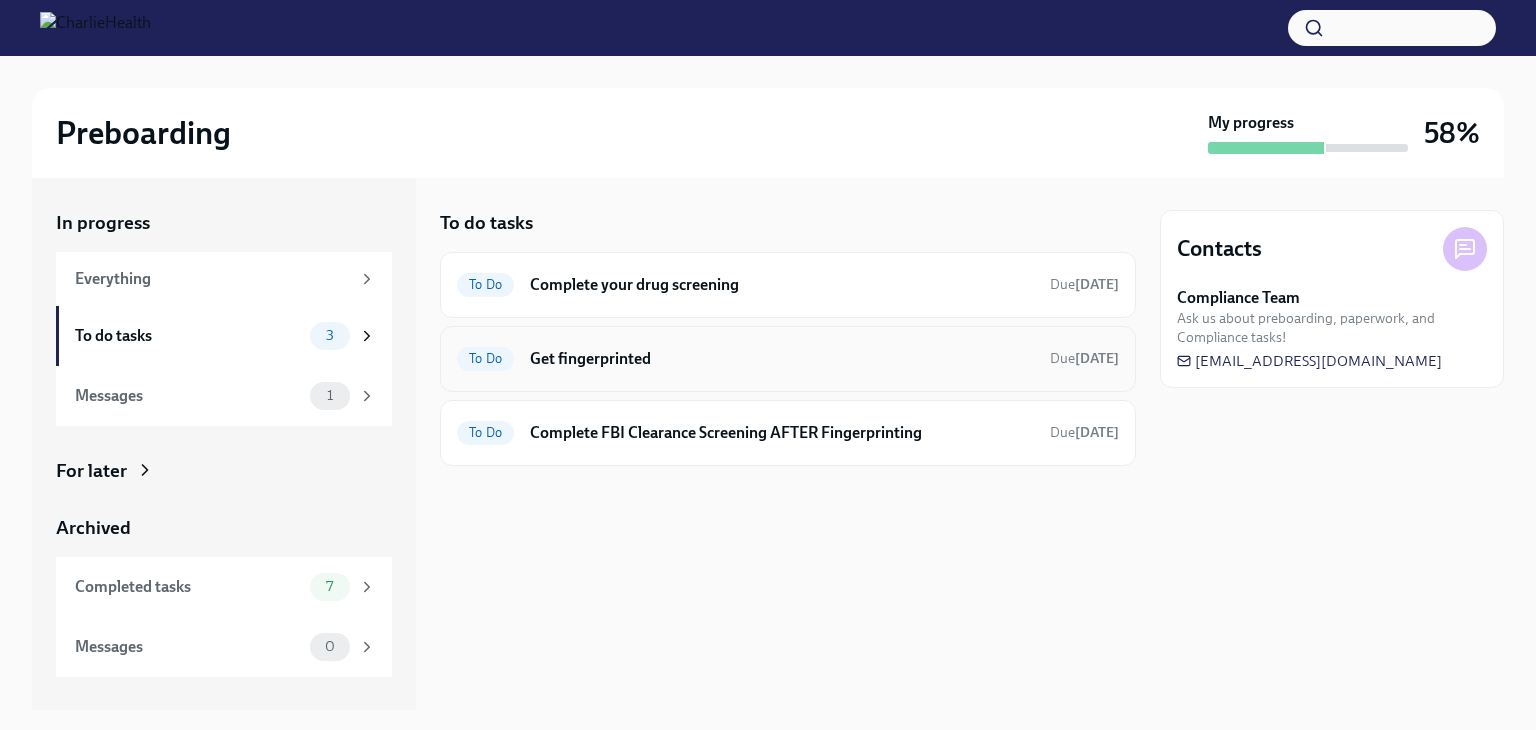 click on "Get fingerprinted" at bounding box center [782, 359] 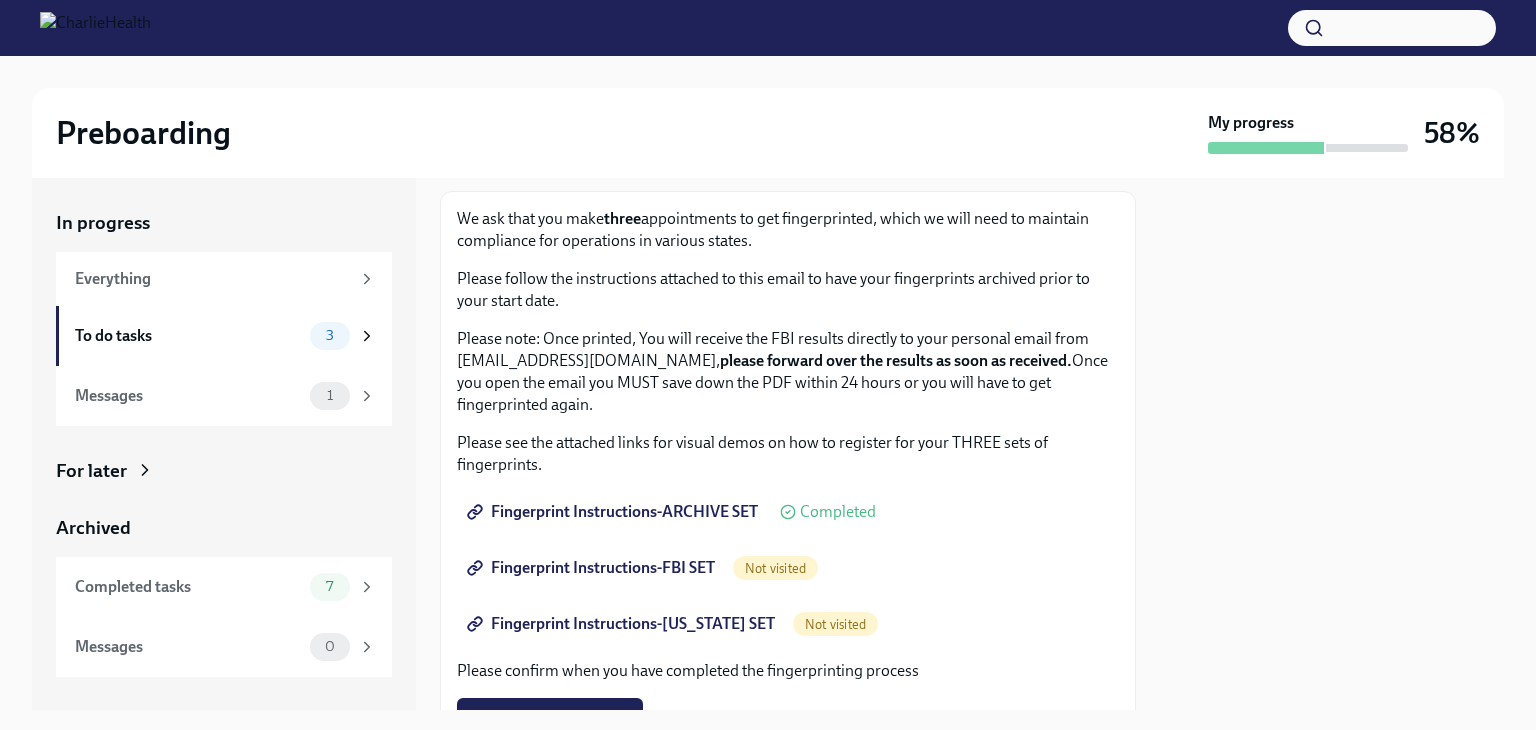 scroll, scrollTop: 0, scrollLeft: 0, axis: both 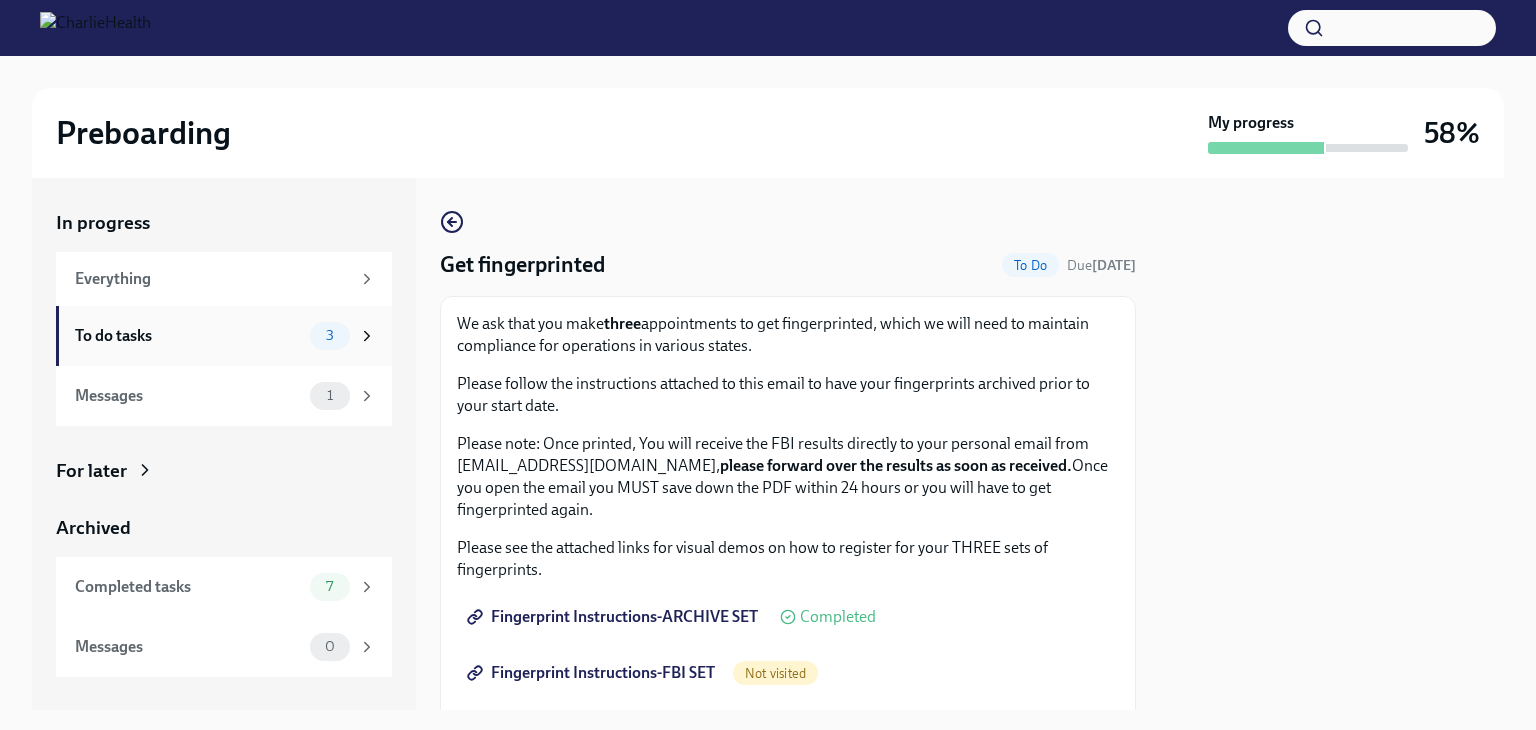 click on "To do tasks" at bounding box center (188, 336) 